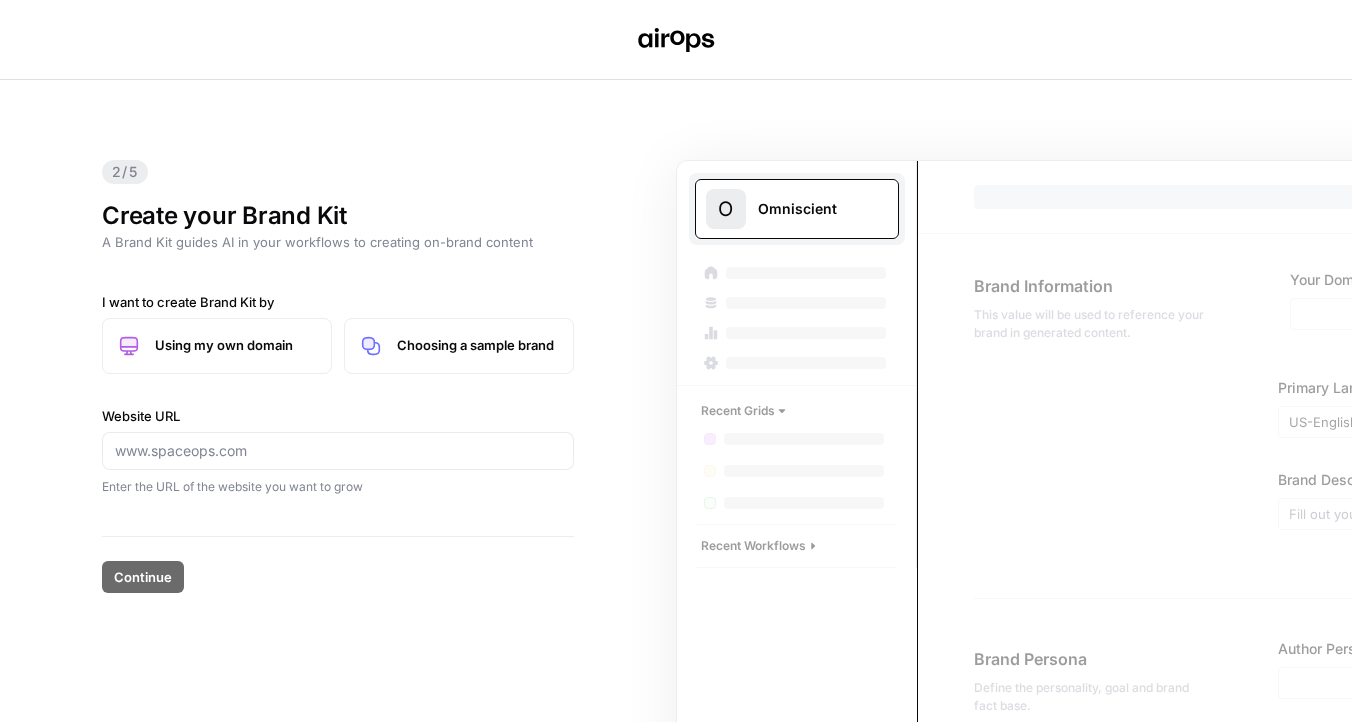 scroll, scrollTop: 0, scrollLeft: 0, axis: both 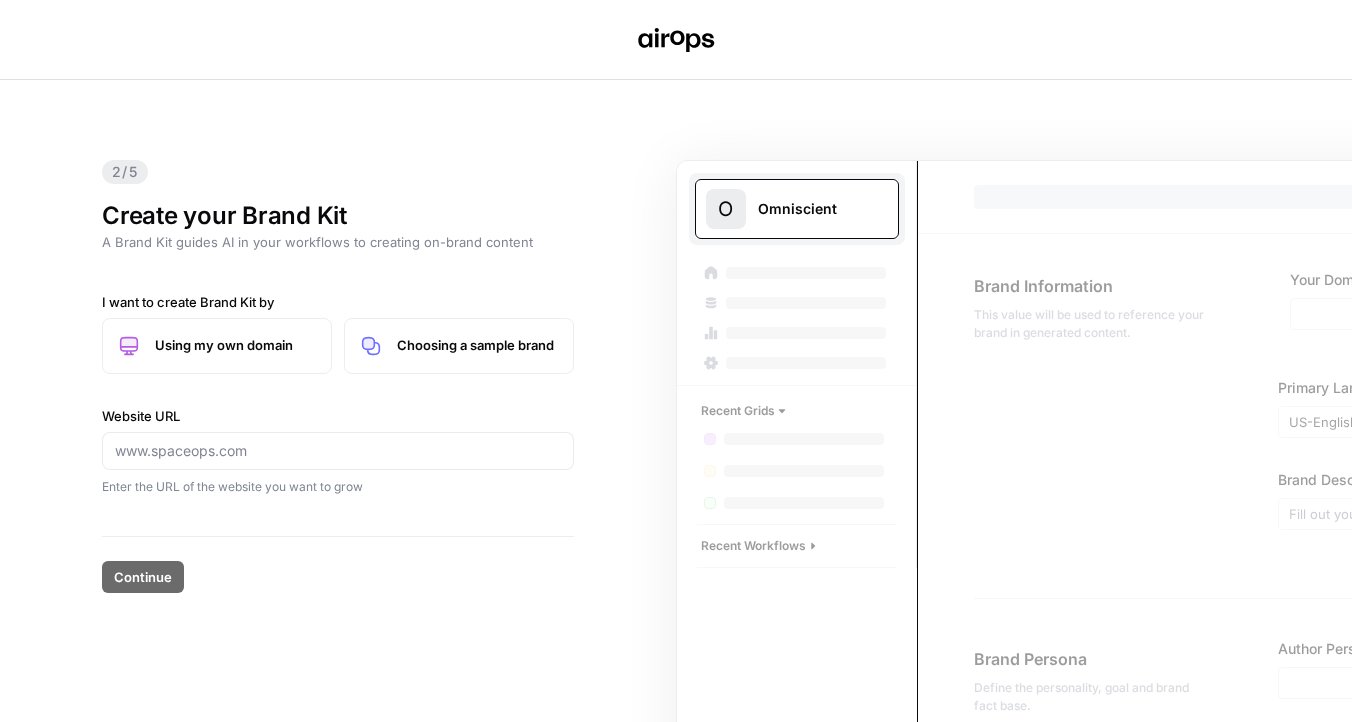 click on "2/5 Create your Brand Kit A Brand Kit guides AI in your workflows to creating on-brand content I want to create Brand Kit by Using my own domain Choosing a sample brand Website URL Enter the URL of the website you want to grow Continue" at bounding box center [676, 401] 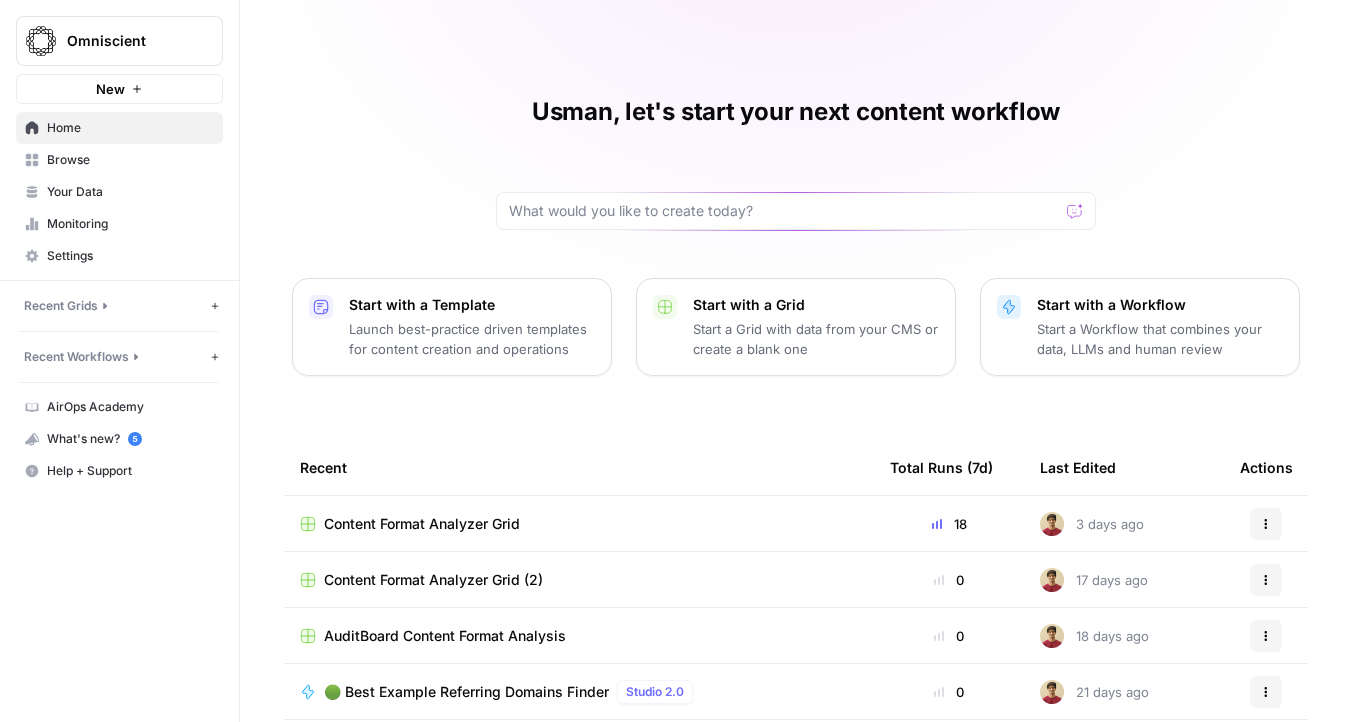 scroll, scrollTop: 0, scrollLeft: 0, axis: both 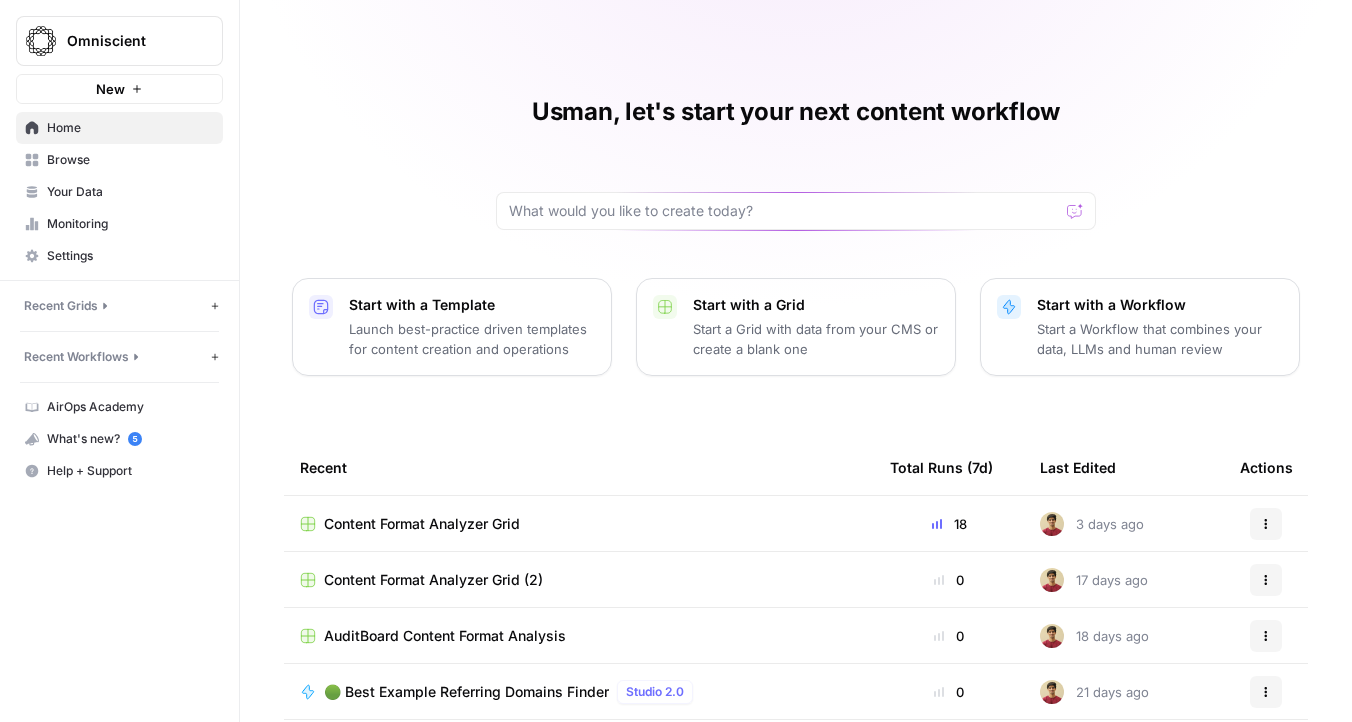 click on "Usman, let's start your next content workflow Start with a Template Launch best-practice driven templates for content creation and operations Start with a Grid Start a Grid with data from your CMS or create a blank one Start with a Workflow Start a Workflow that combines your data, LLMs and human review Recent Total Runs (7d) Last Edited Actions Content Format Analyzer Grid 18 3 days ago Actions Content Format Analyzer Grid (2) 0 17 days ago Actions AuditBoard Content Format Analysis 0 18 days ago Actions 🟢 Best Example Referring Domains Finder Studio 2.0 0 21 days ago Actions Content Format Analyzer Studio 2.0 0 27 days ago Actions Content Format Analyzer Grid (1) 0 27 days ago Actions 🔴 Keyword Automation (work in progress) Studio 2.0 0 28 days ago Actions" at bounding box center (796, 460) 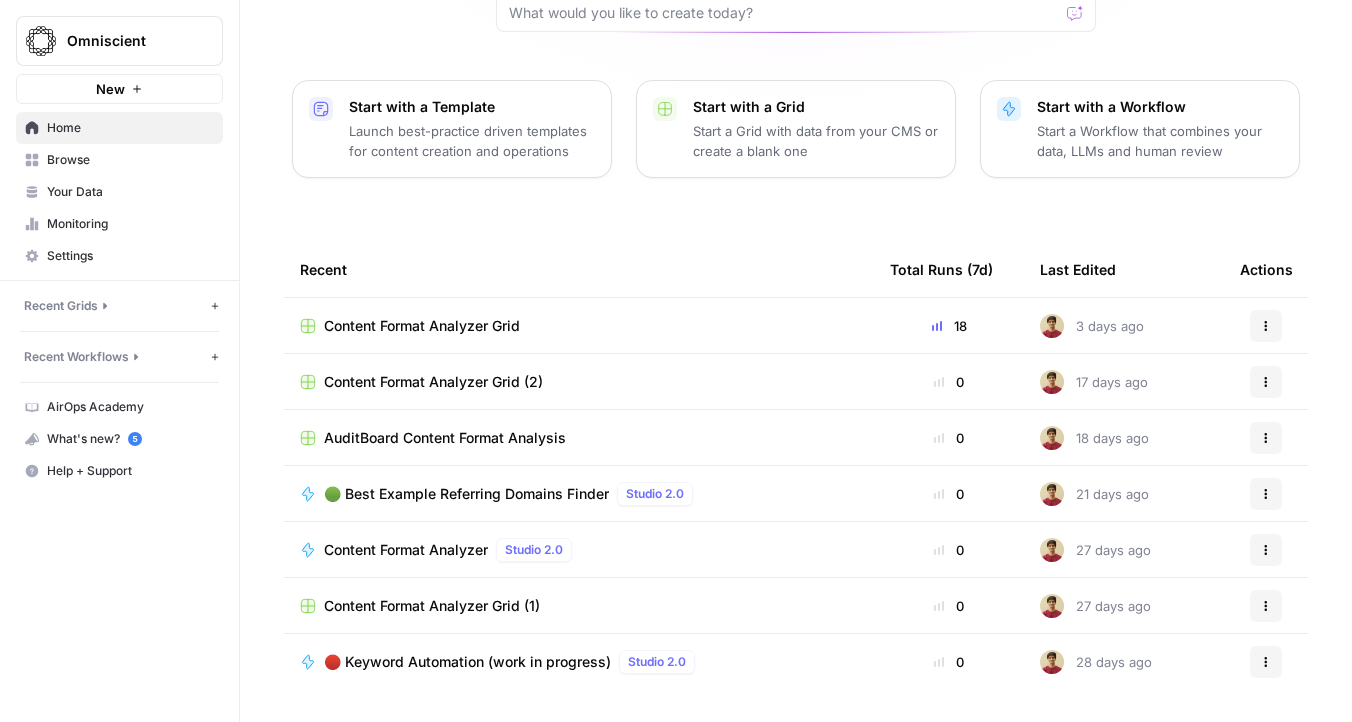 scroll, scrollTop: 0, scrollLeft: 0, axis: both 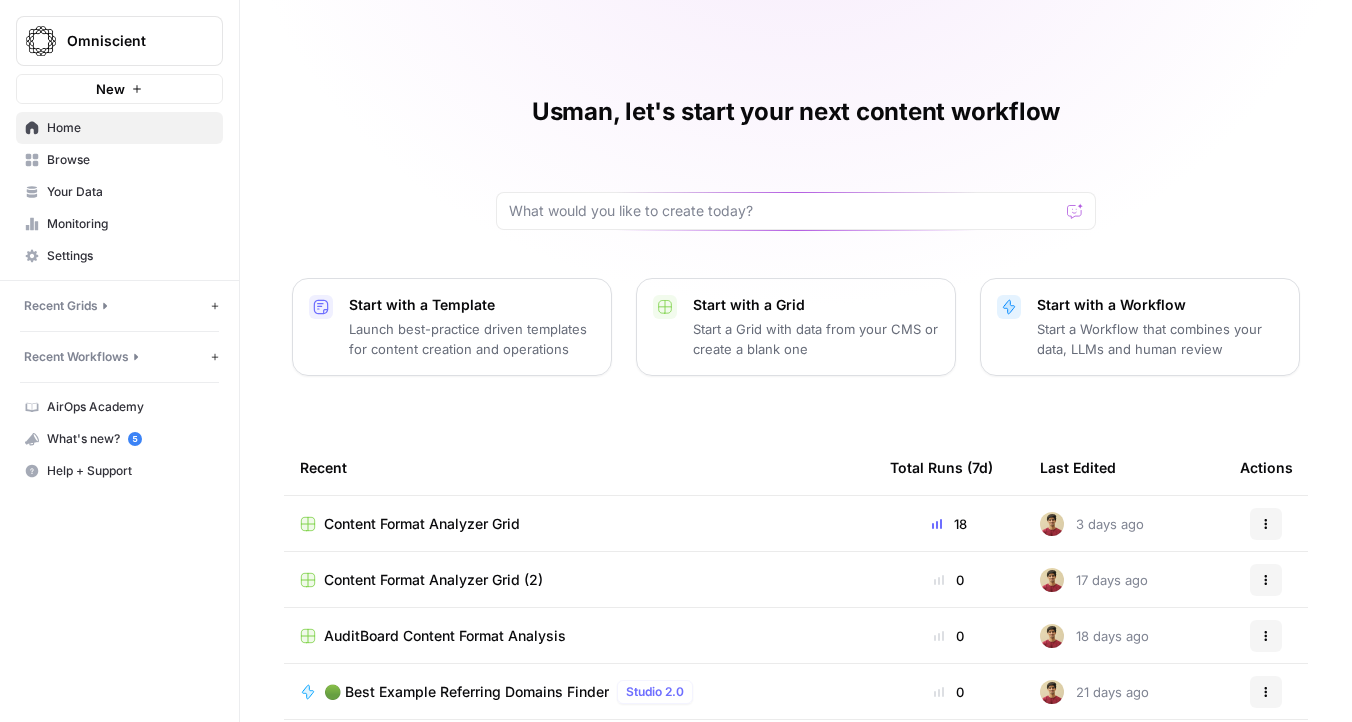 click on "New" at bounding box center [119, 89] 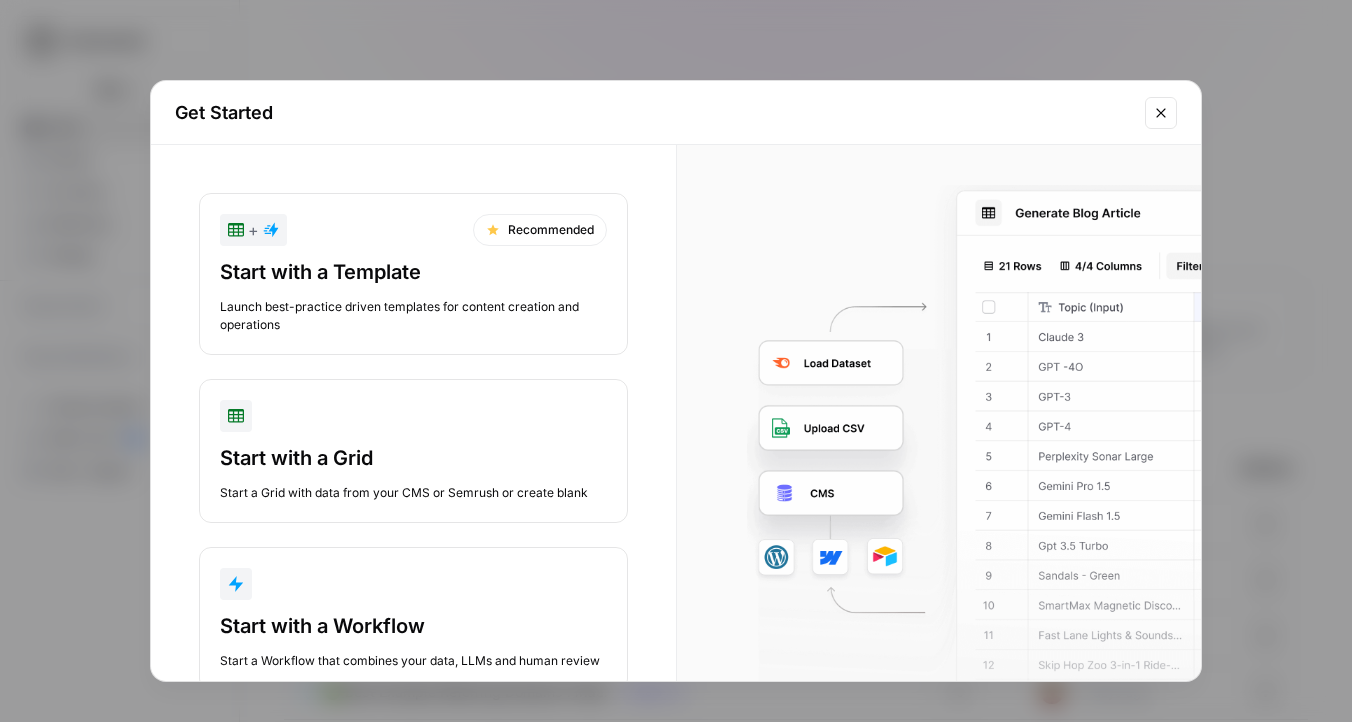 scroll, scrollTop: 58, scrollLeft: 0, axis: vertical 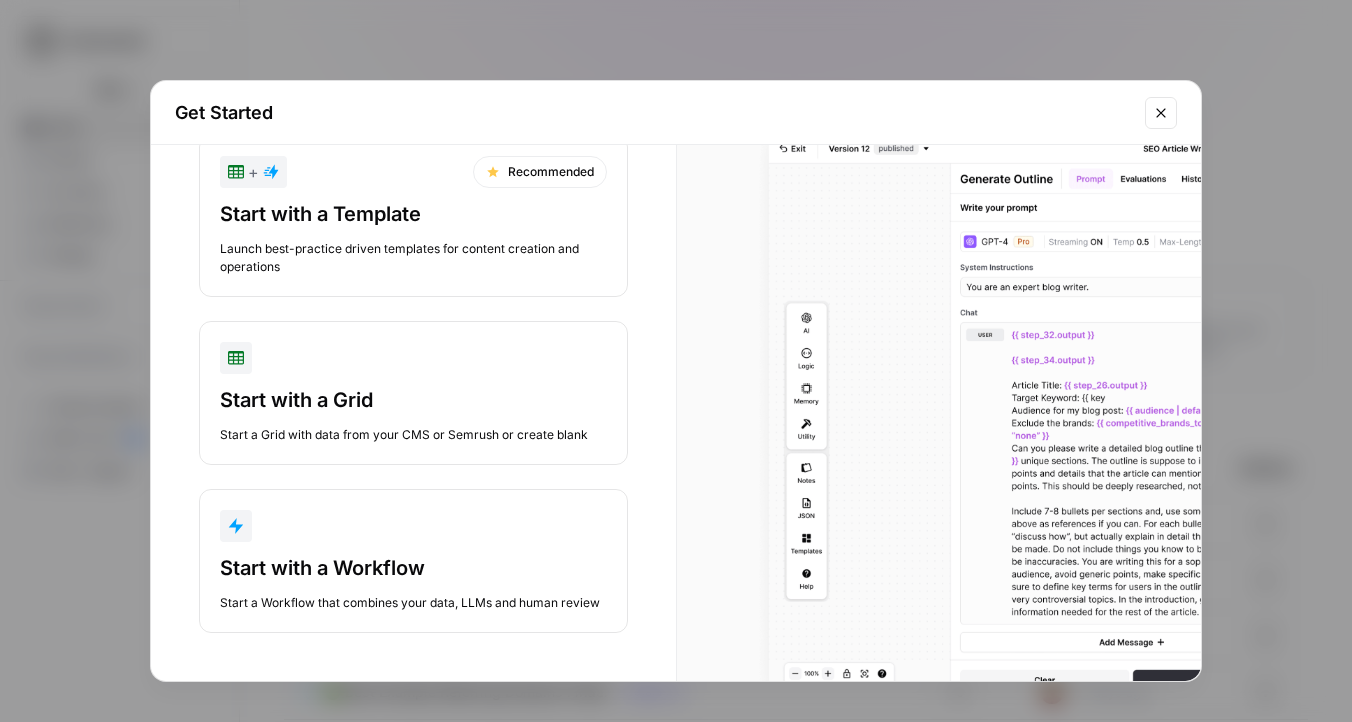 click on "Start with a Workflow Start a Workflow that combines your data, LLMs and human review" at bounding box center [413, 583] 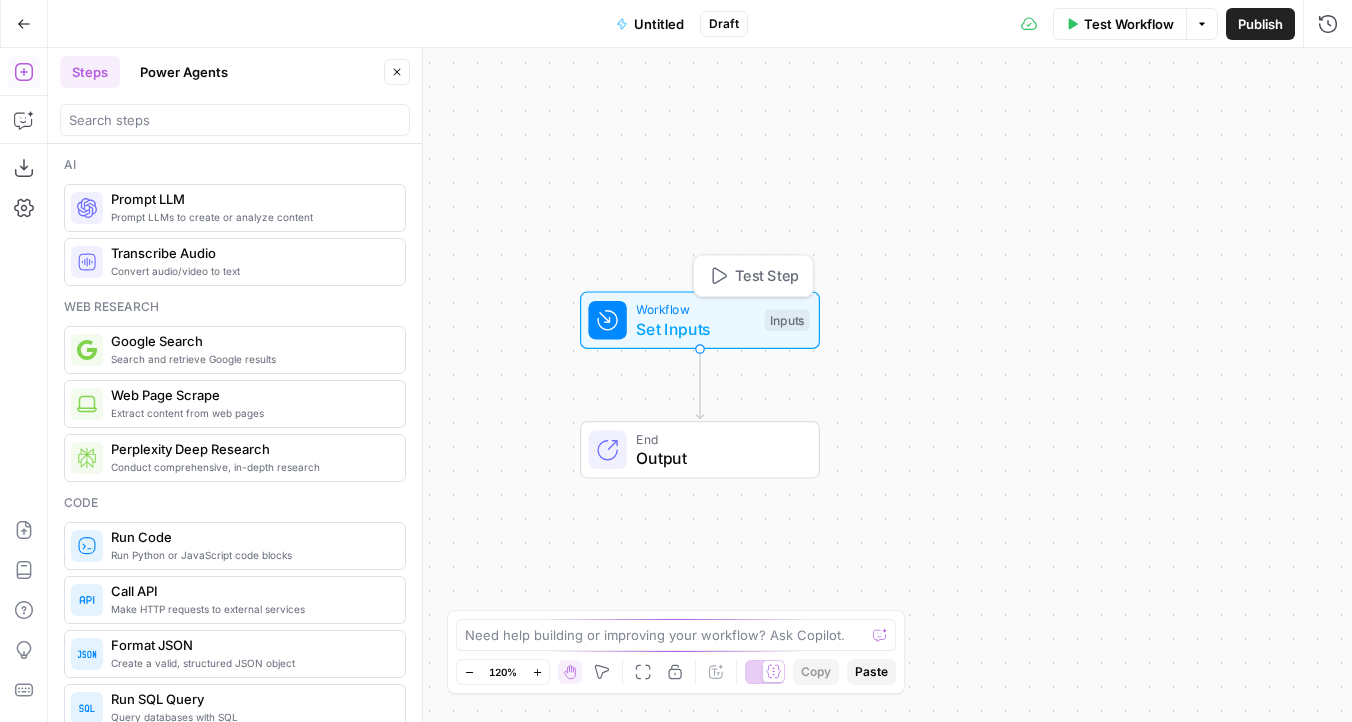 click on "Test Step" at bounding box center [753, 275] 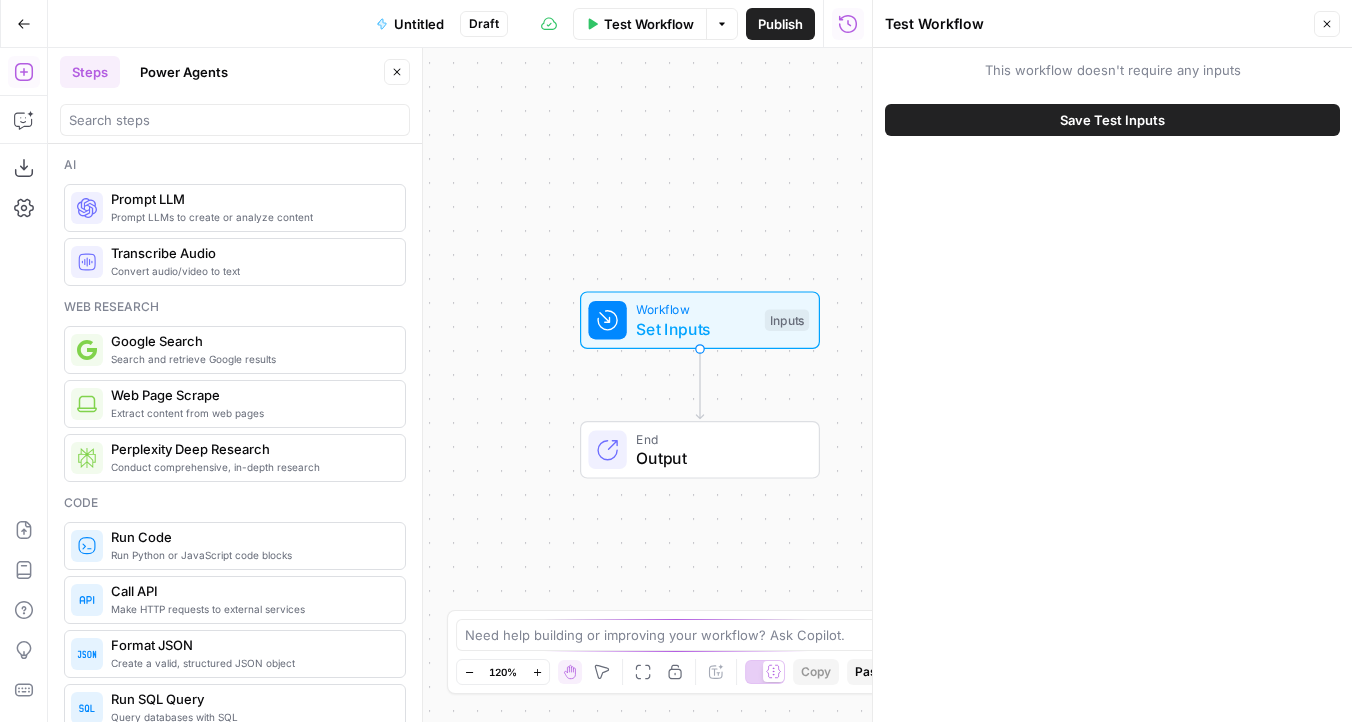 click on "Save Test Inputs" at bounding box center [1112, 120] 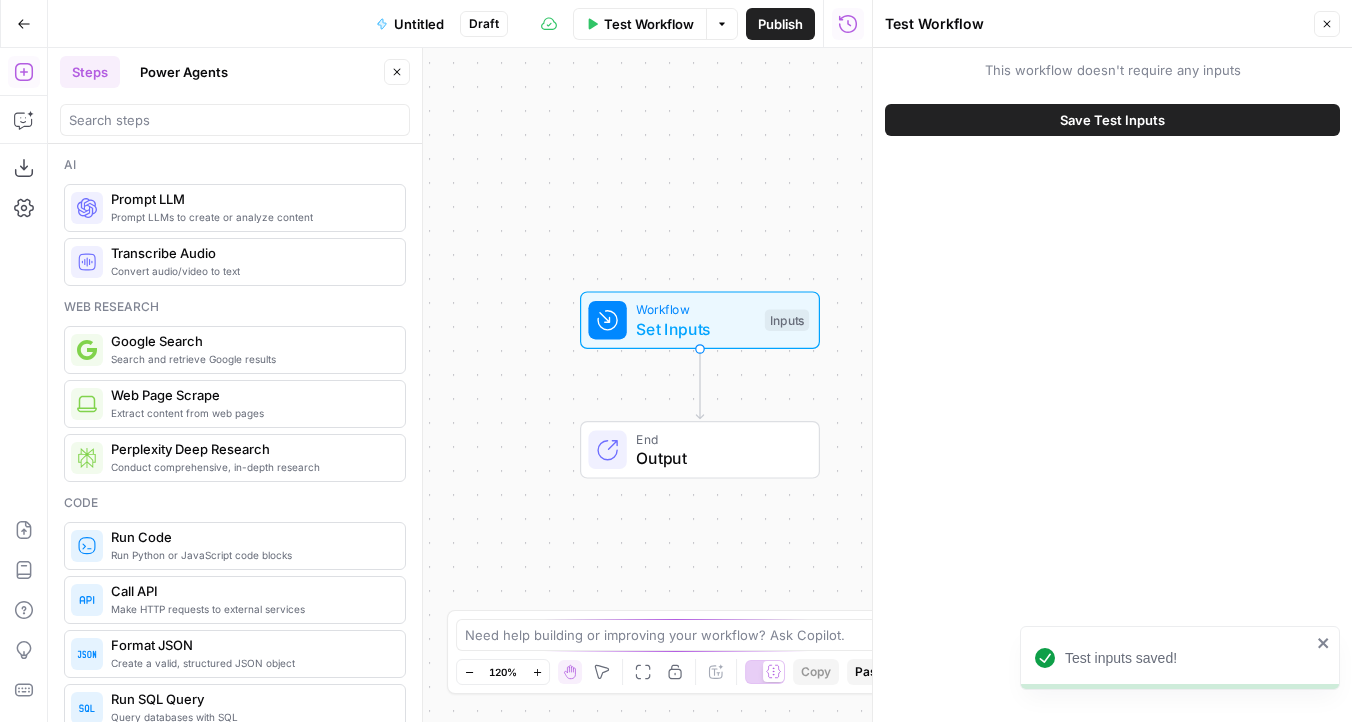 click 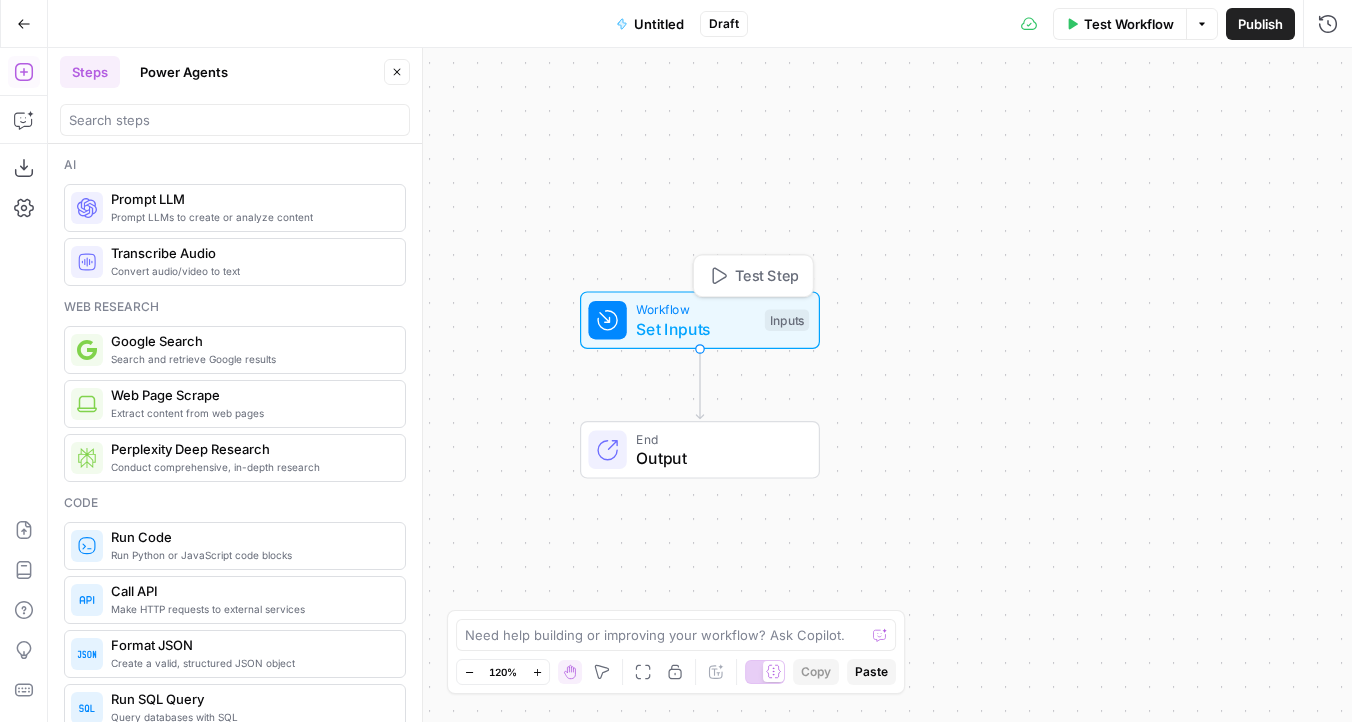 click on "Workflow Set Inputs Inputs Test Step End Output" at bounding box center (700, 385) 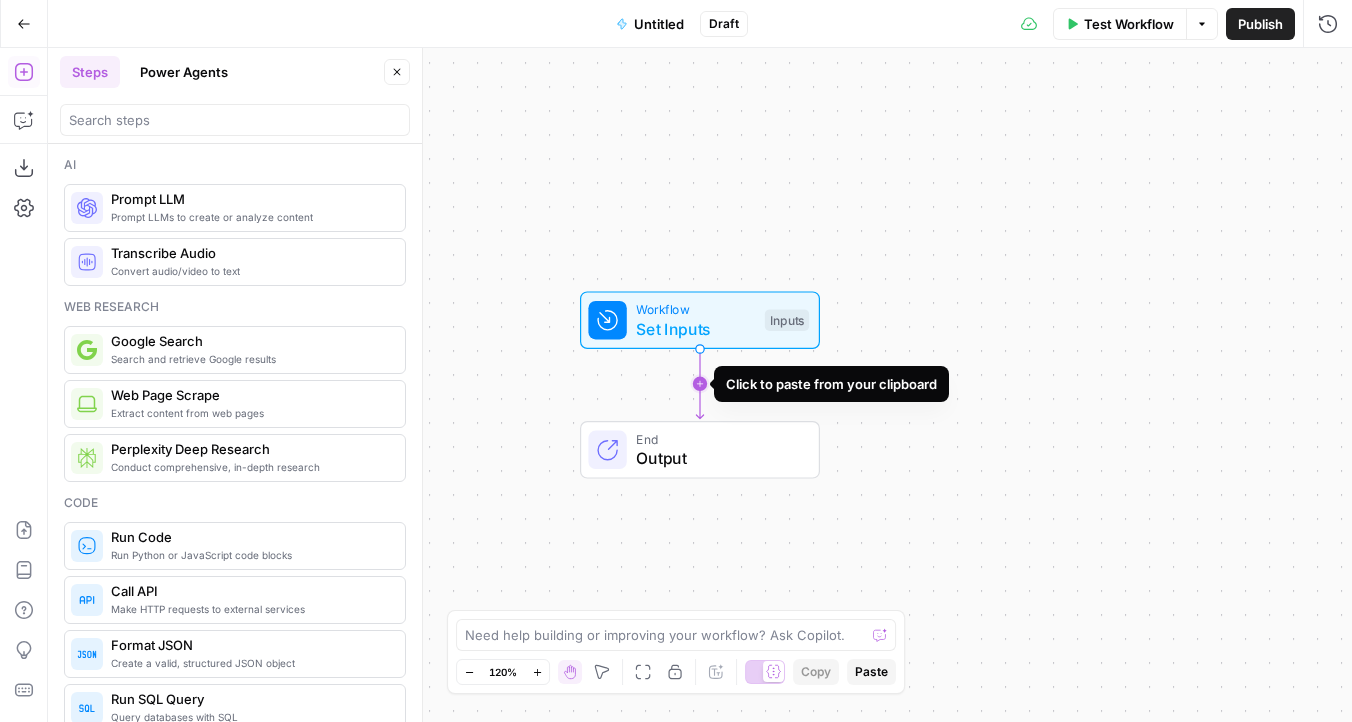 click 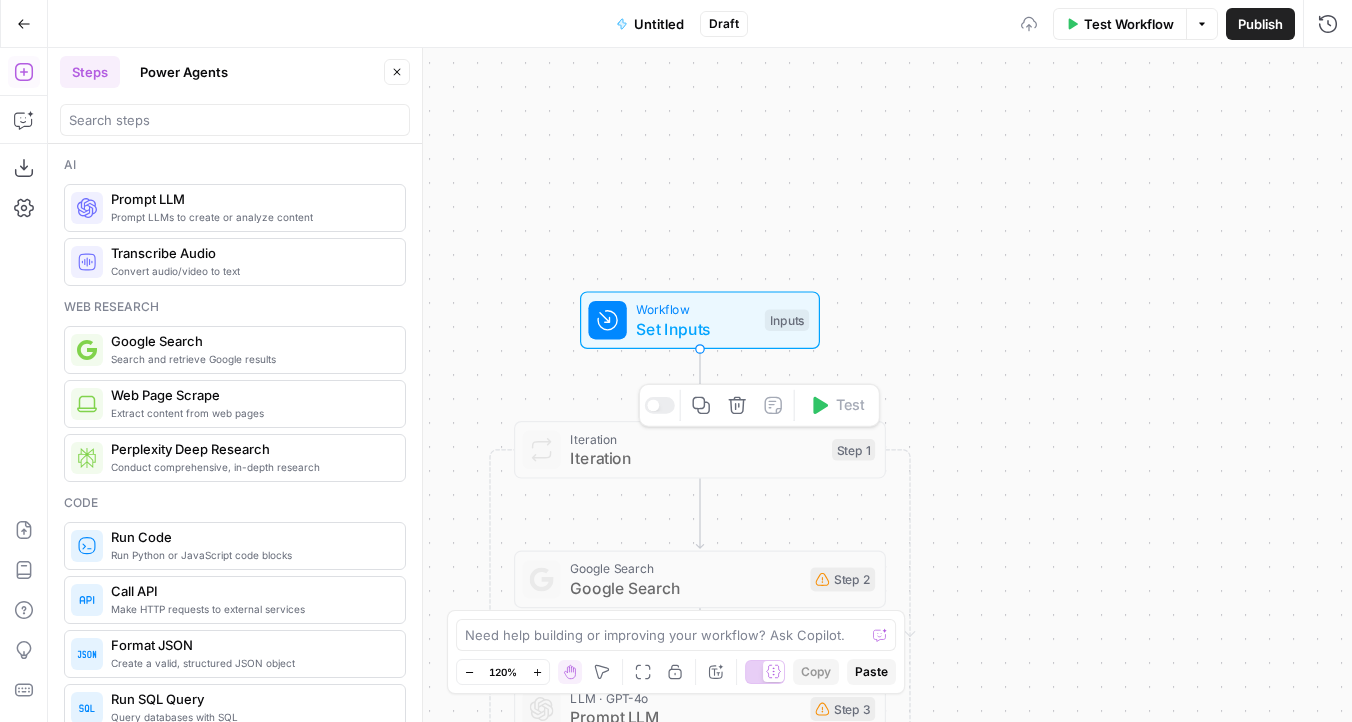 click on "Iteration" at bounding box center [696, 458] 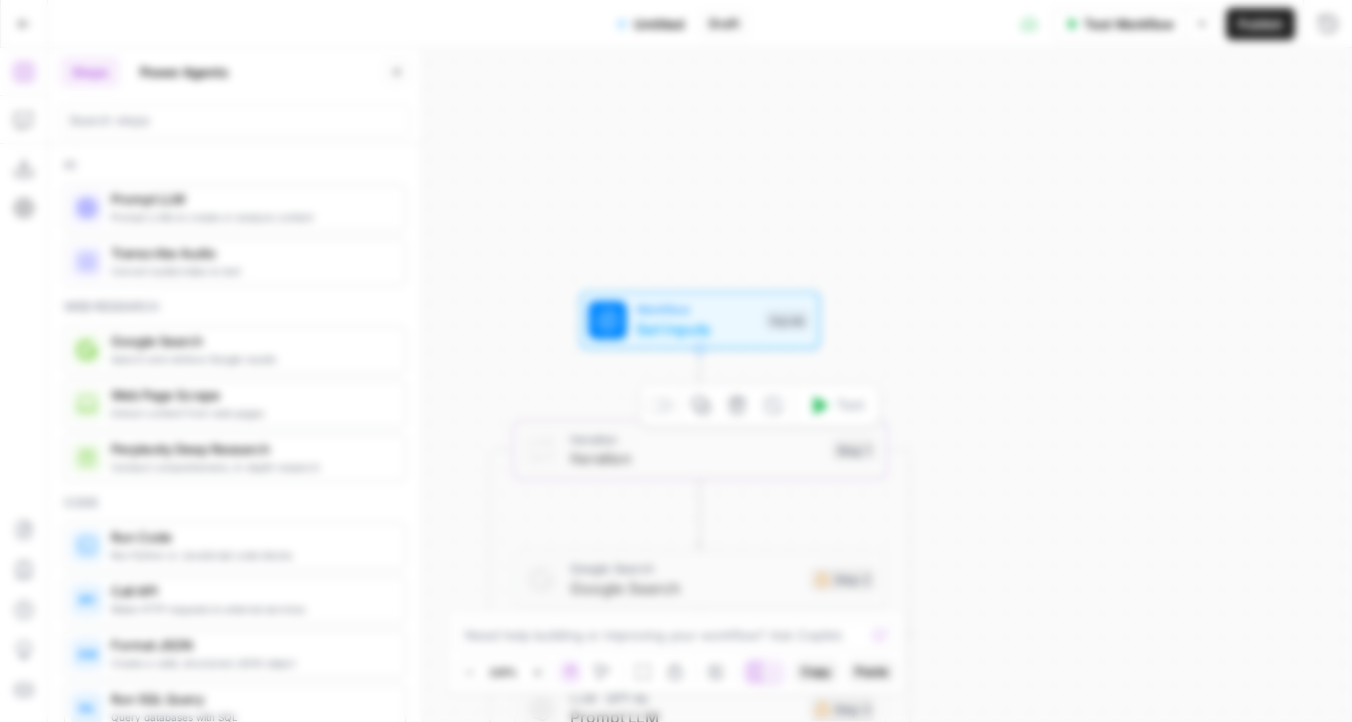type 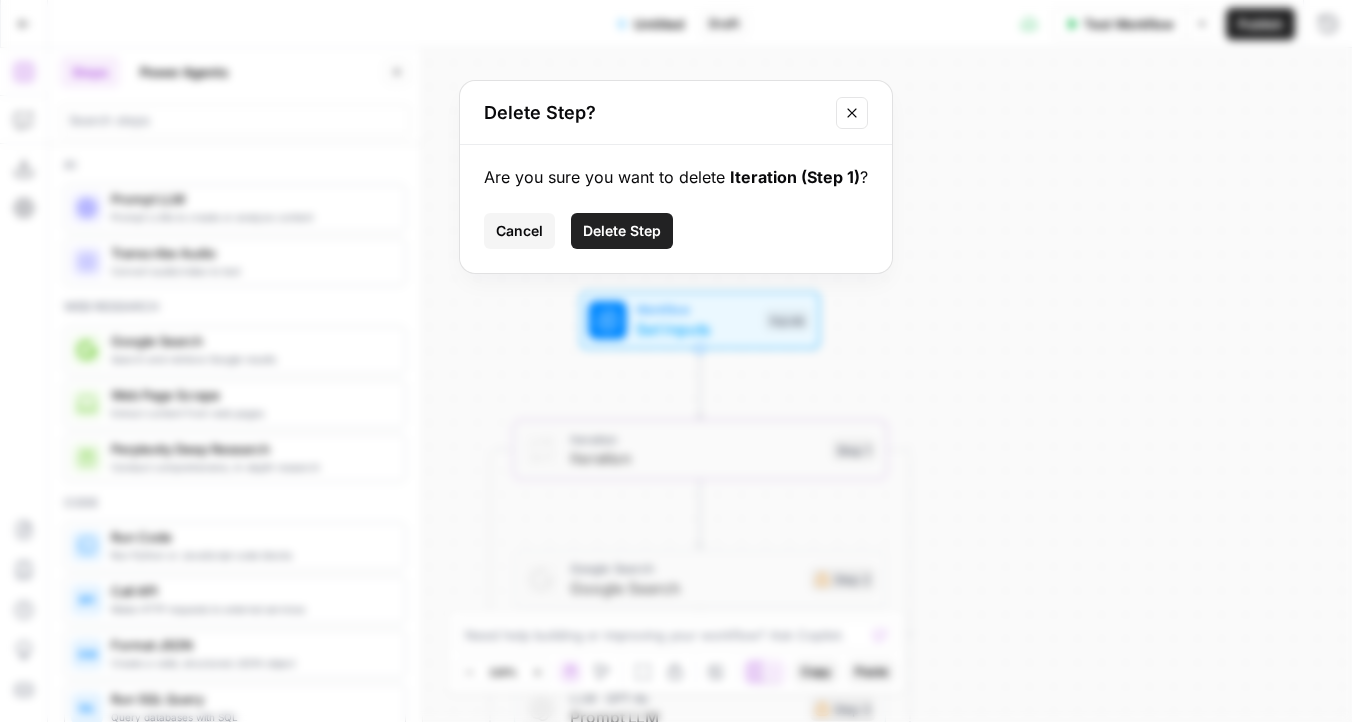 click on "Delete Step" at bounding box center [622, 231] 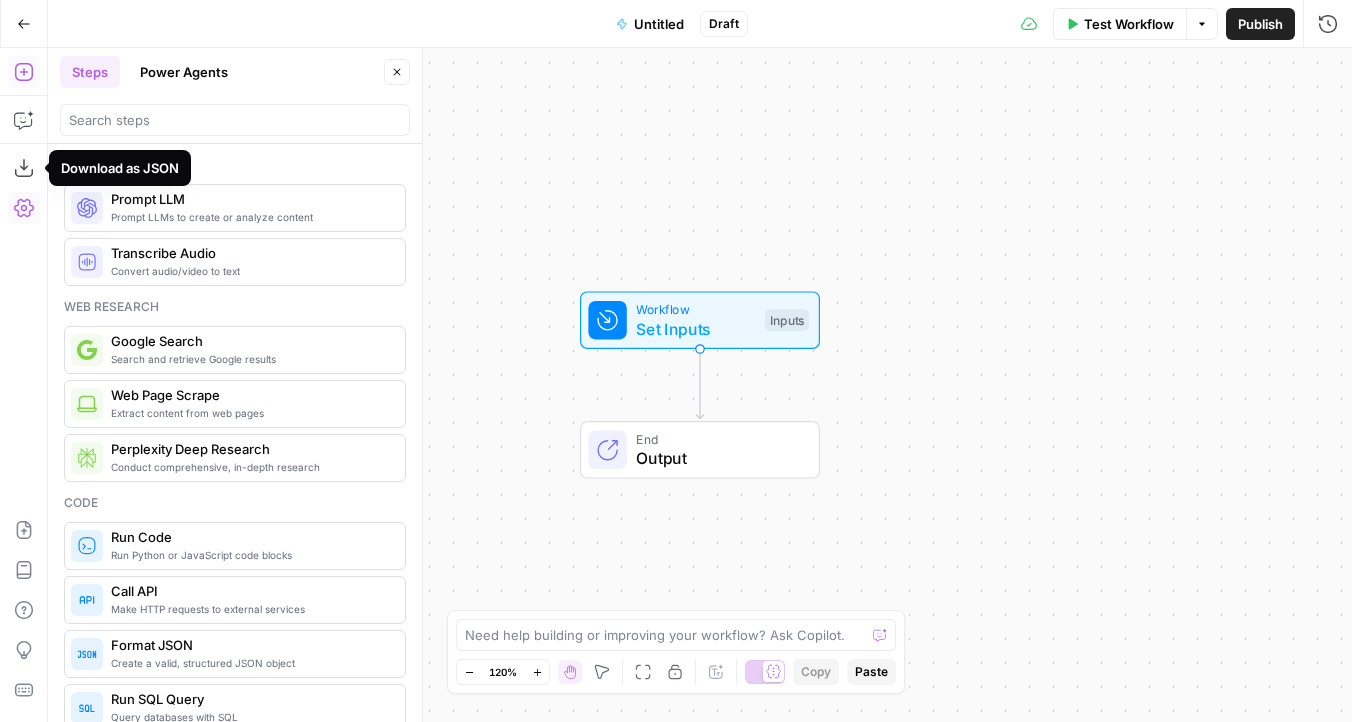 click 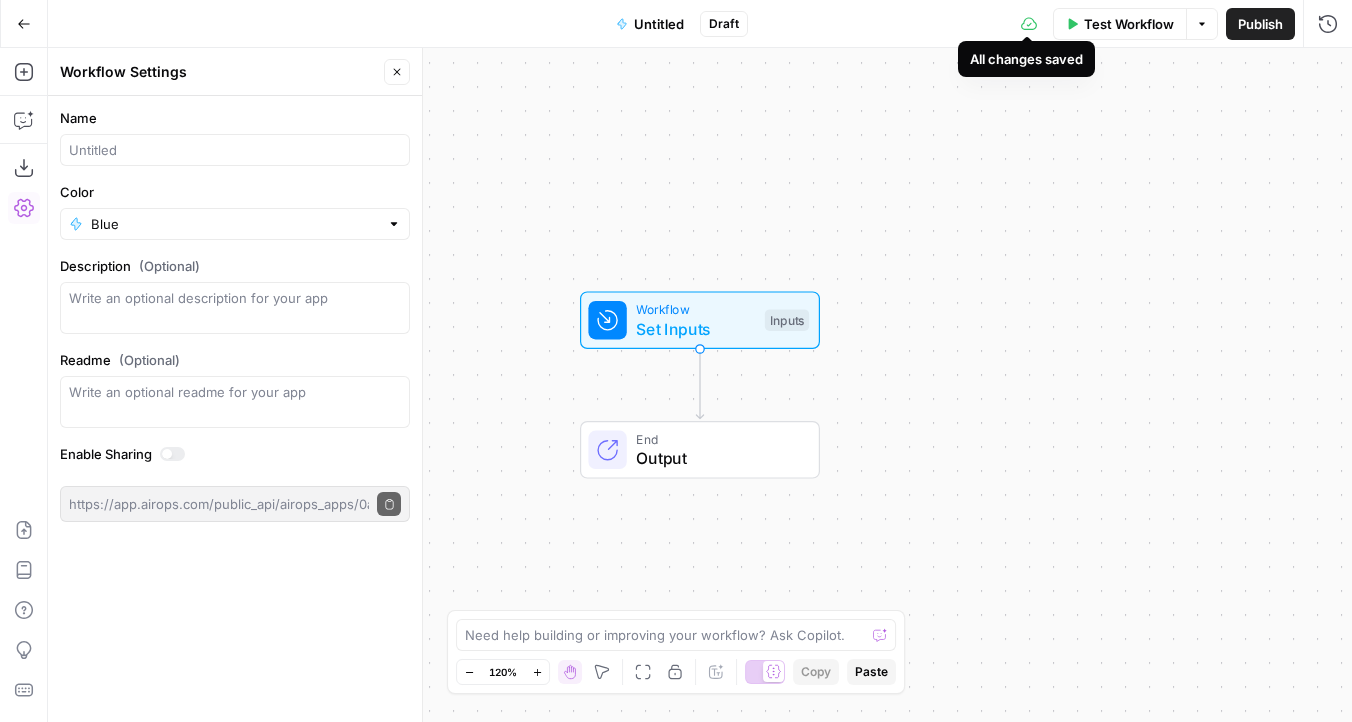 click 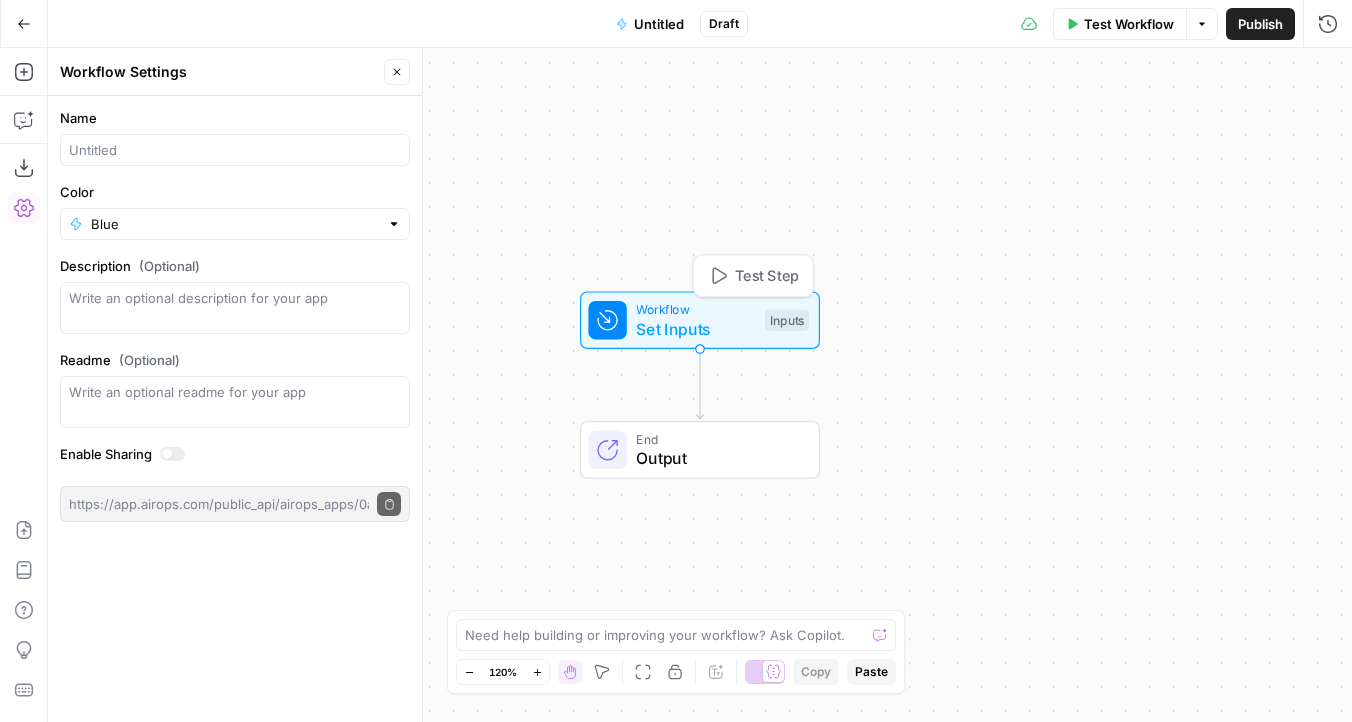 click on "Workflow Set Inputs Inputs Test Step" at bounding box center [700, 320] 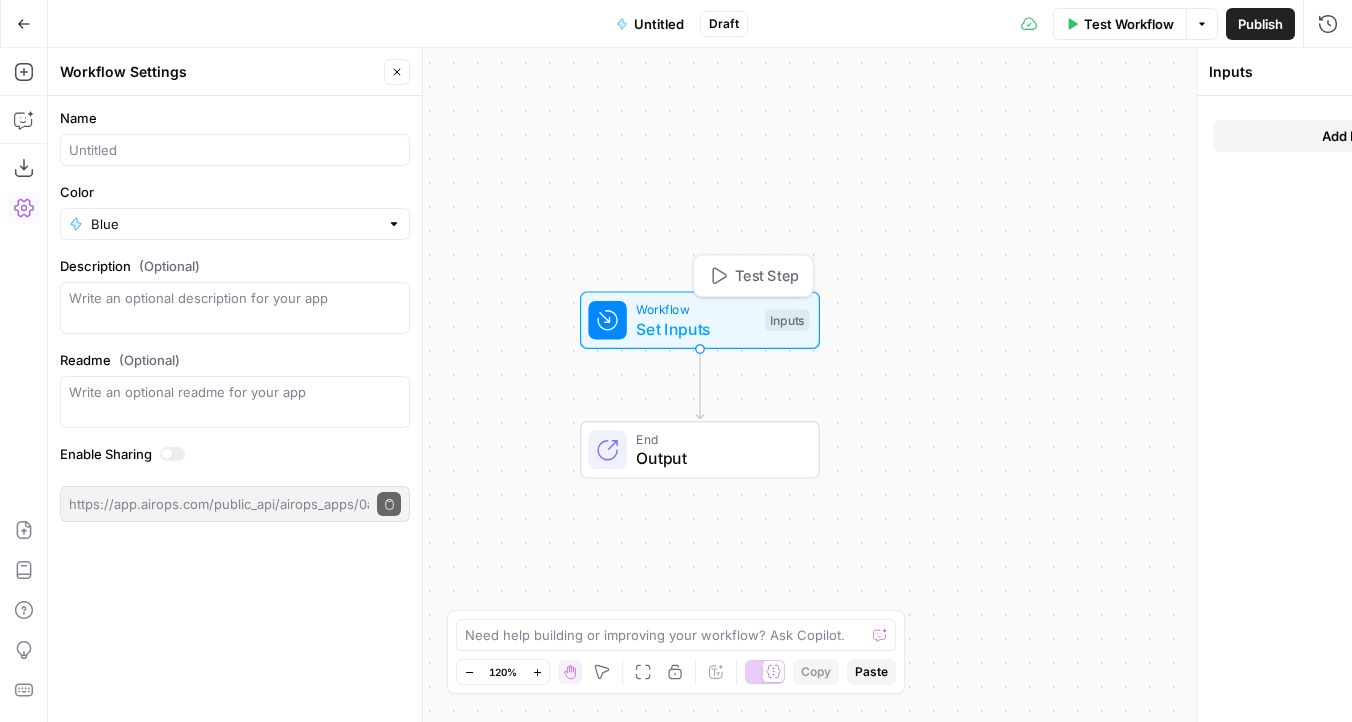 click on "Workflow Set Inputs Inputs Test Step" at bounding box center (700, 320) 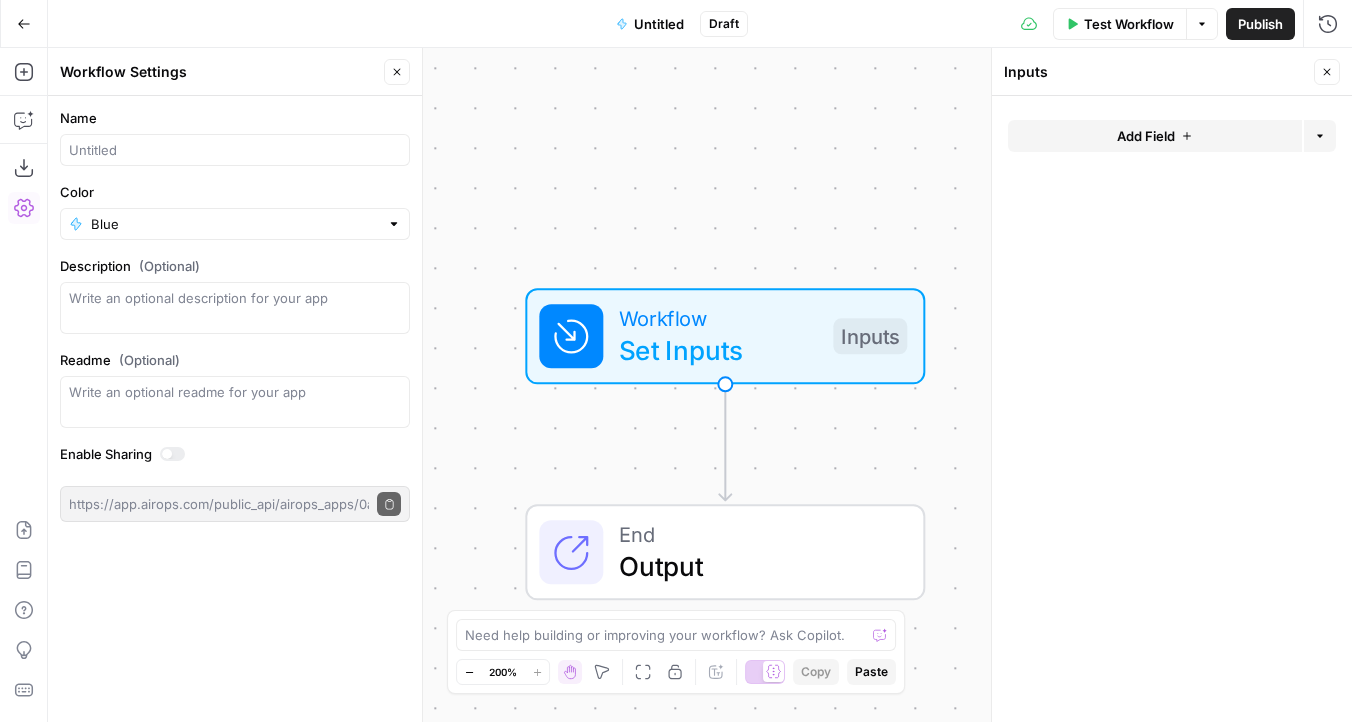 click on "Add Field" at bounding box center (1155, 136) 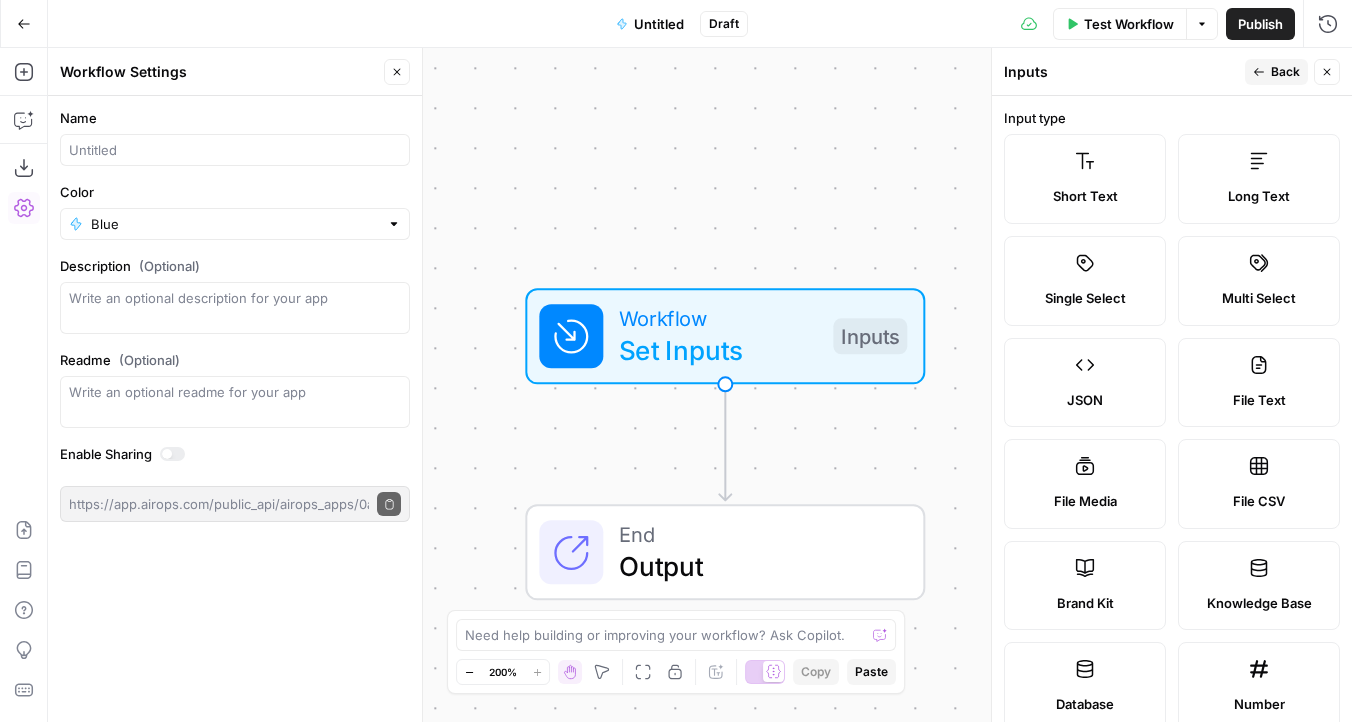 click on "Short Text" at bounding box center (1085, 197) 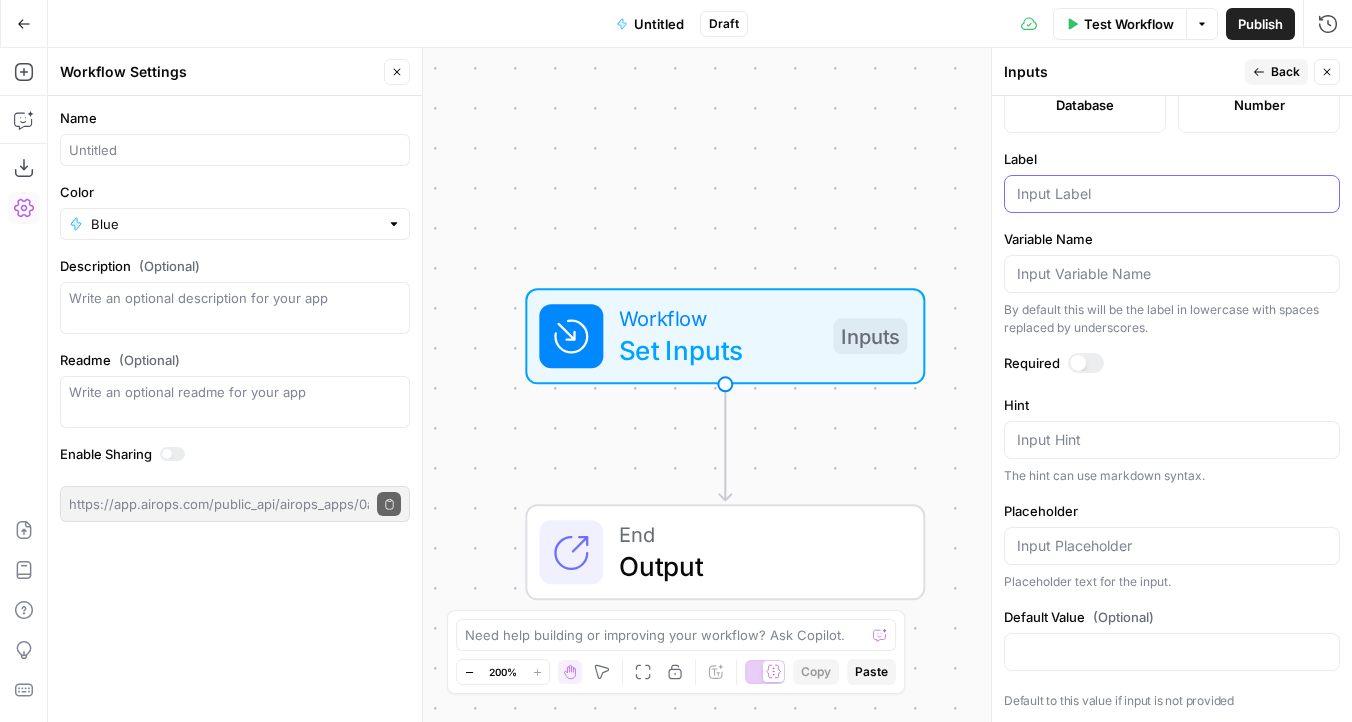 click on "Label" at bounding box center [1172, 194] 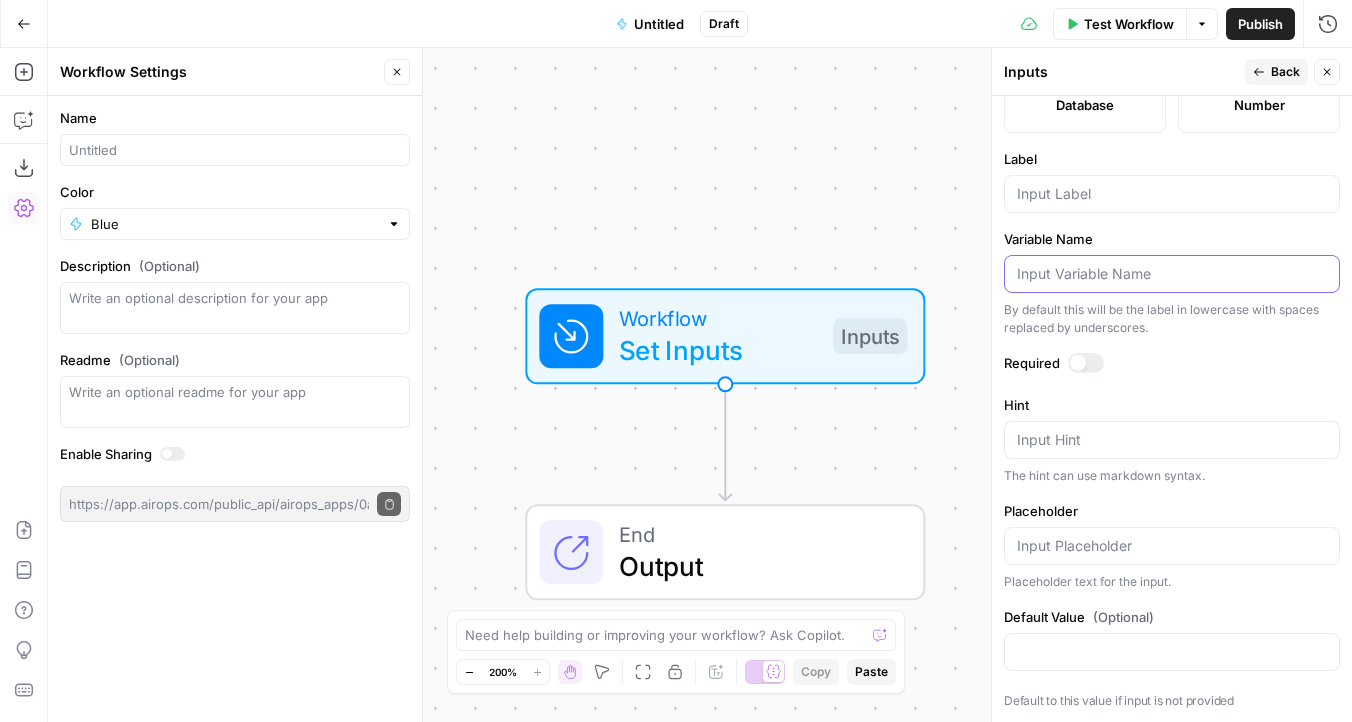 click on "Variable Name" at bounding box center (1172, 274) 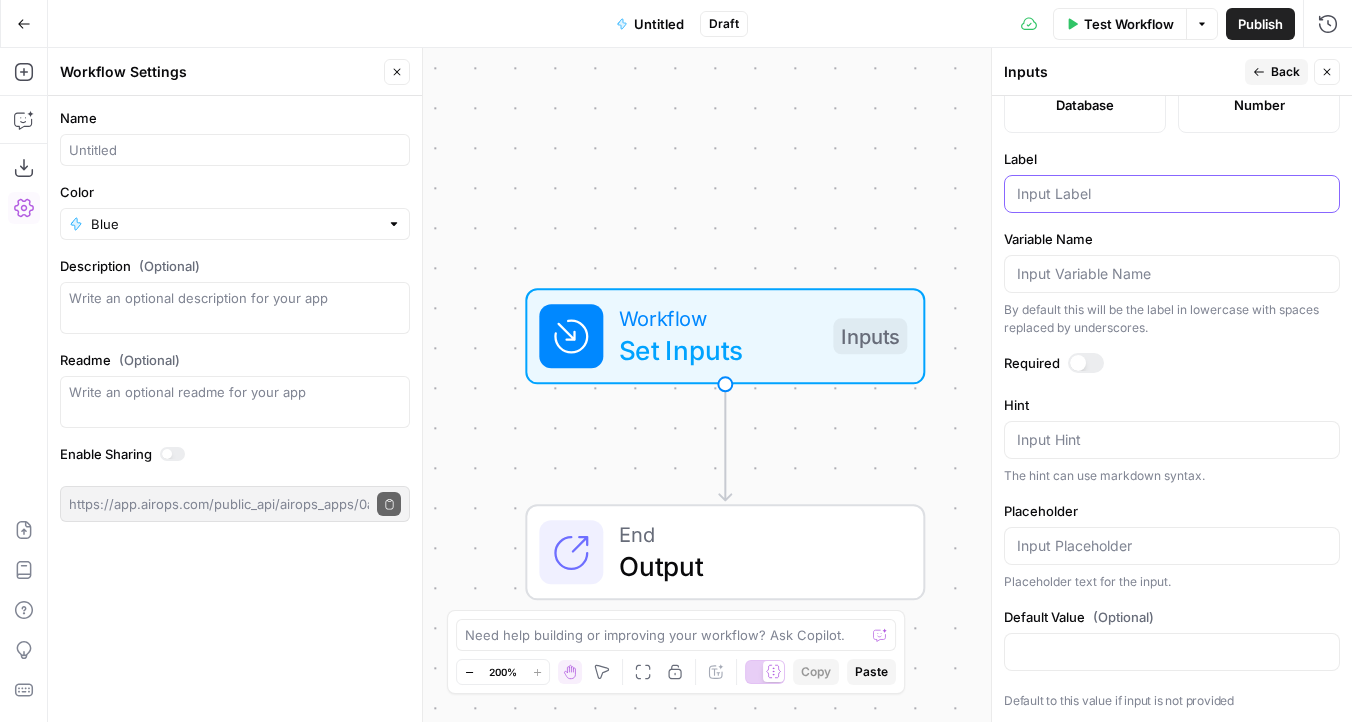 click on "Label" at bounding box center [1172, 194] 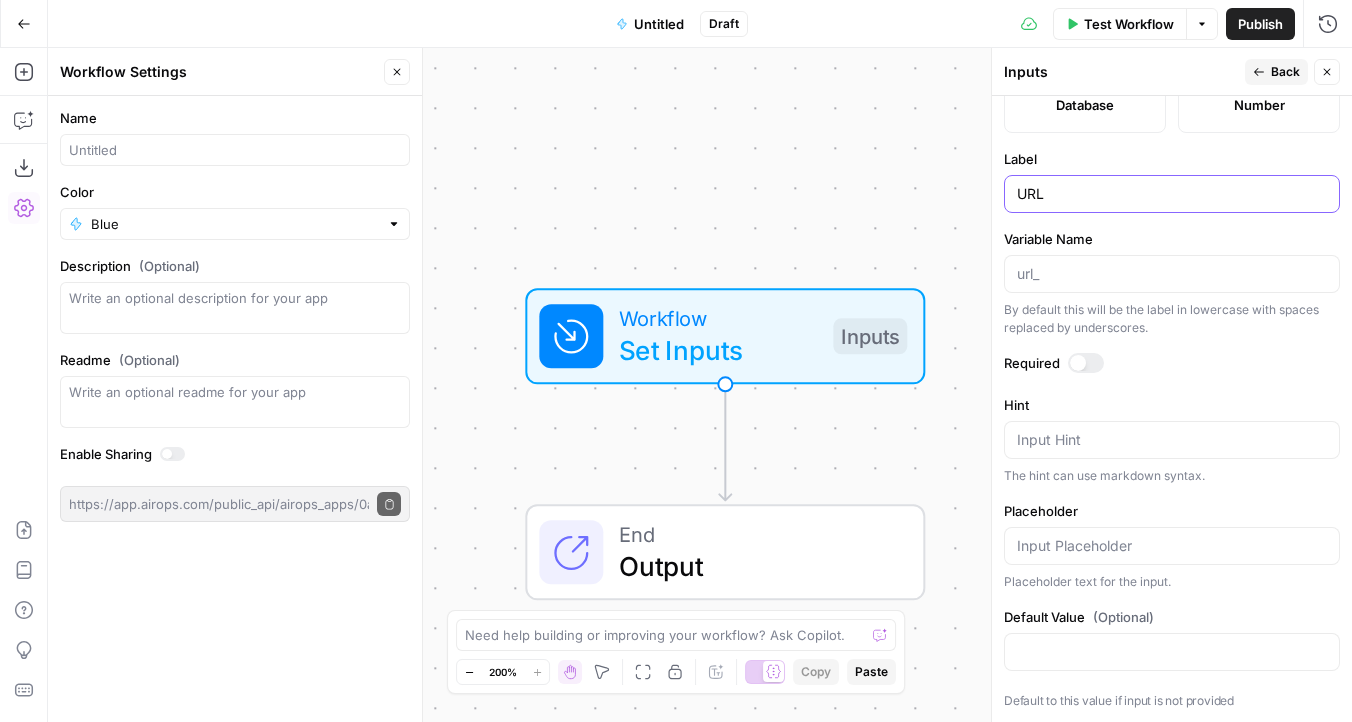 type on "URL" 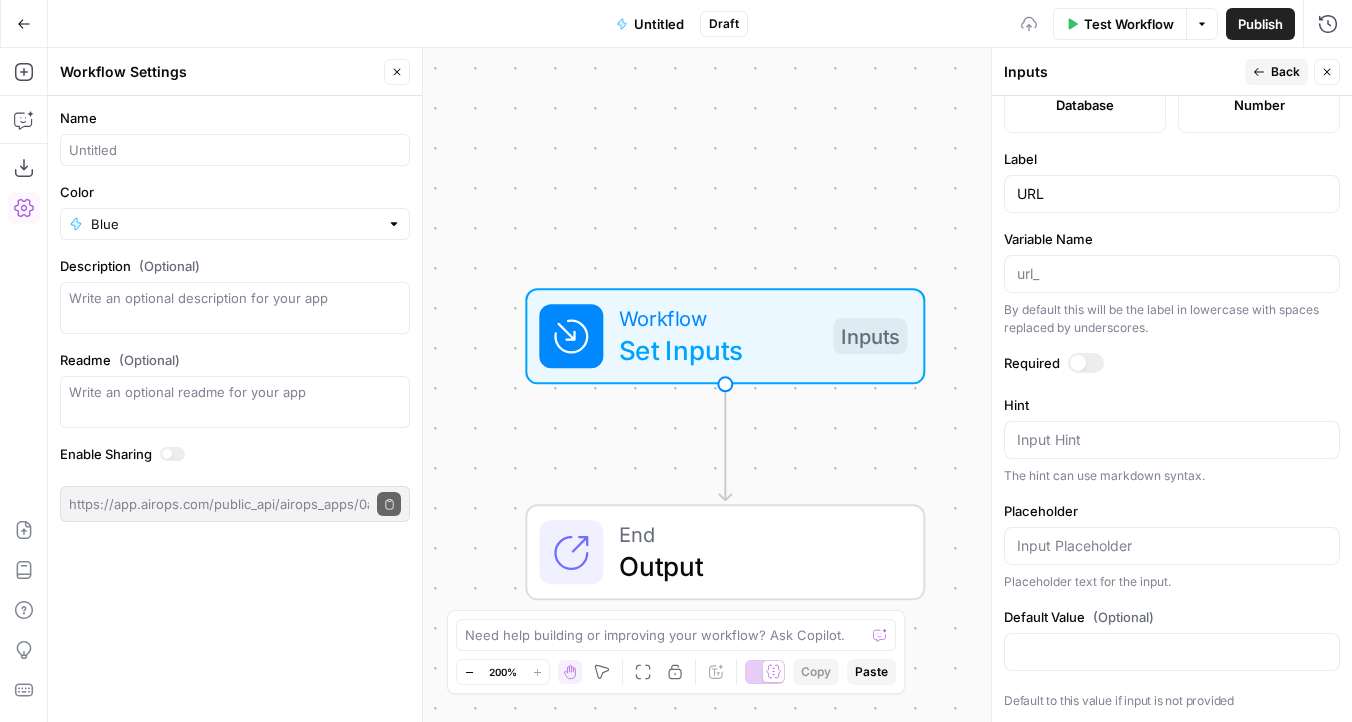 click at bounding box center (1172, 274) 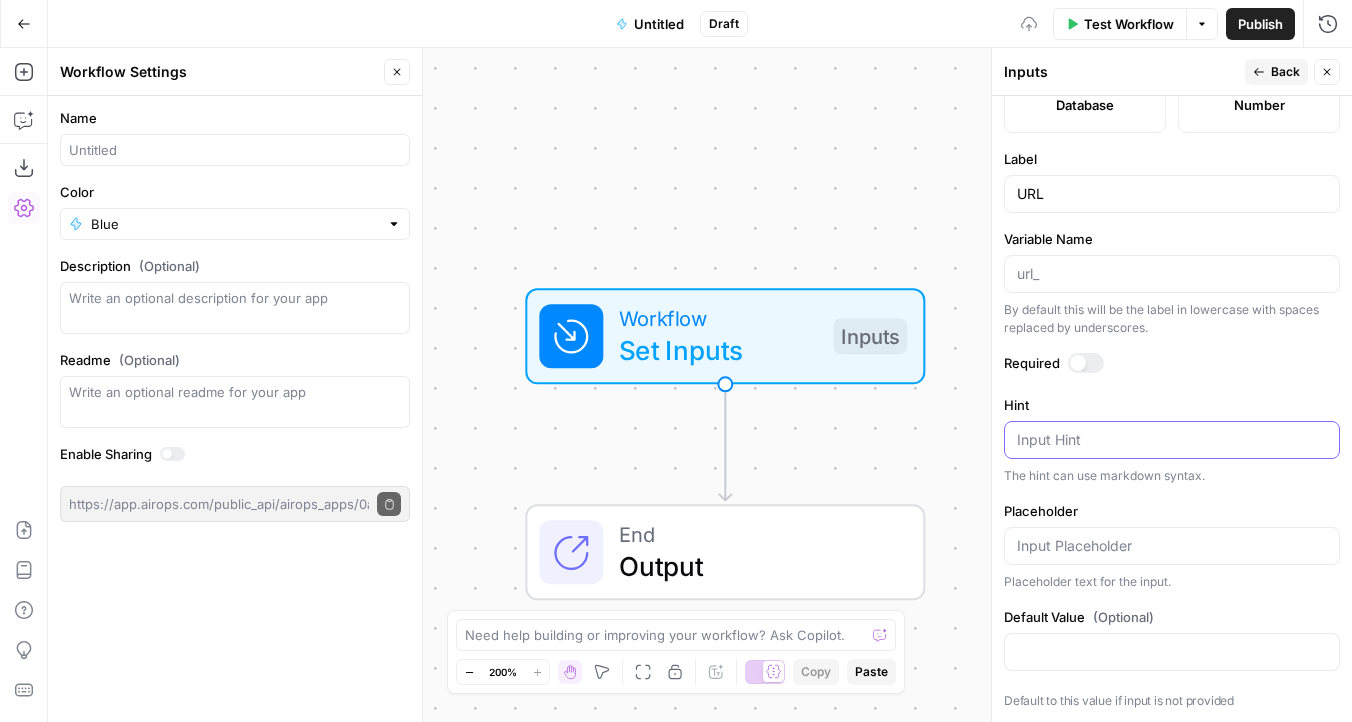 click on "Hint" at bounding box center [1172, 440] 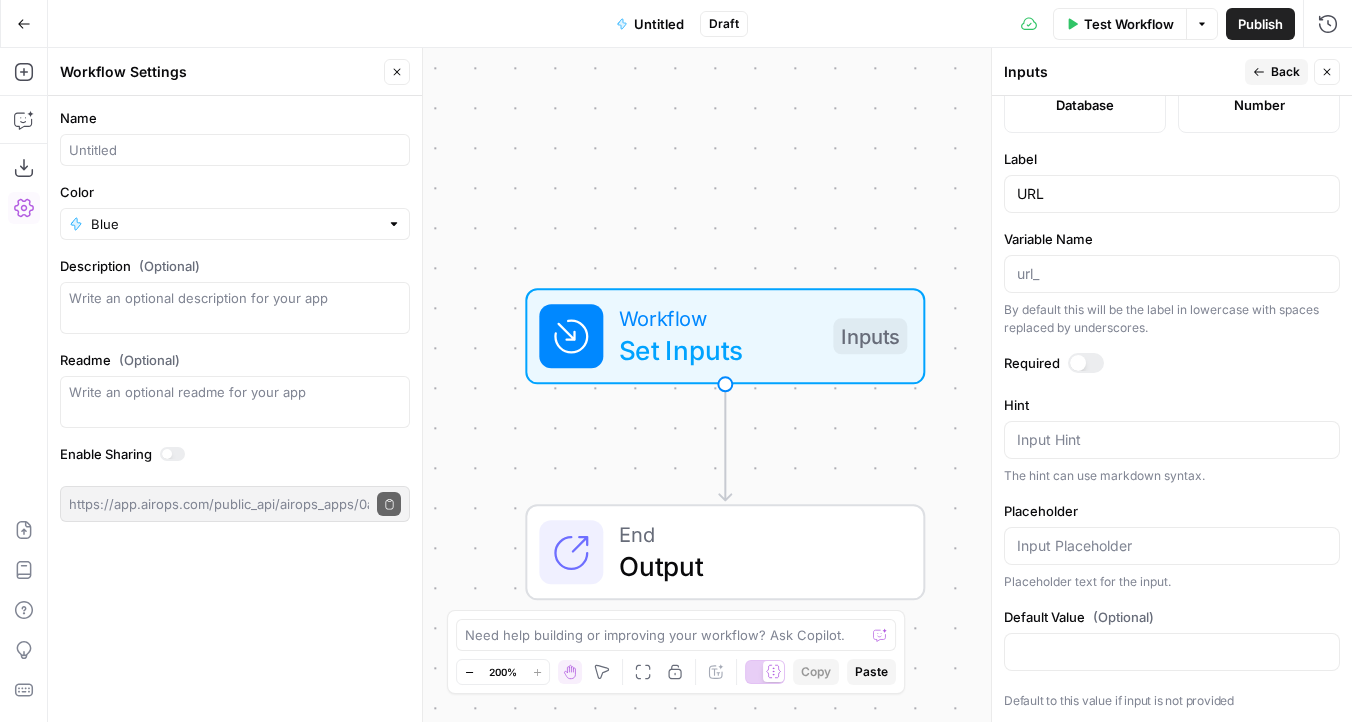 click at bounding box center [1086, 363] 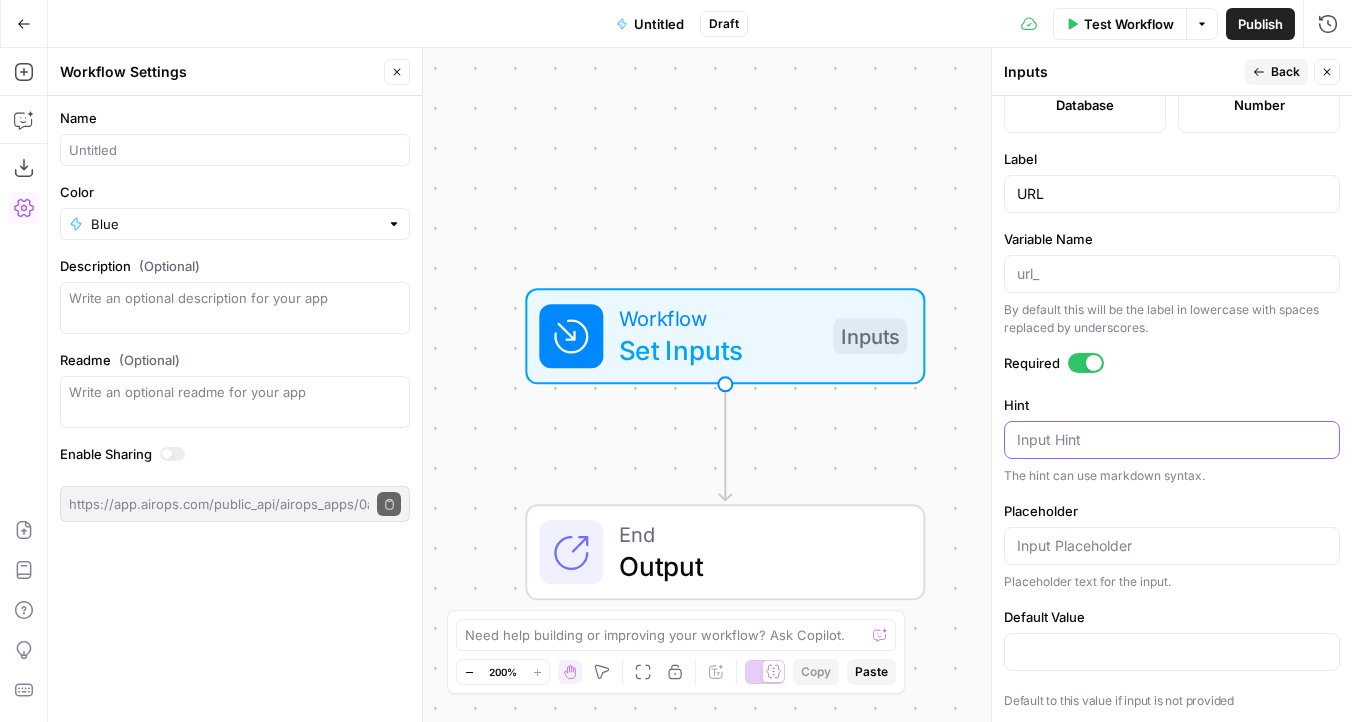 click on "Hint" at bounding box center [1172, 440] 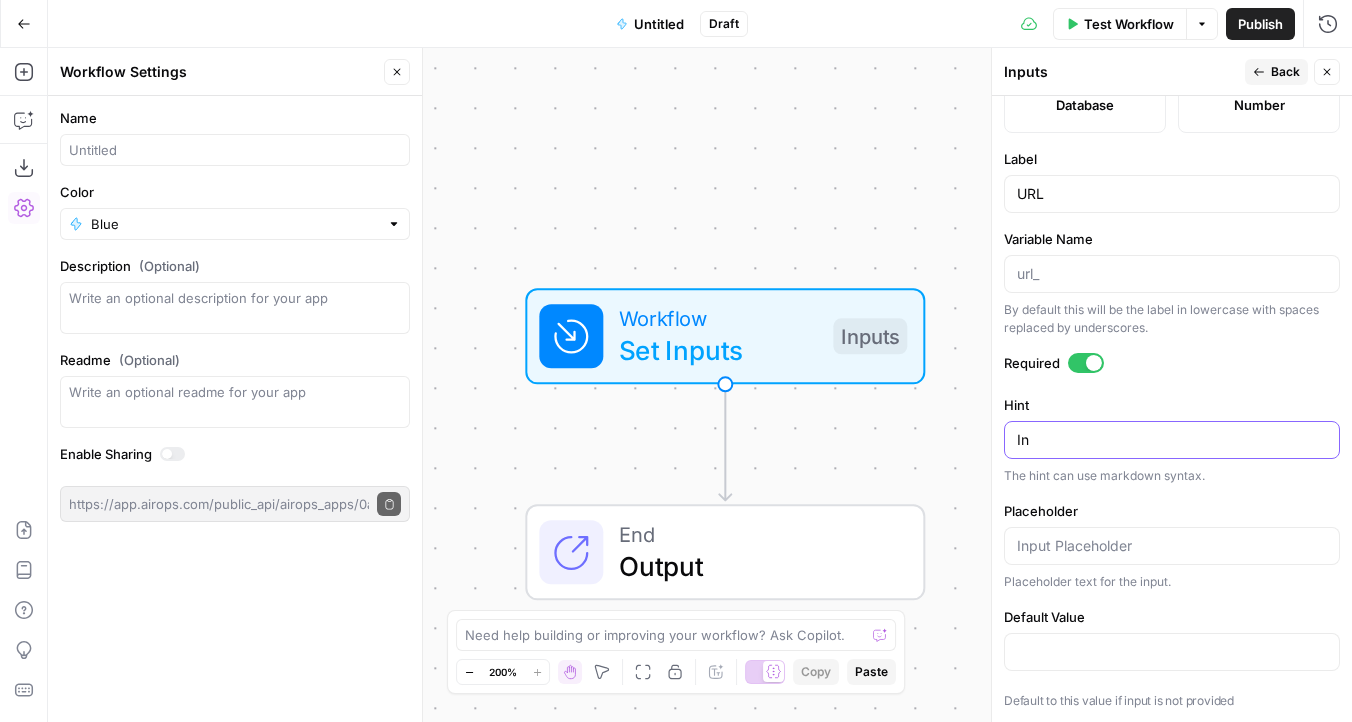 type on "I" 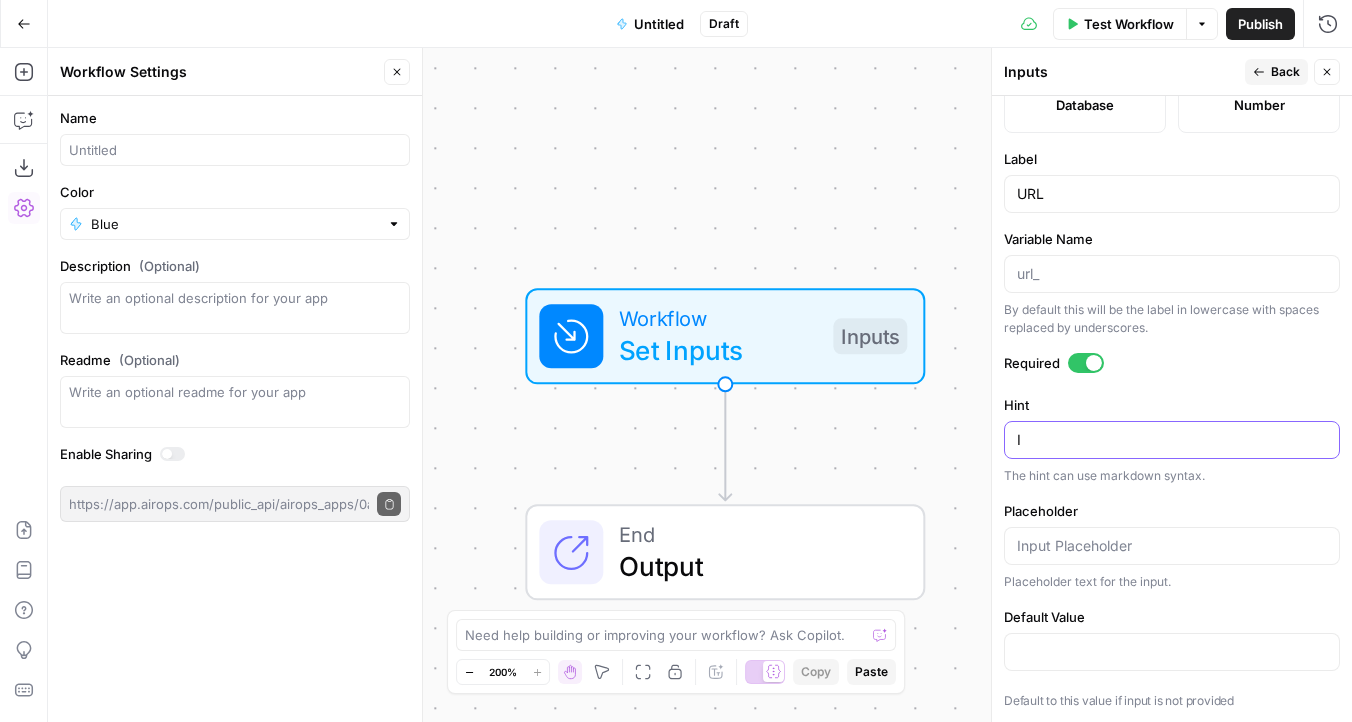 type 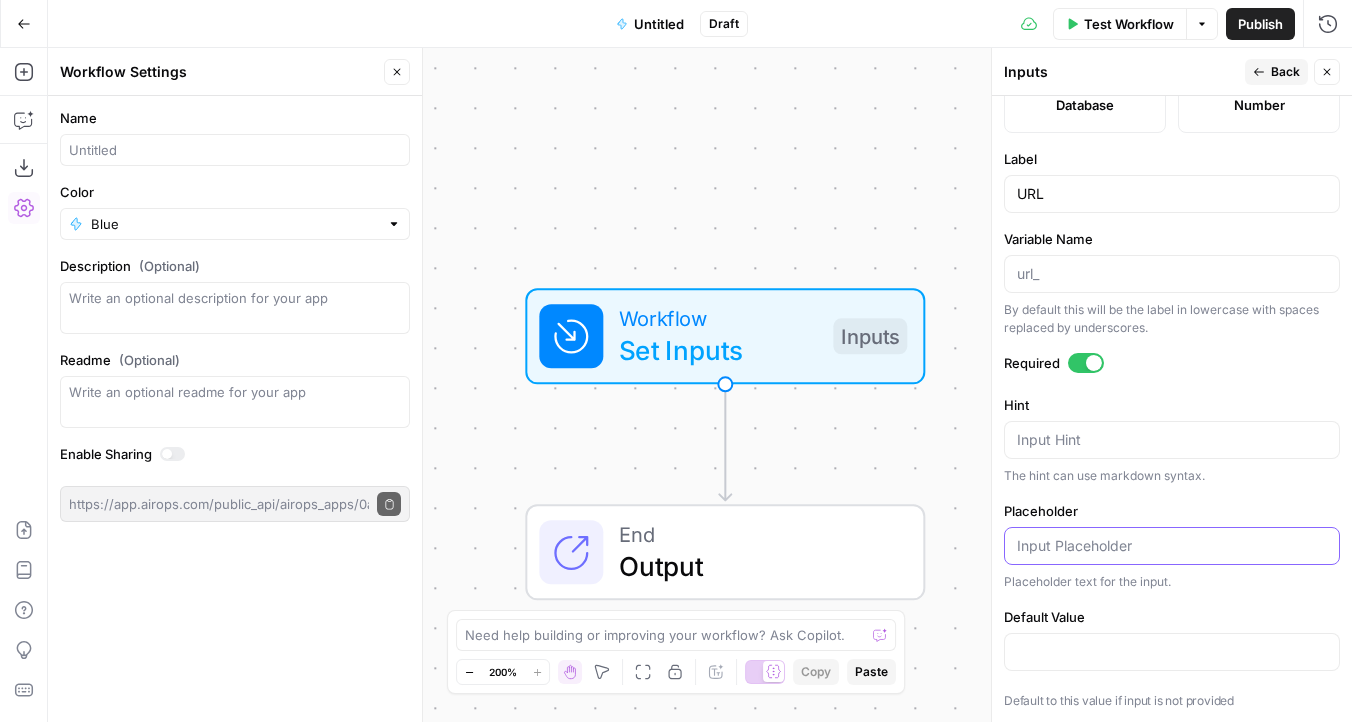 click on "Placeholder" at bounding box center (1172, 546) 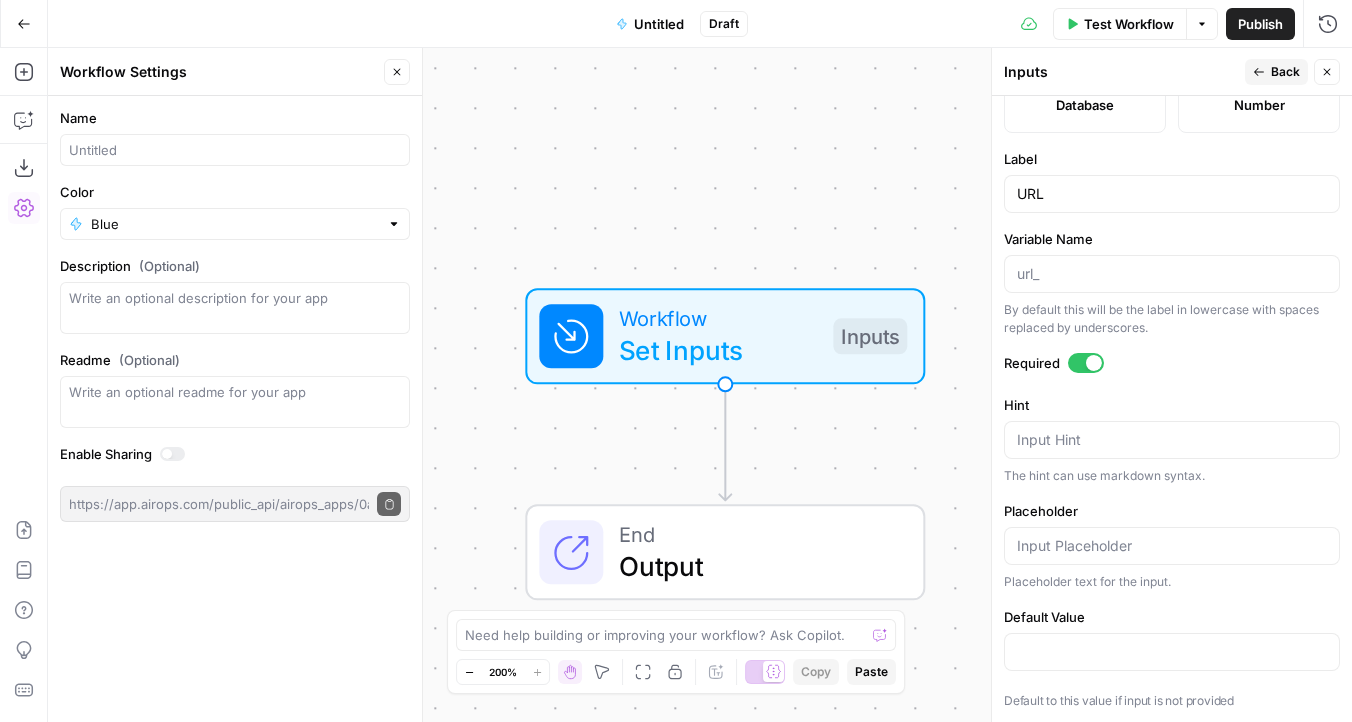 click on "Input type Short Text Long Text Single Select Multi Select JSON File Text File Media File CSV Brand Kit Knowledge Base Database Number Label URL Variable Name By default this will be the label in lowercase with spaces replaced by underscores. Required Hint Input Hint The hint can use markdown syntax. Placeholder Placeholder text for the input. Default Value Default to this value if input is not provided" at bounding box center [1172, 409] 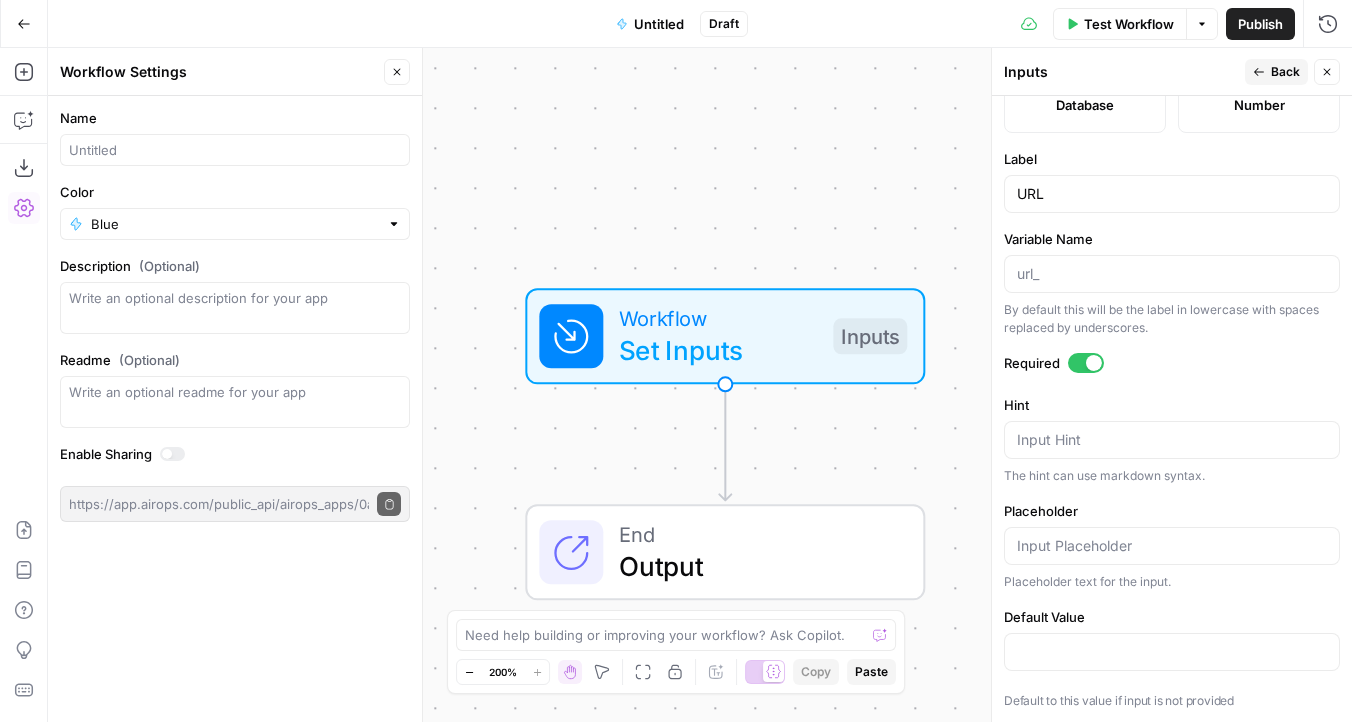 click at bounding box center [1172, 546] 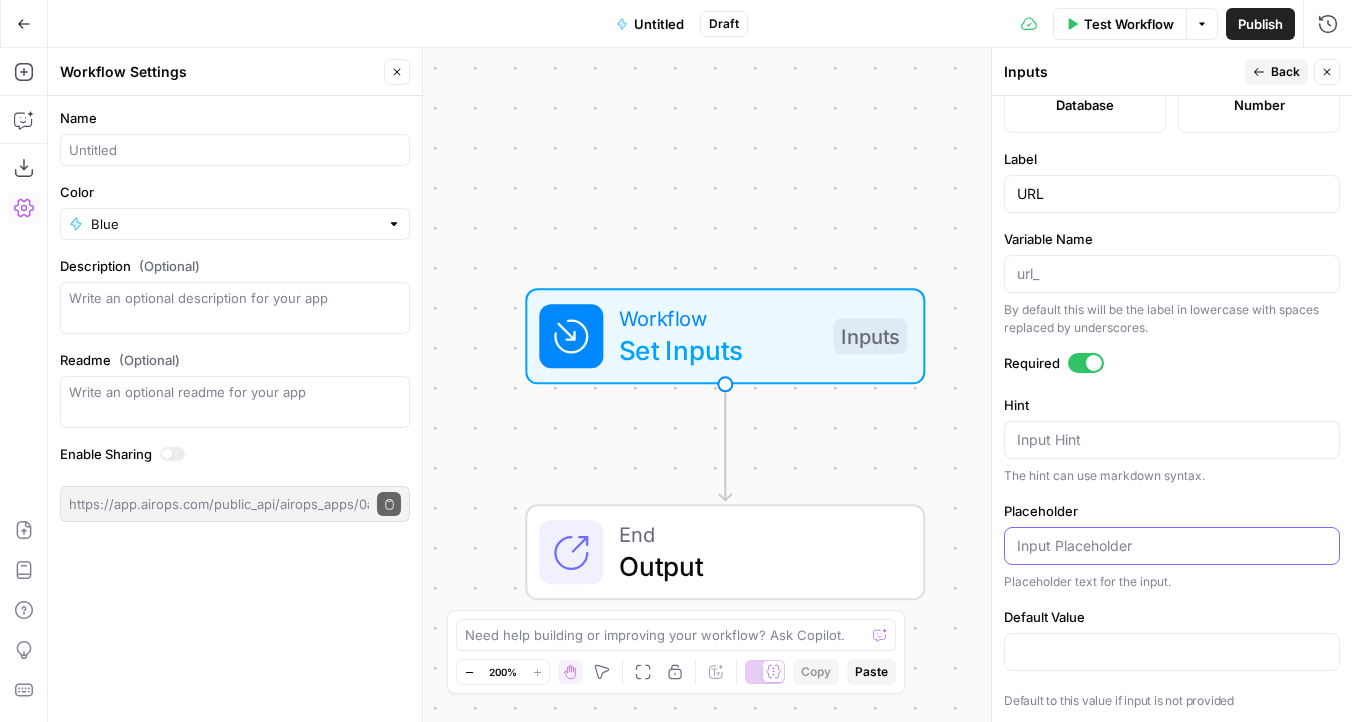 paste on "https://www.branch.io/guides/mobile-referrals/" 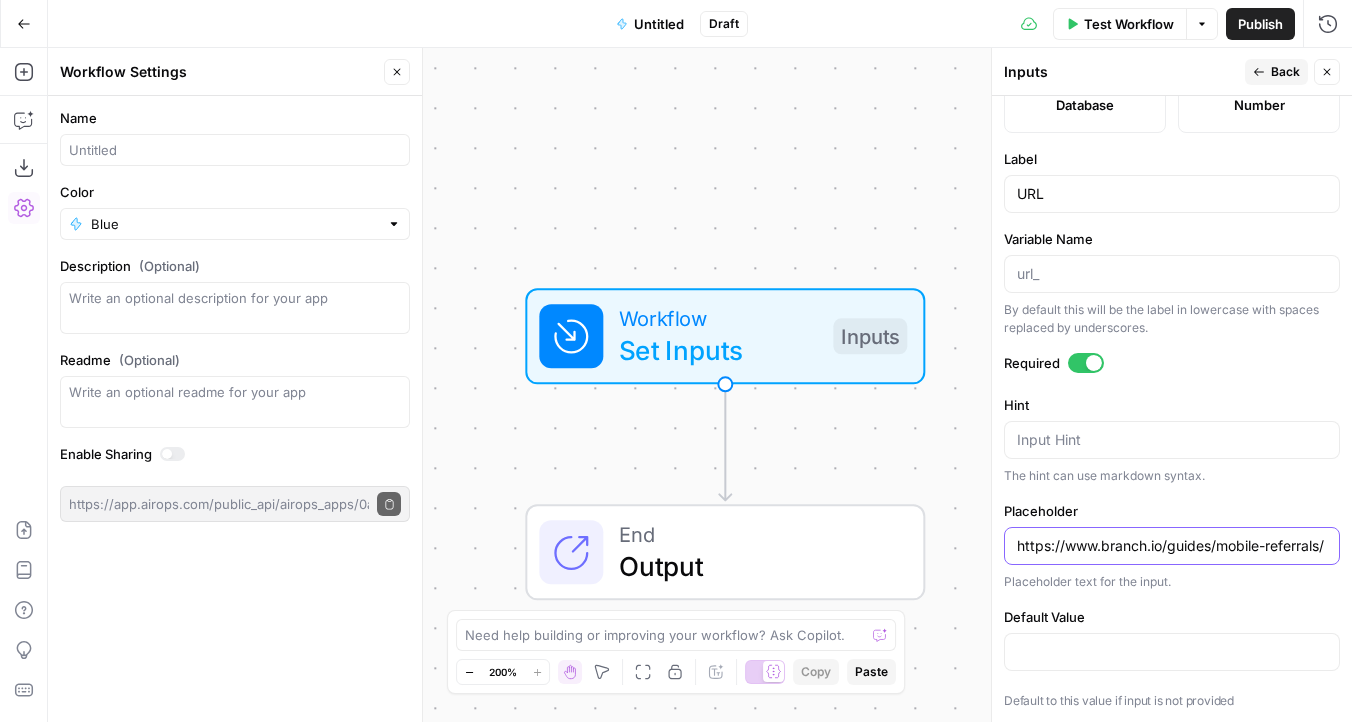 scroll, scrollTop: 0, scrollLeft: 2, axis: horizontal 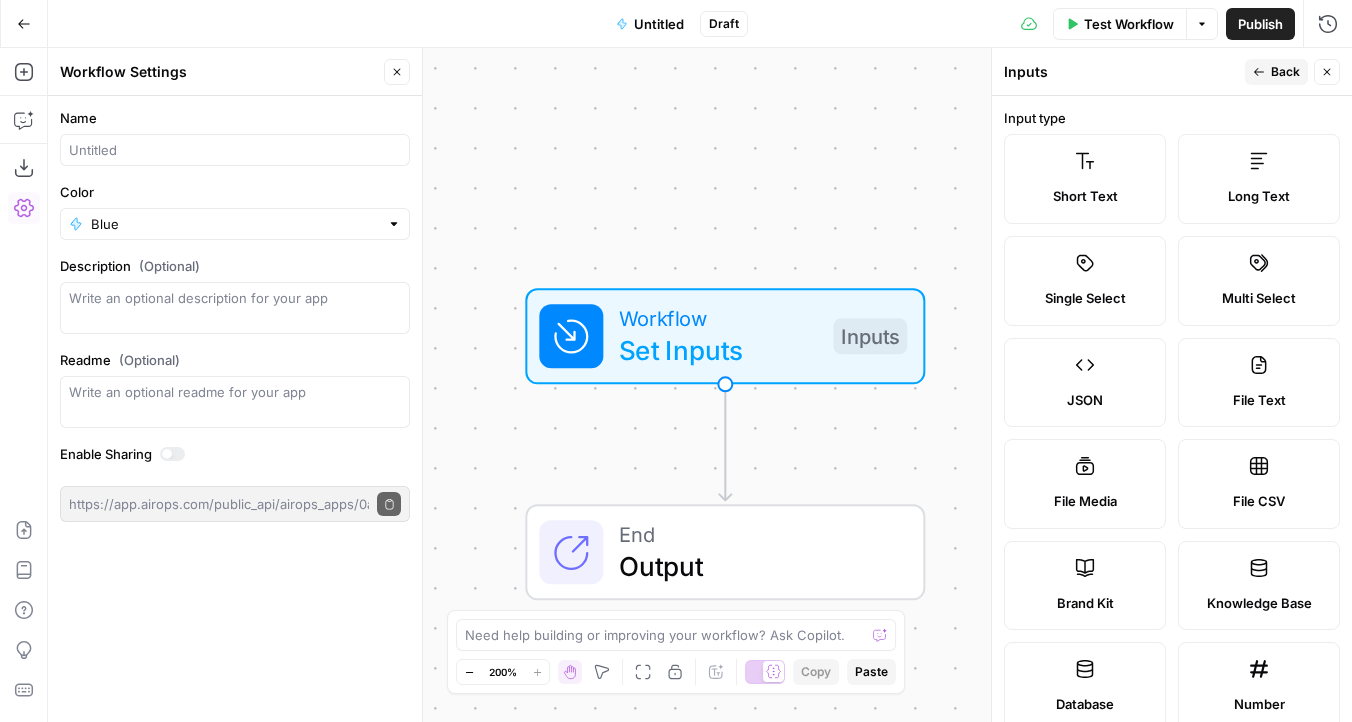 type on "https://www.branch.io/guides/mobile-referrals/" 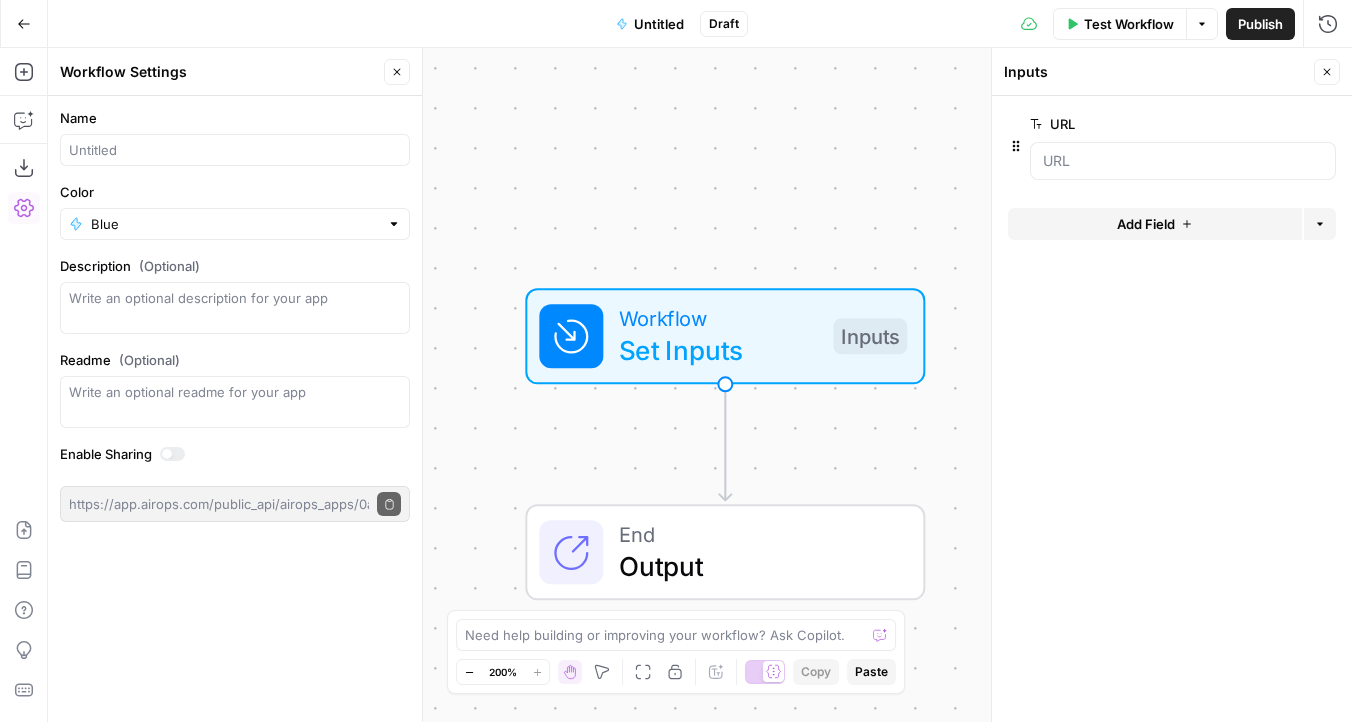 click on "Add Field" at bounding box center (1146, 224) 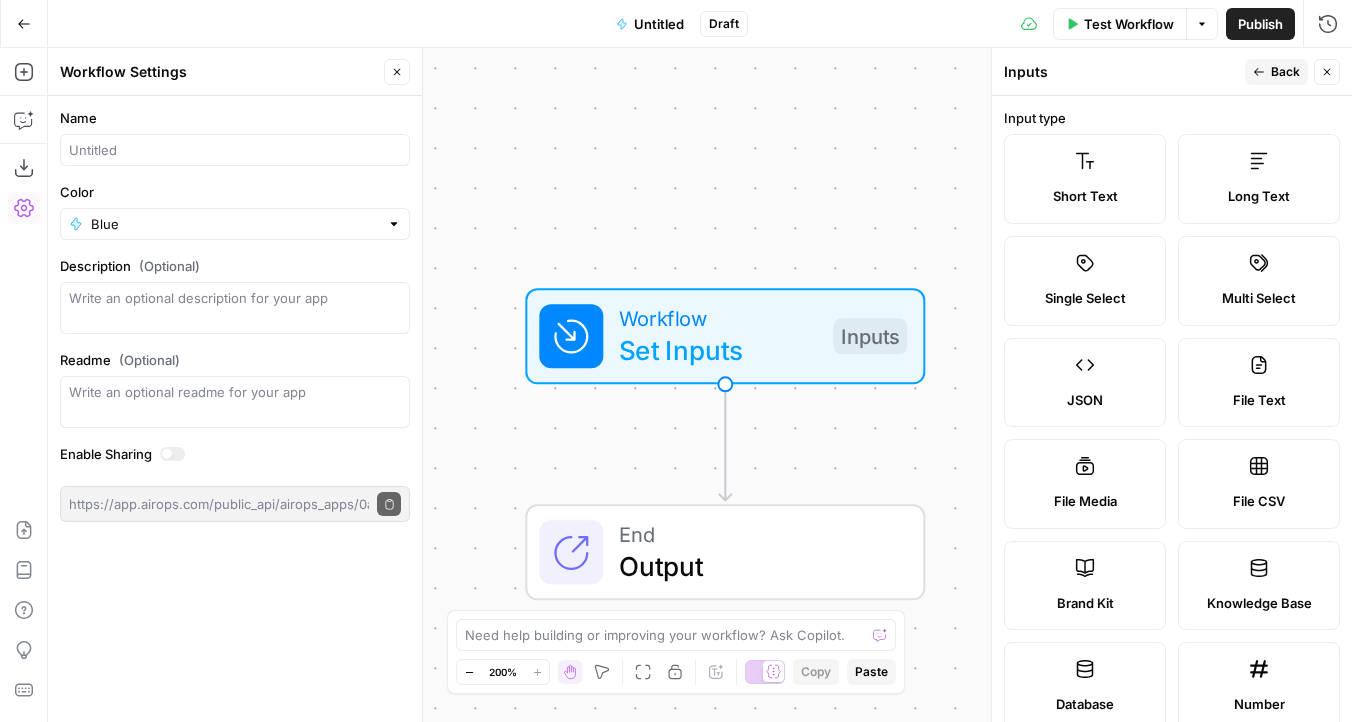 click 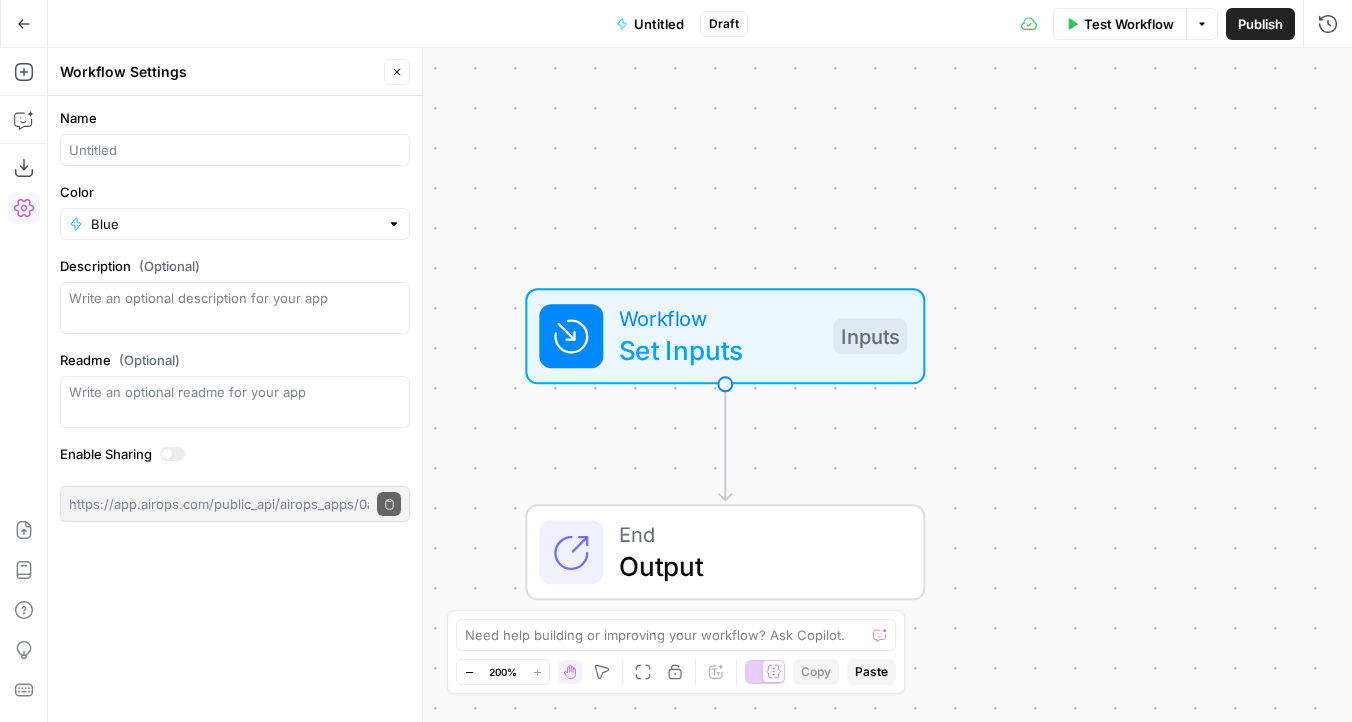 click on "Set Inputs" at bounding box center (718, 350) 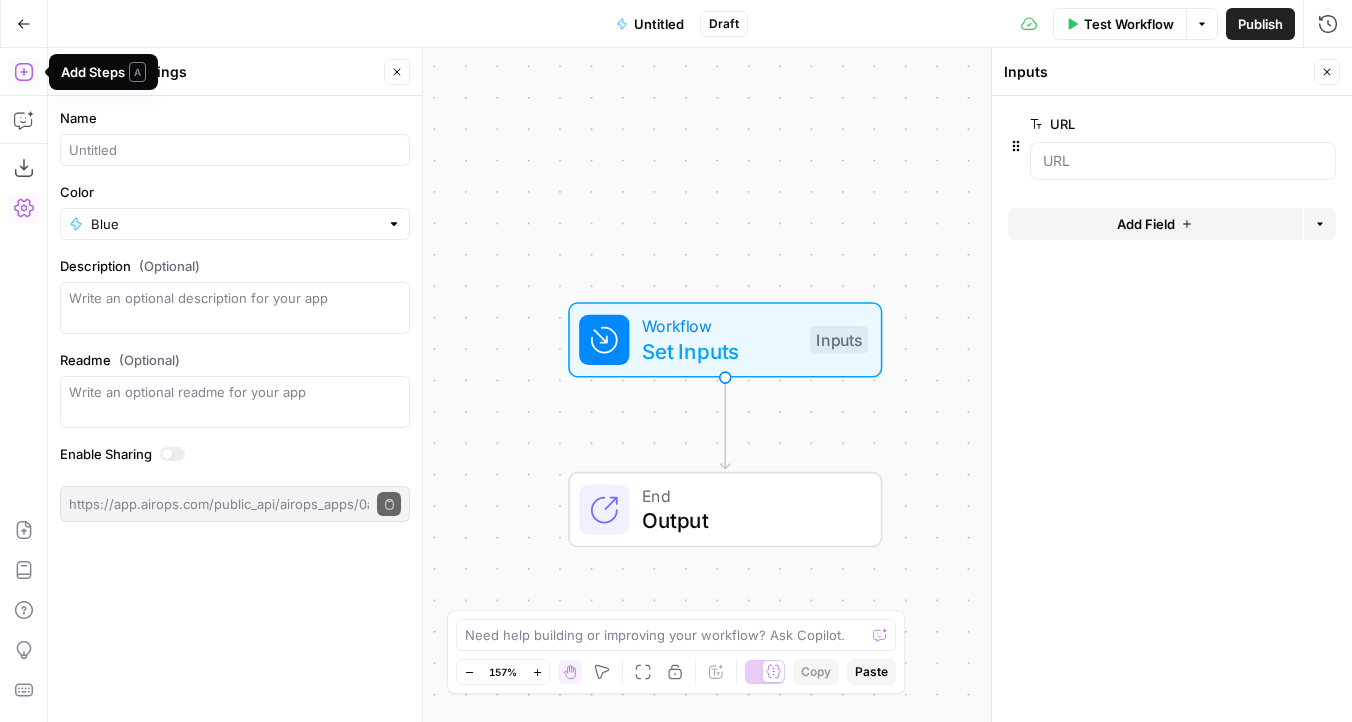 click 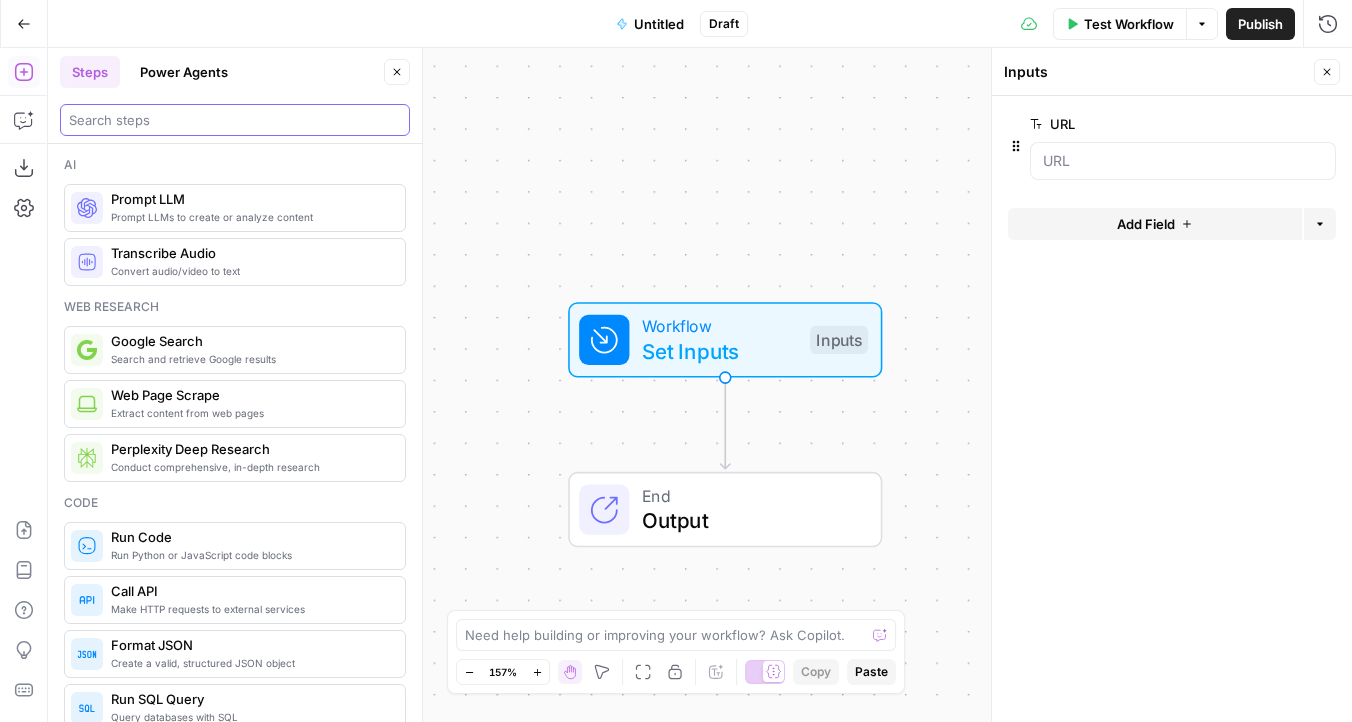 click at bounding box center [235, 120] 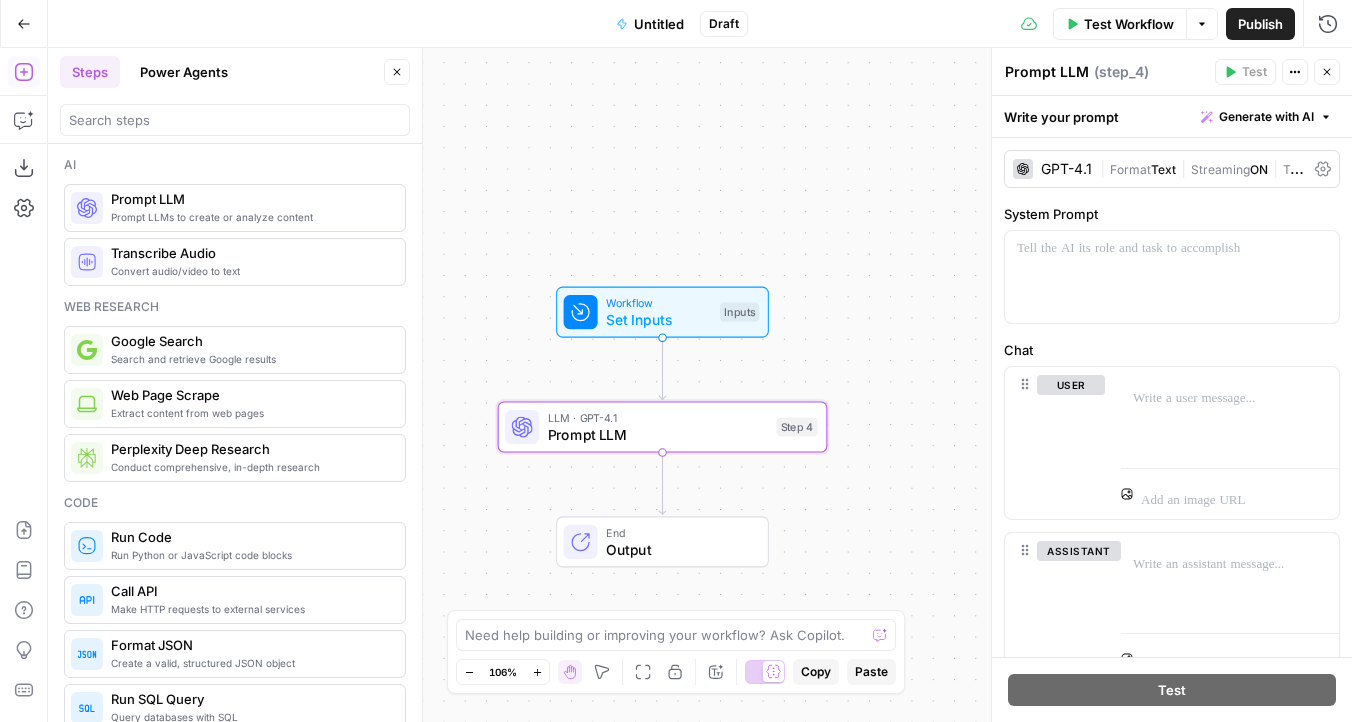 drag, startPoint x: 206, startPoint y: 217, endPoint x: 774, endPoint y: 30, distance: 597.9908 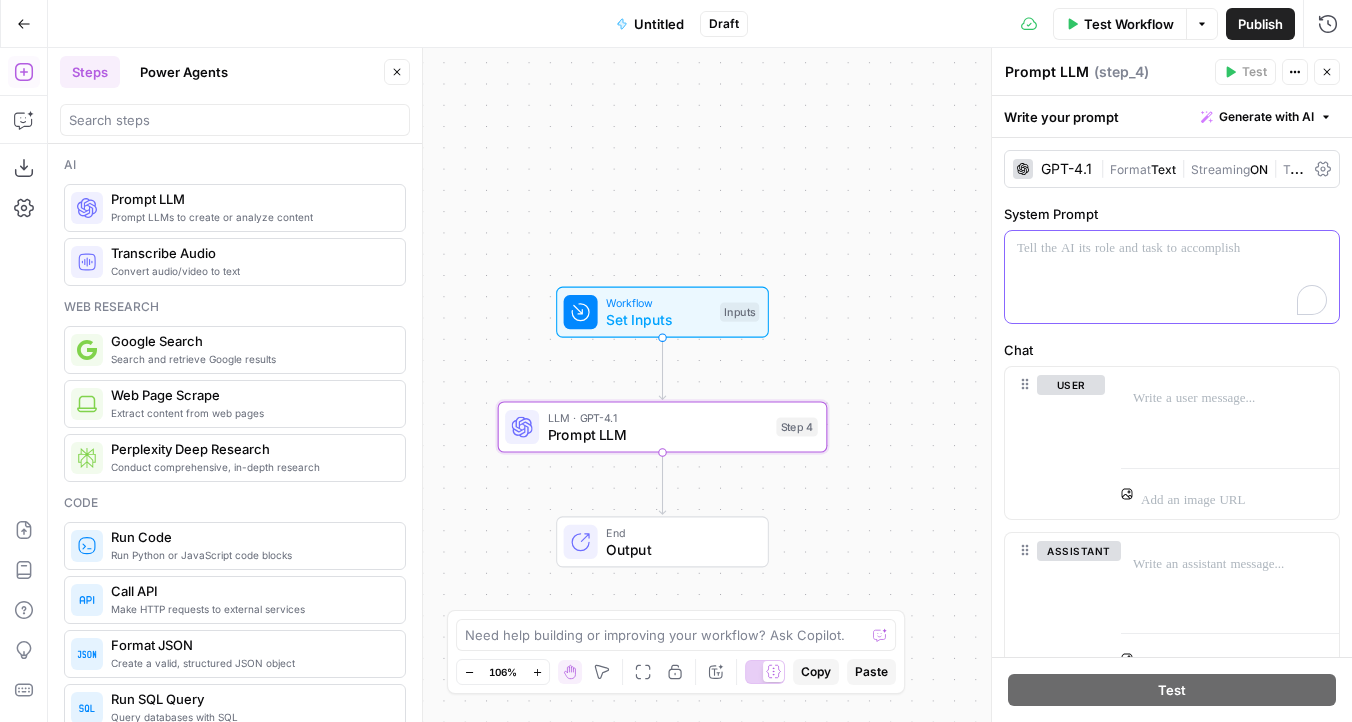 click at bounding box center (1172, 277) 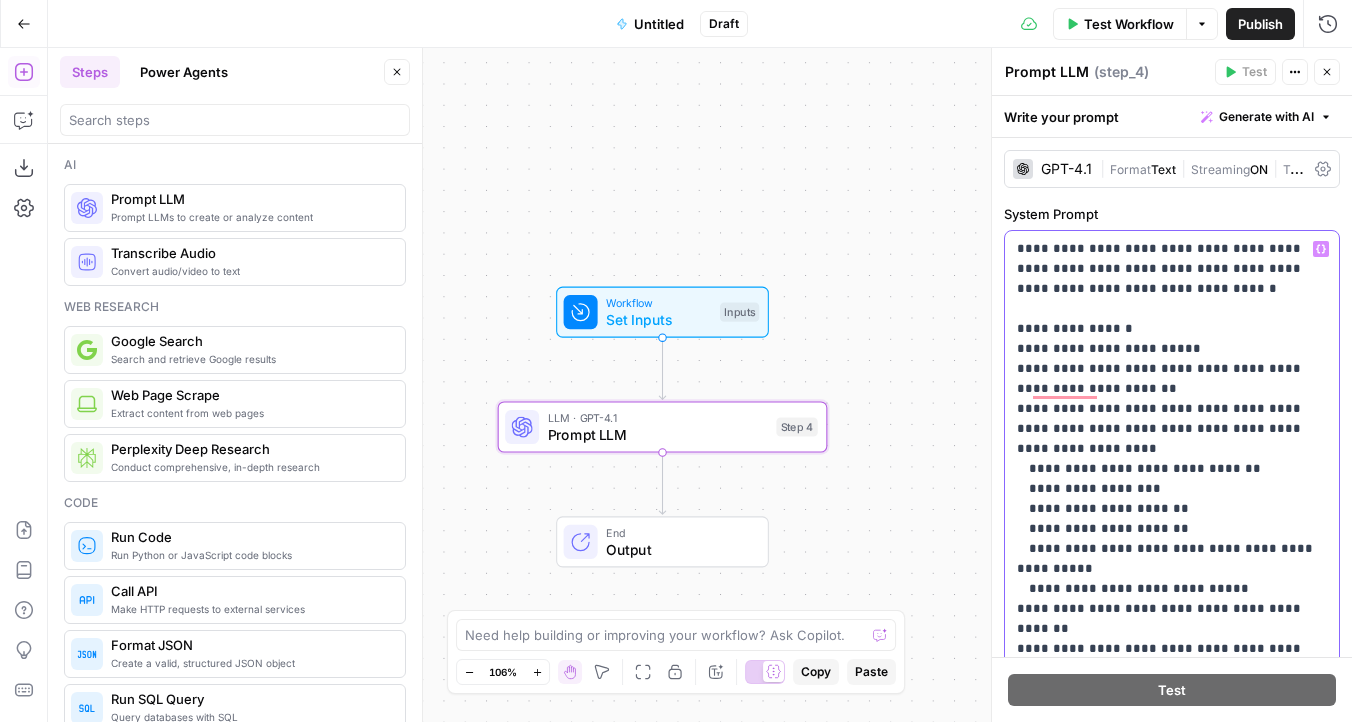 scroll, scrollTop: 162, scrollLeft: 0, axis: vertical 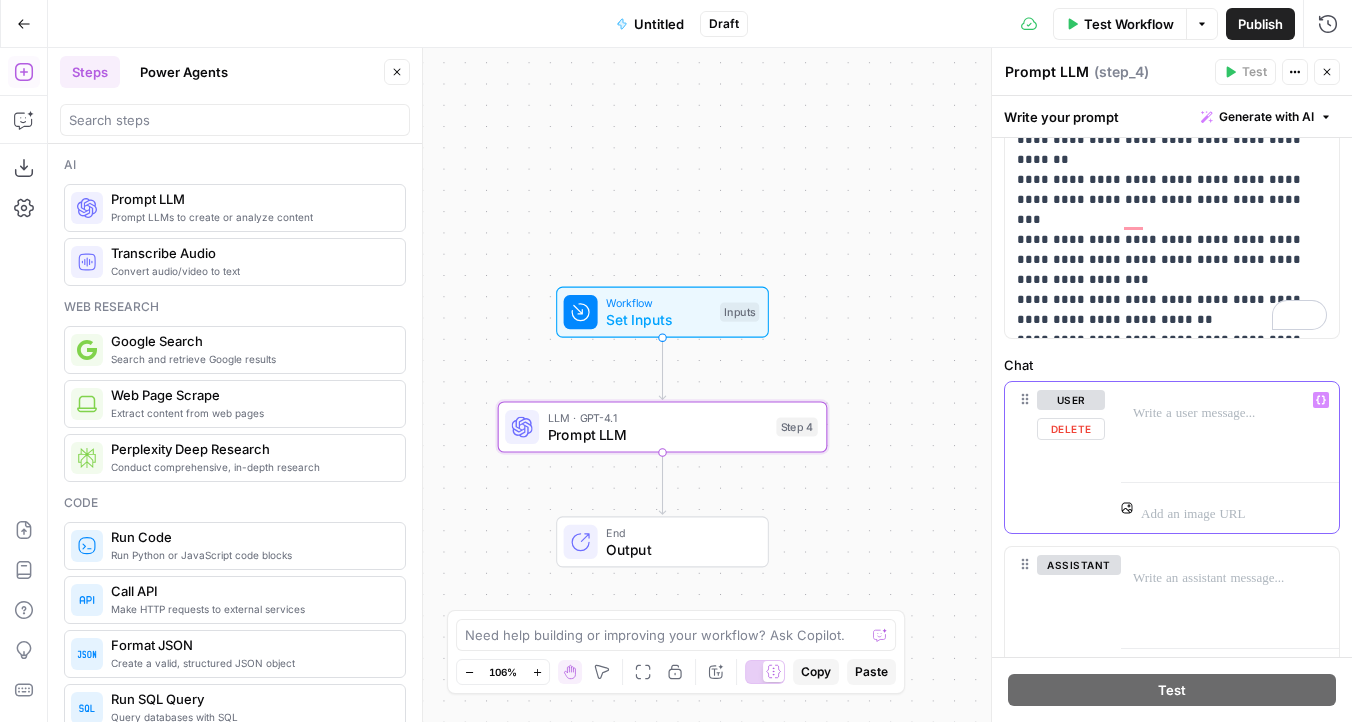 click at bounding box center (1230, 428) 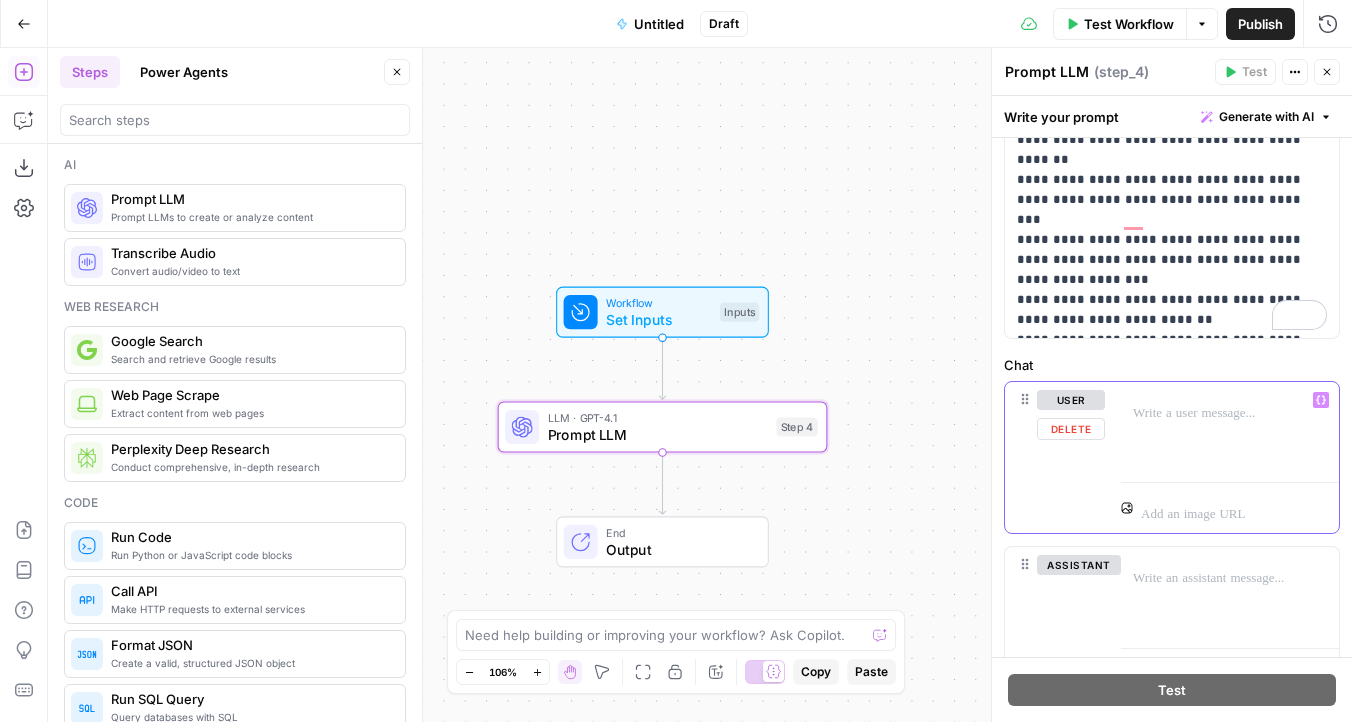 paste 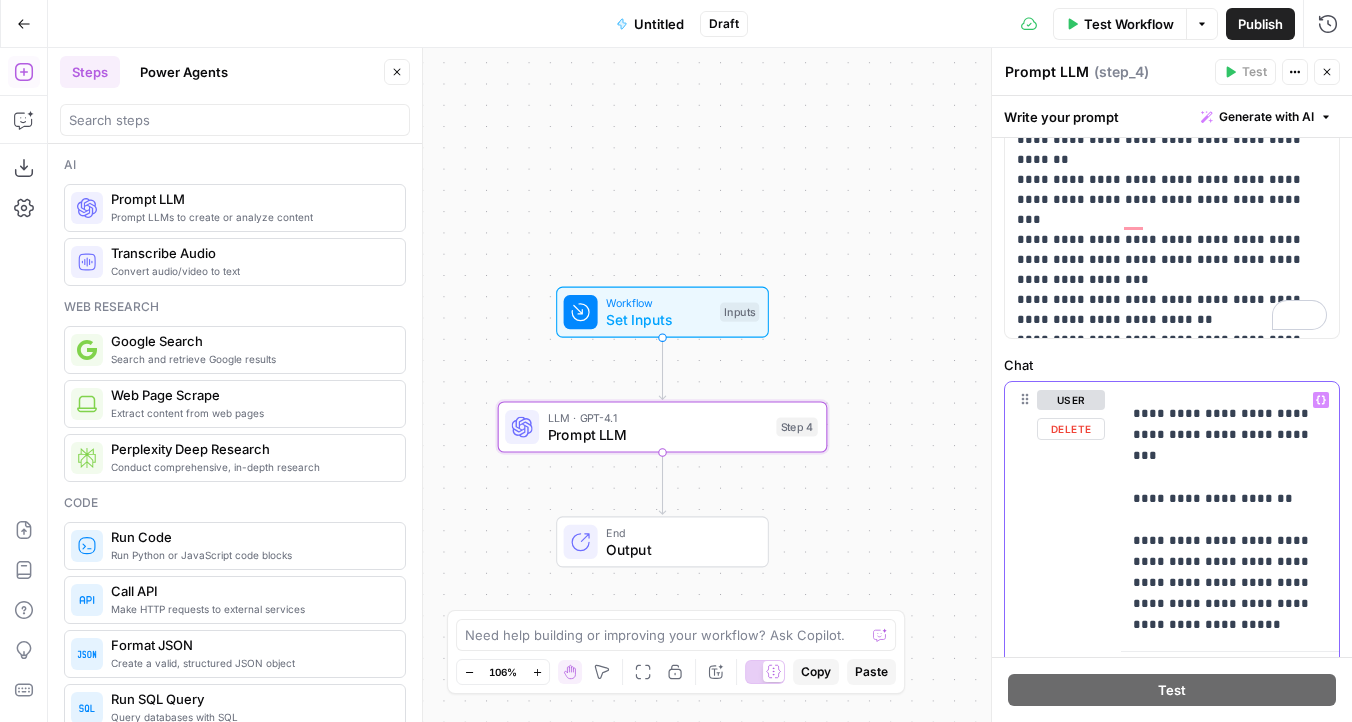 drag, startPoint x: 1162, startPoint y: 473, endPoint x: 1351, endPoint y: 471, distance: 189.01057 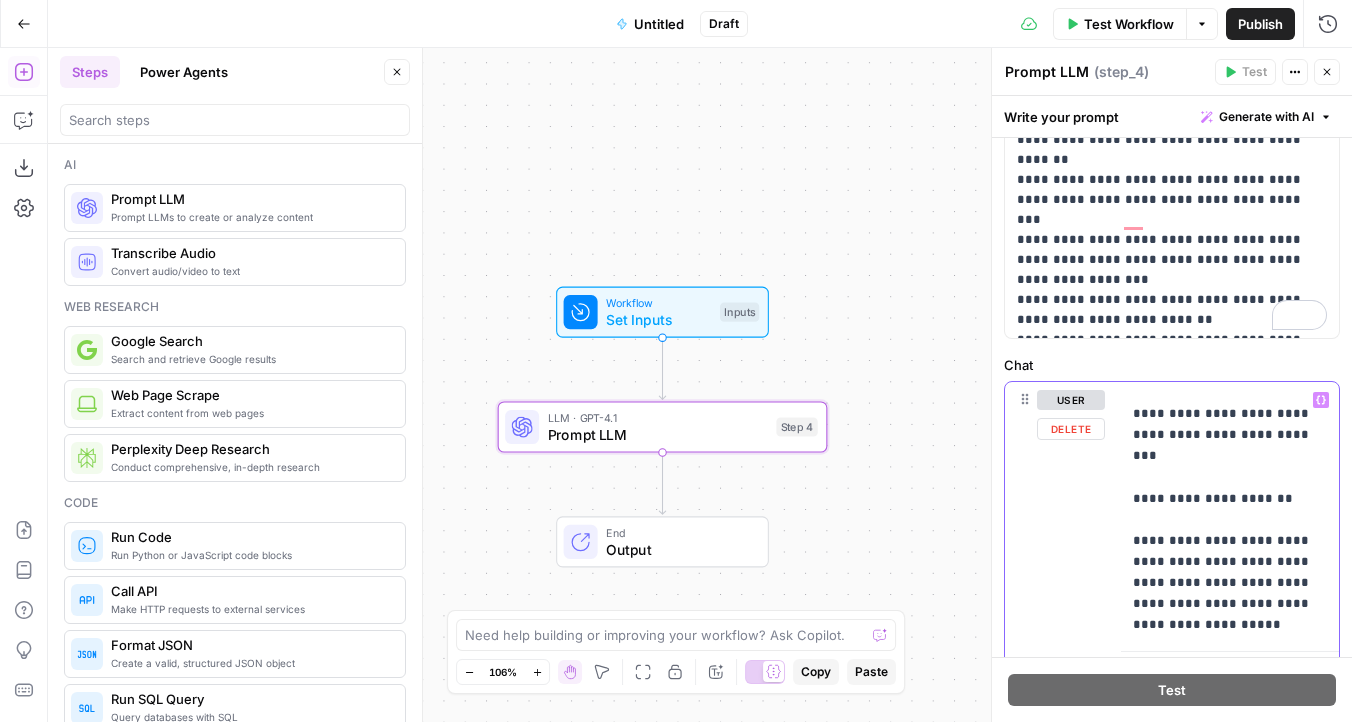 click on "**********" at bounding box center [1172, 397] 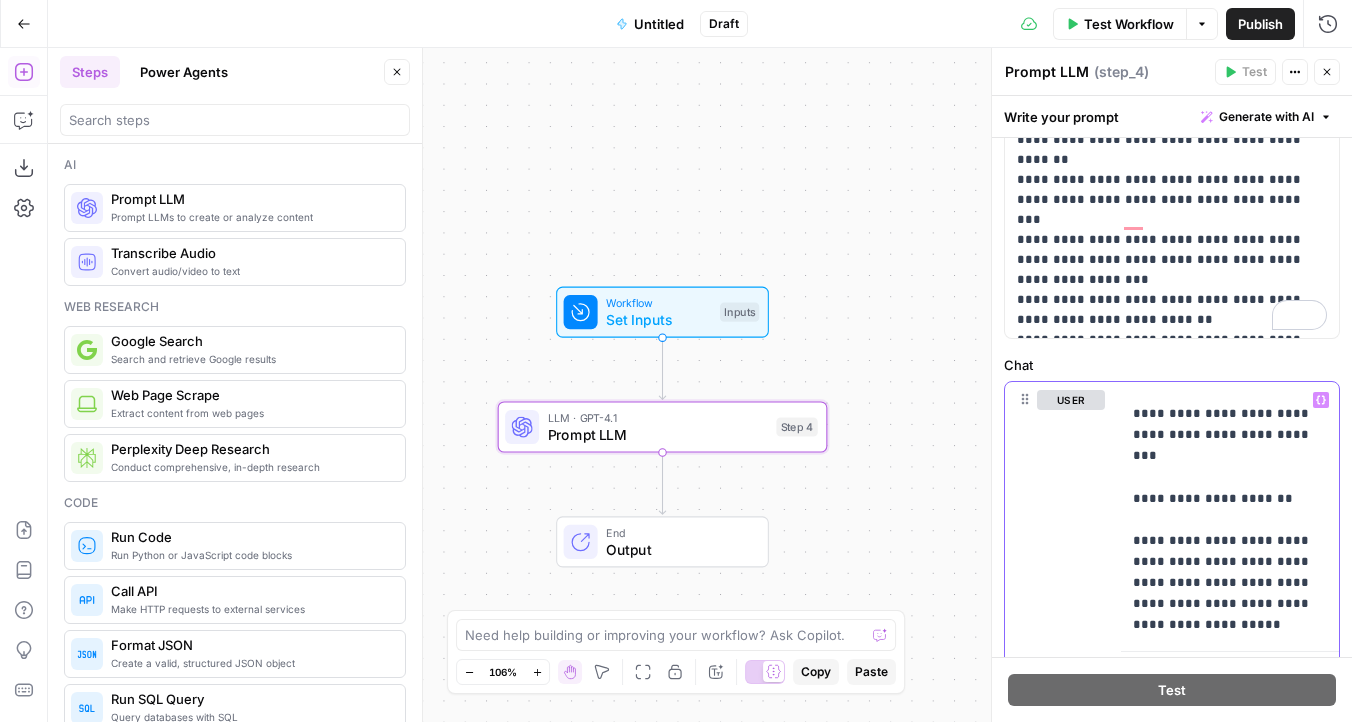 type 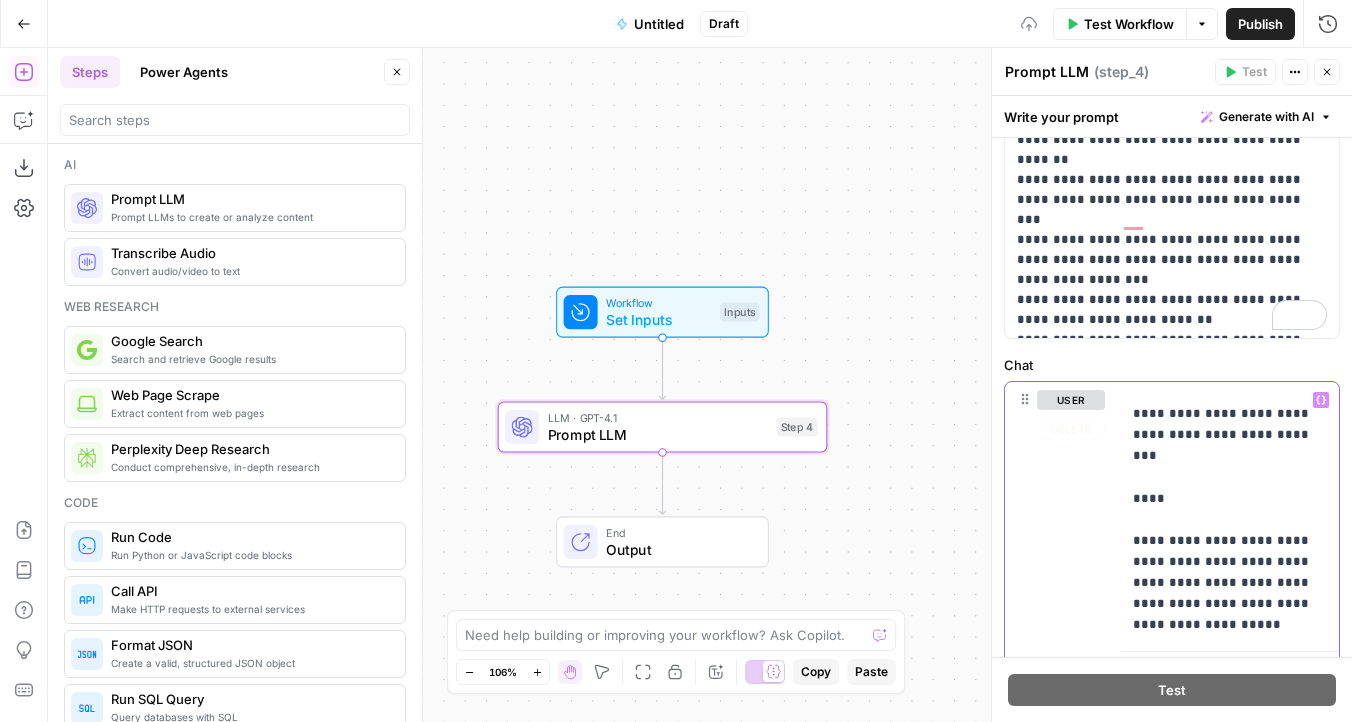 click 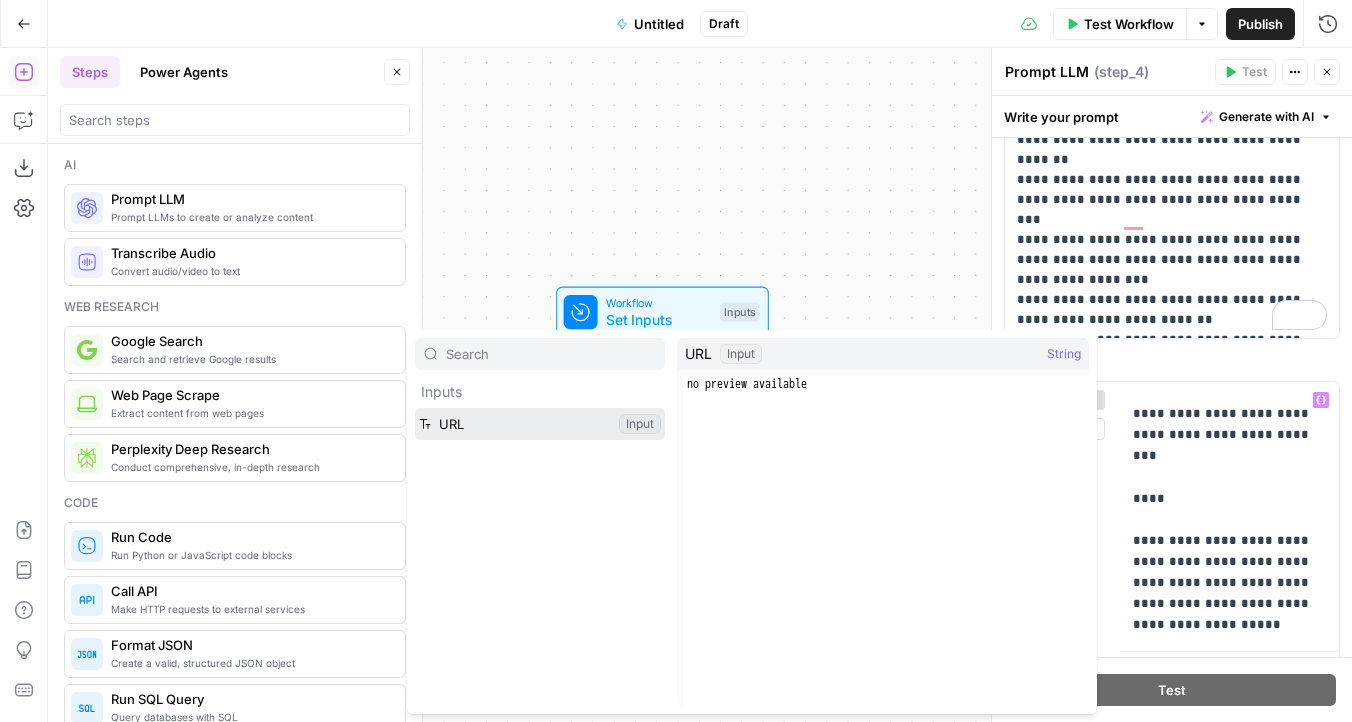 click at bounding box center [540, 424] 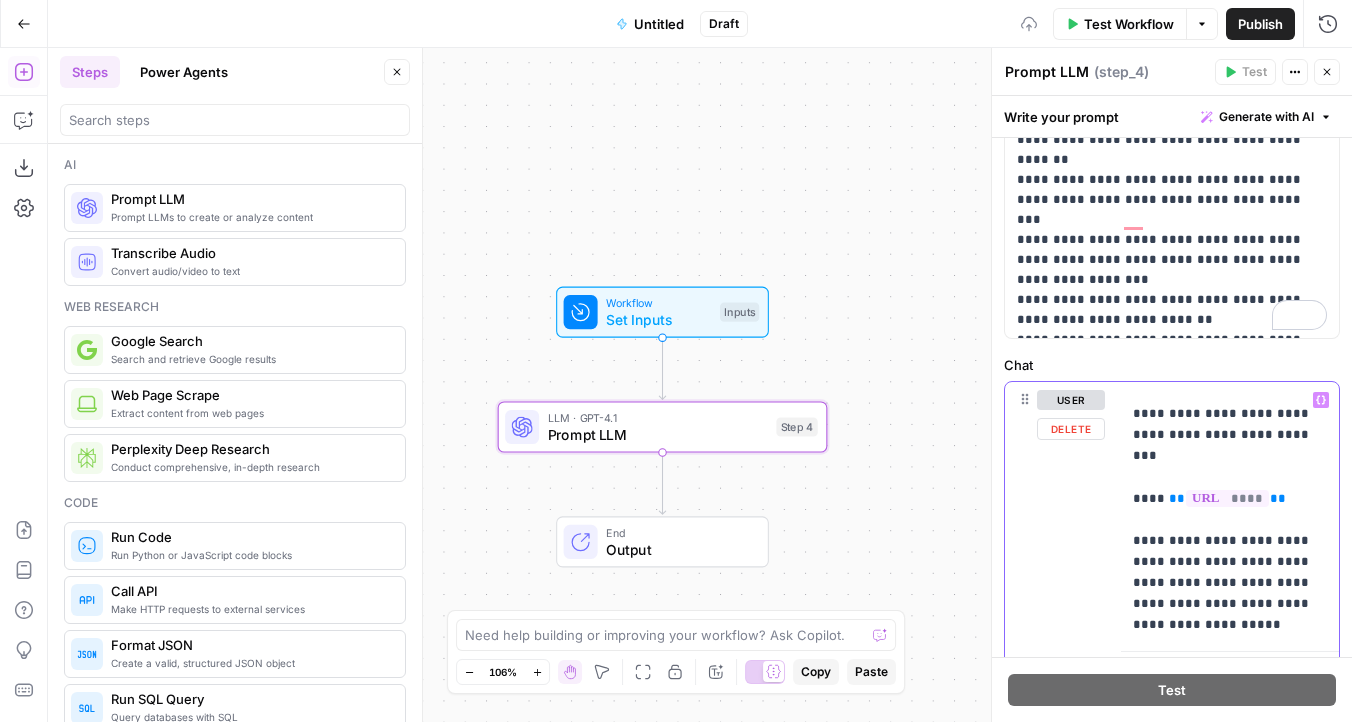 scroll, scrollTop: 783, scrollLeft: 0, axis: vertical 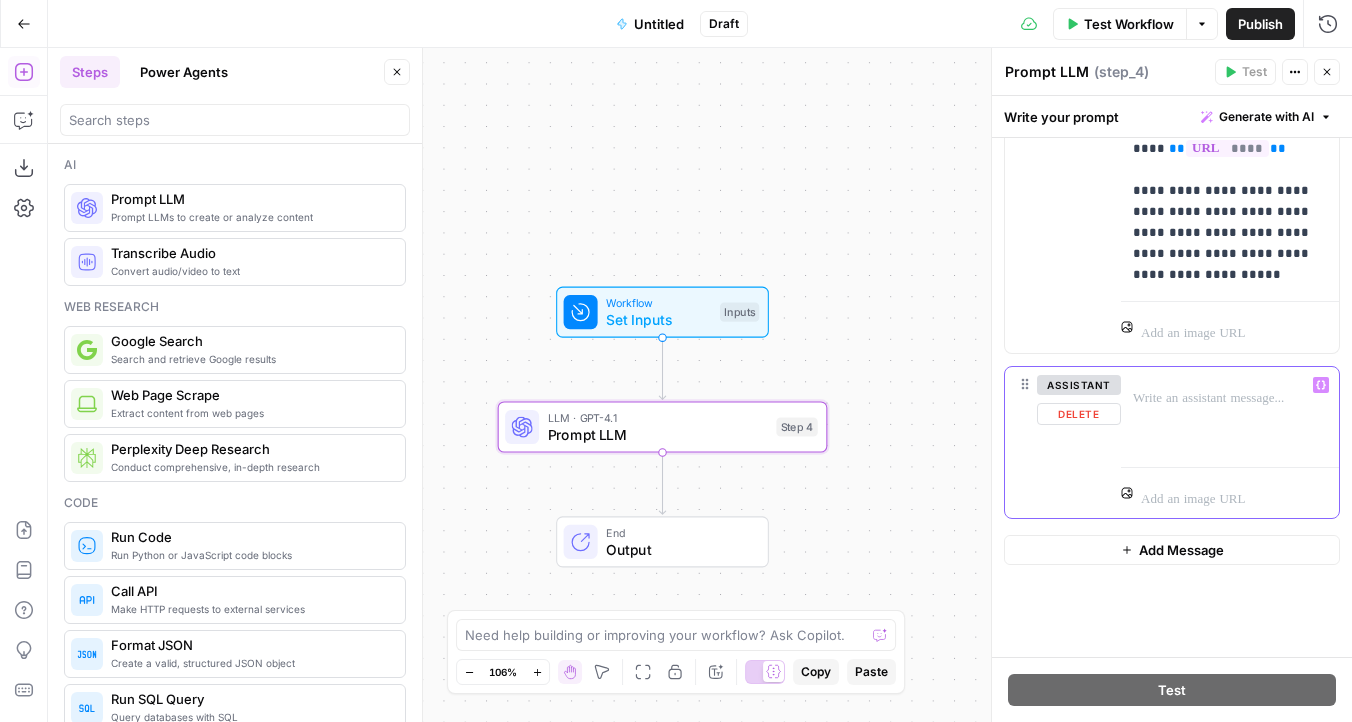 click at bounding box center [1230, 413] 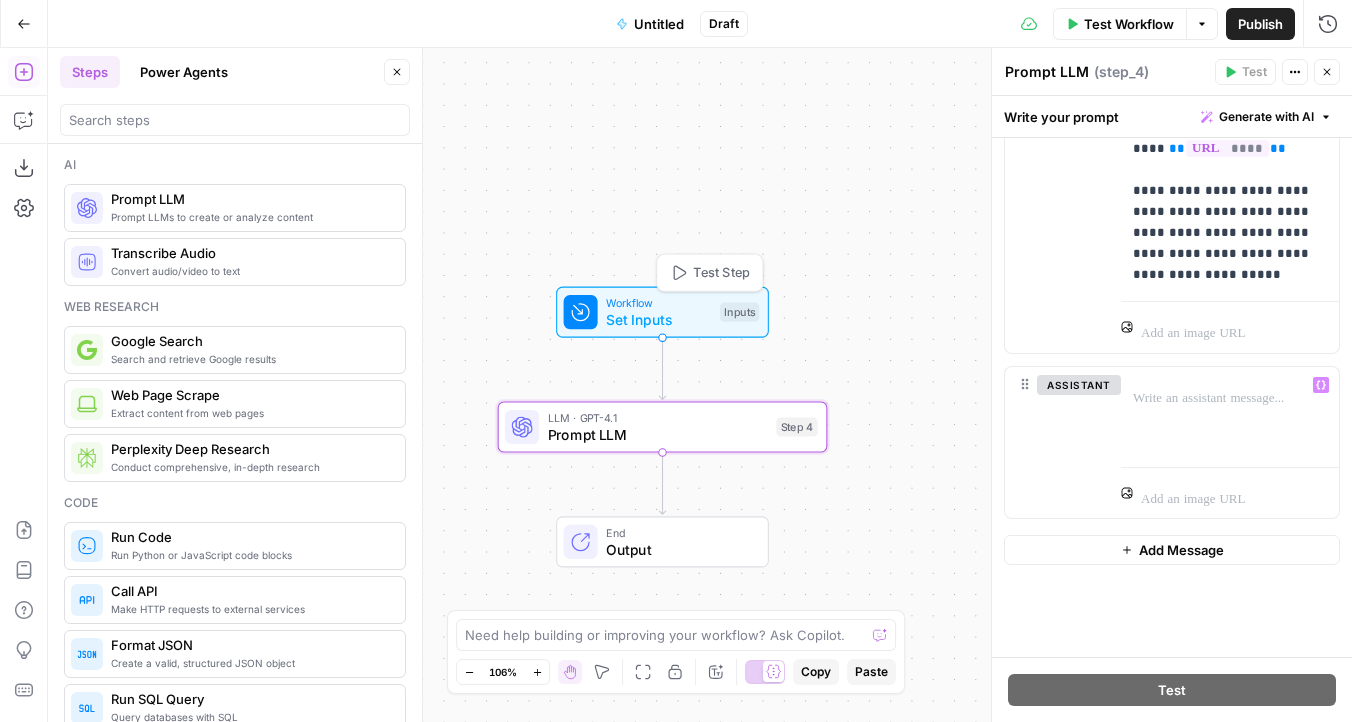 click on "Workflow" at bounding box center (658, 302) 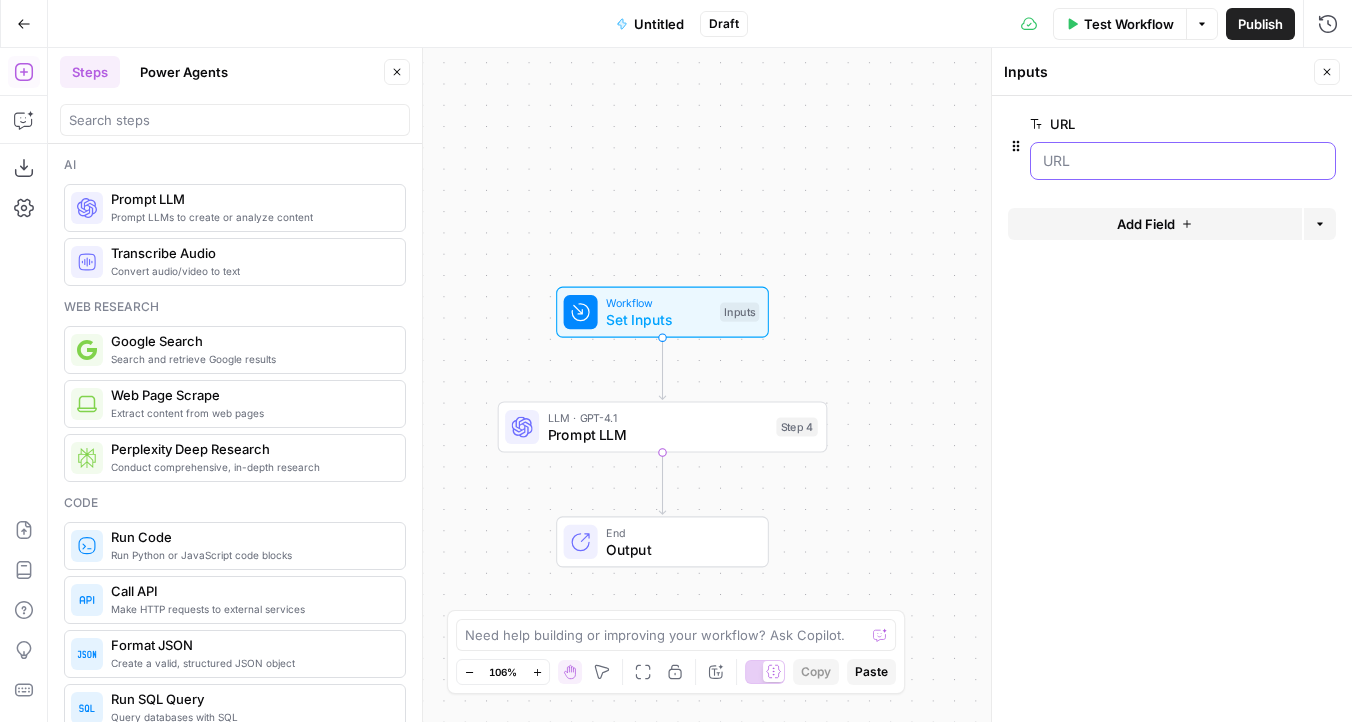 click on "URL" at bounding box center (1183, 161) 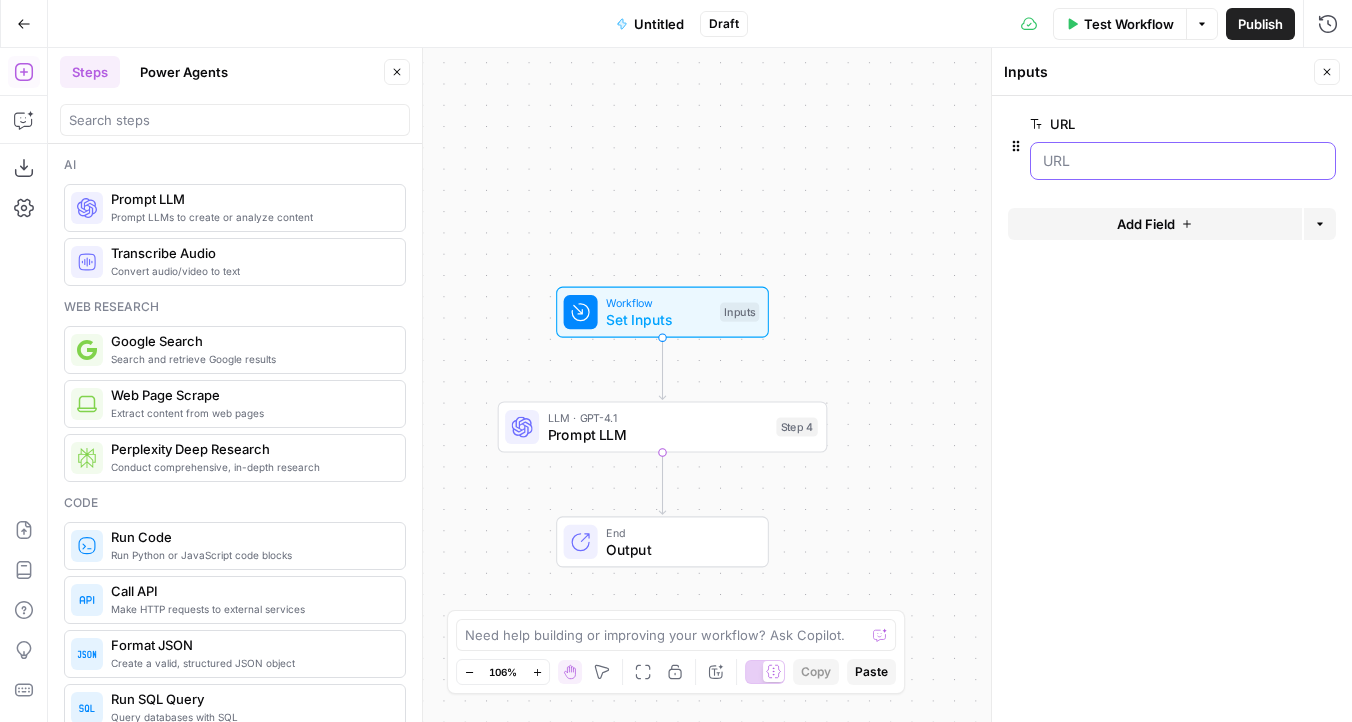 click on "URL" at bounding box center [1183, 161] 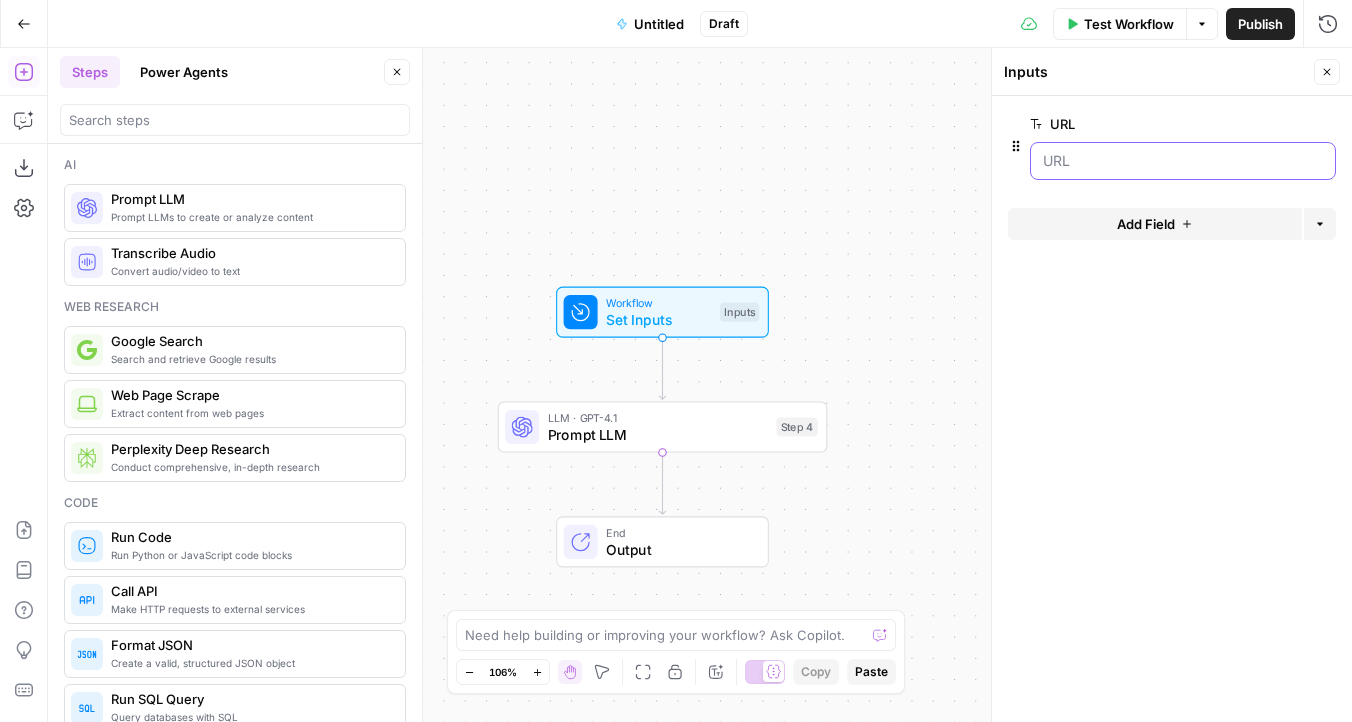 click on "URL" at bounding box center [1183, 161] 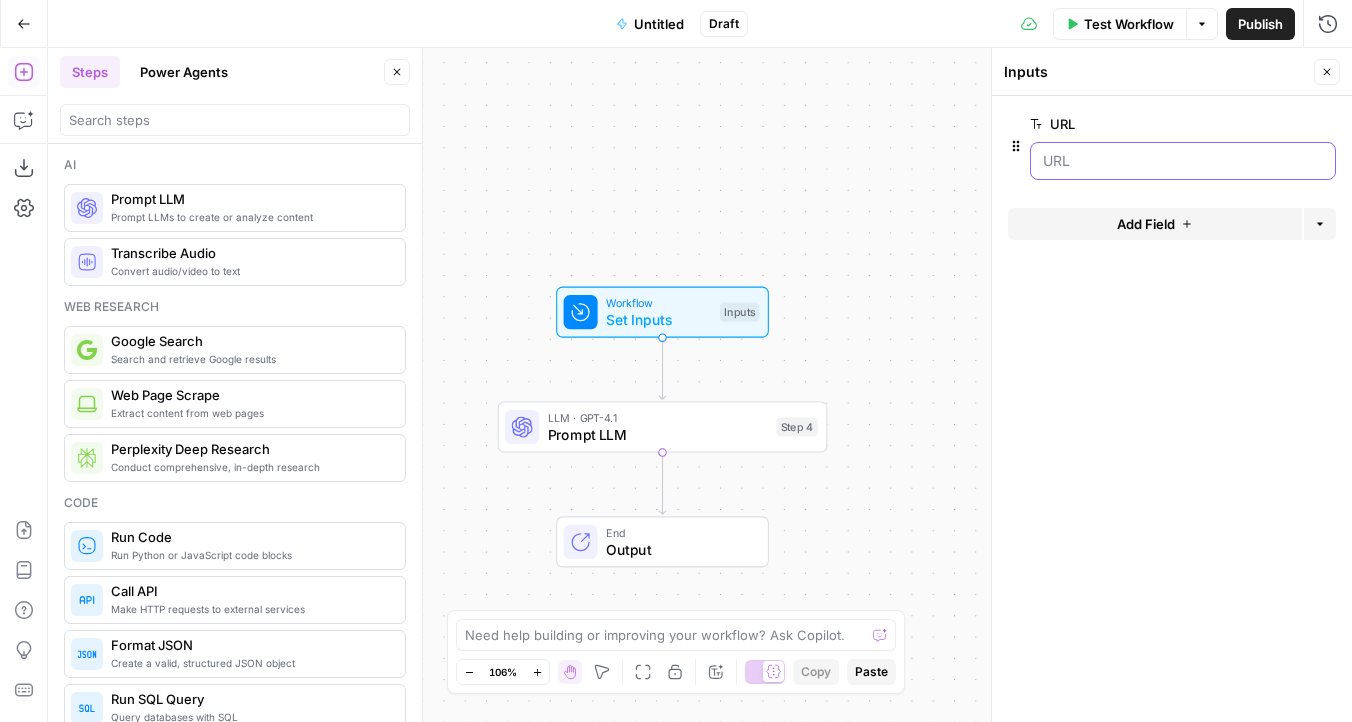 click on "URL" at bounding box center (1183, 161) 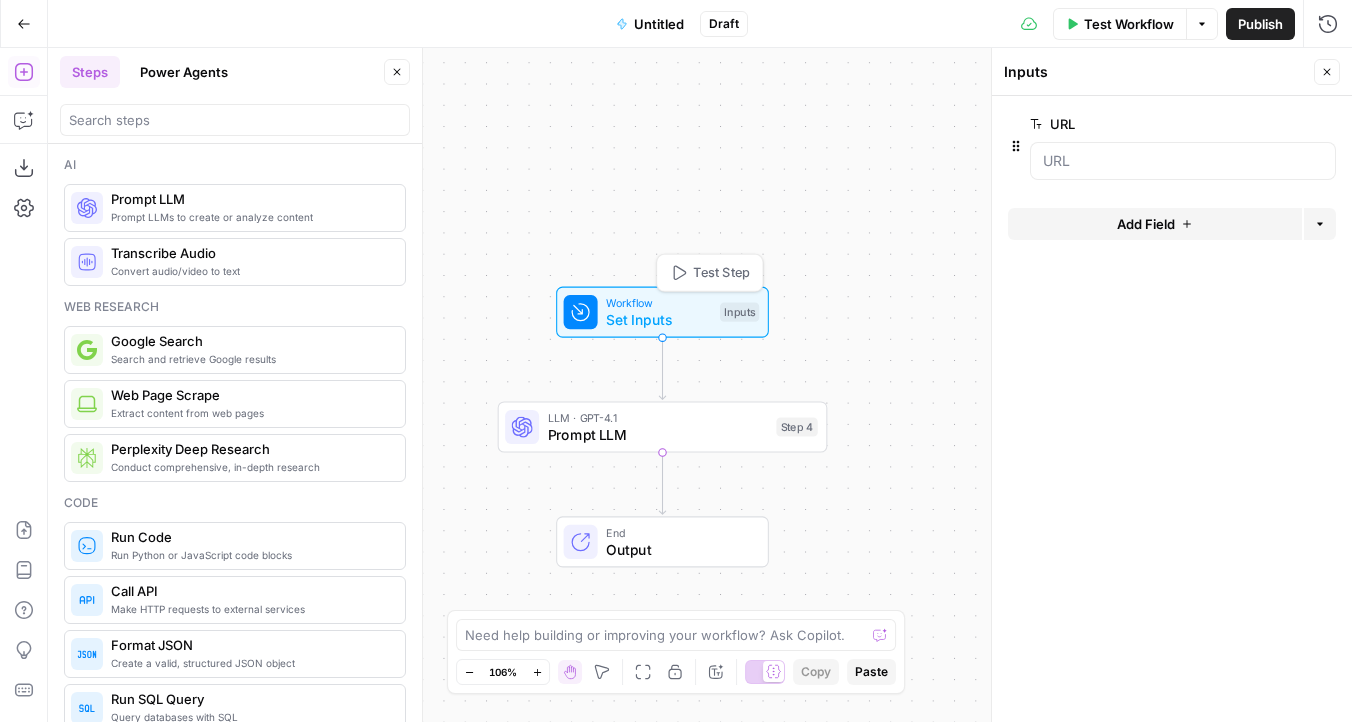 click 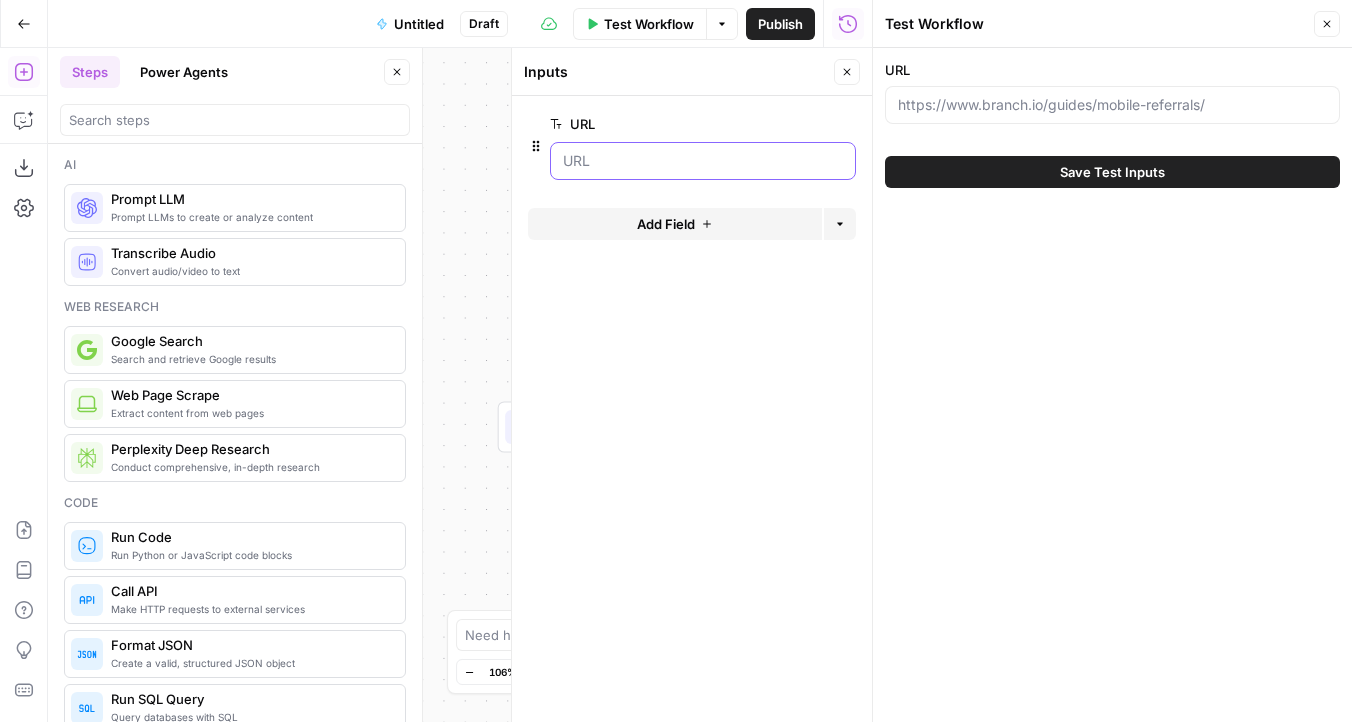 click on "URL" at bounding box center [703, 161] 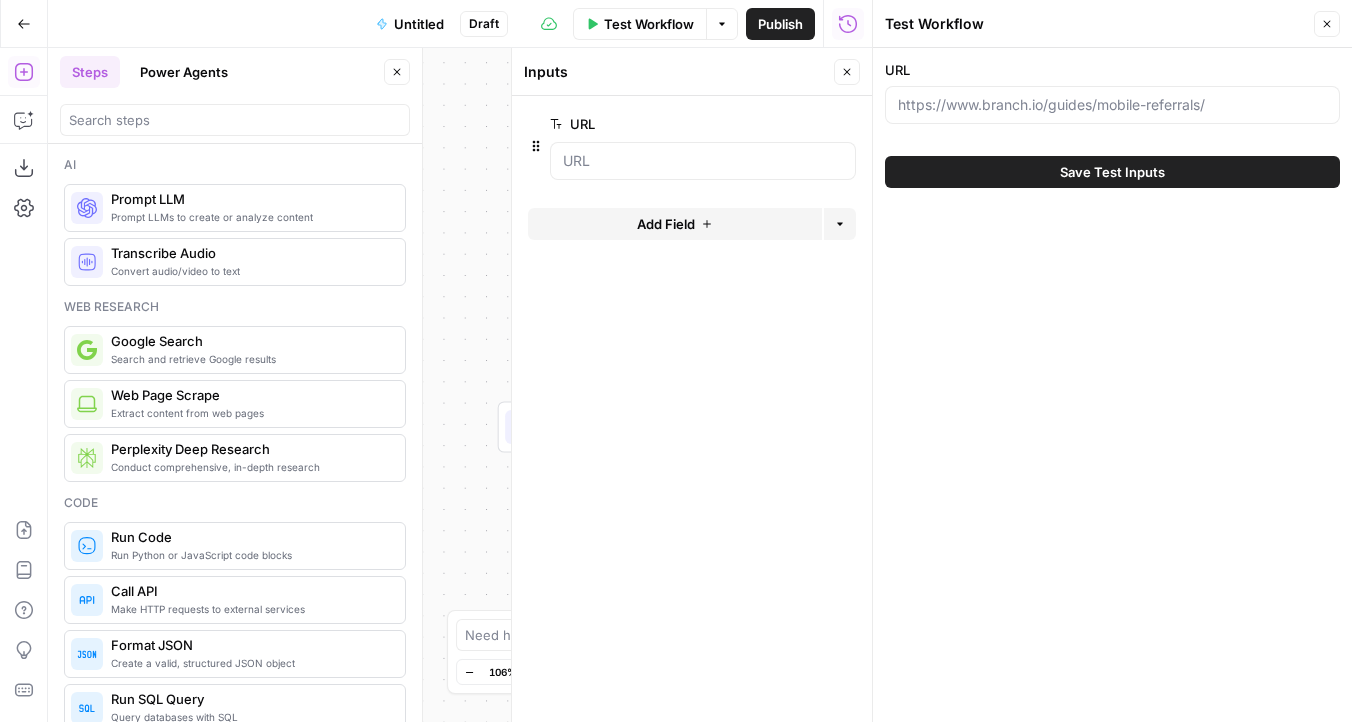 click on "URL  Save Test Inputs" at bounding box center (1112, 124) 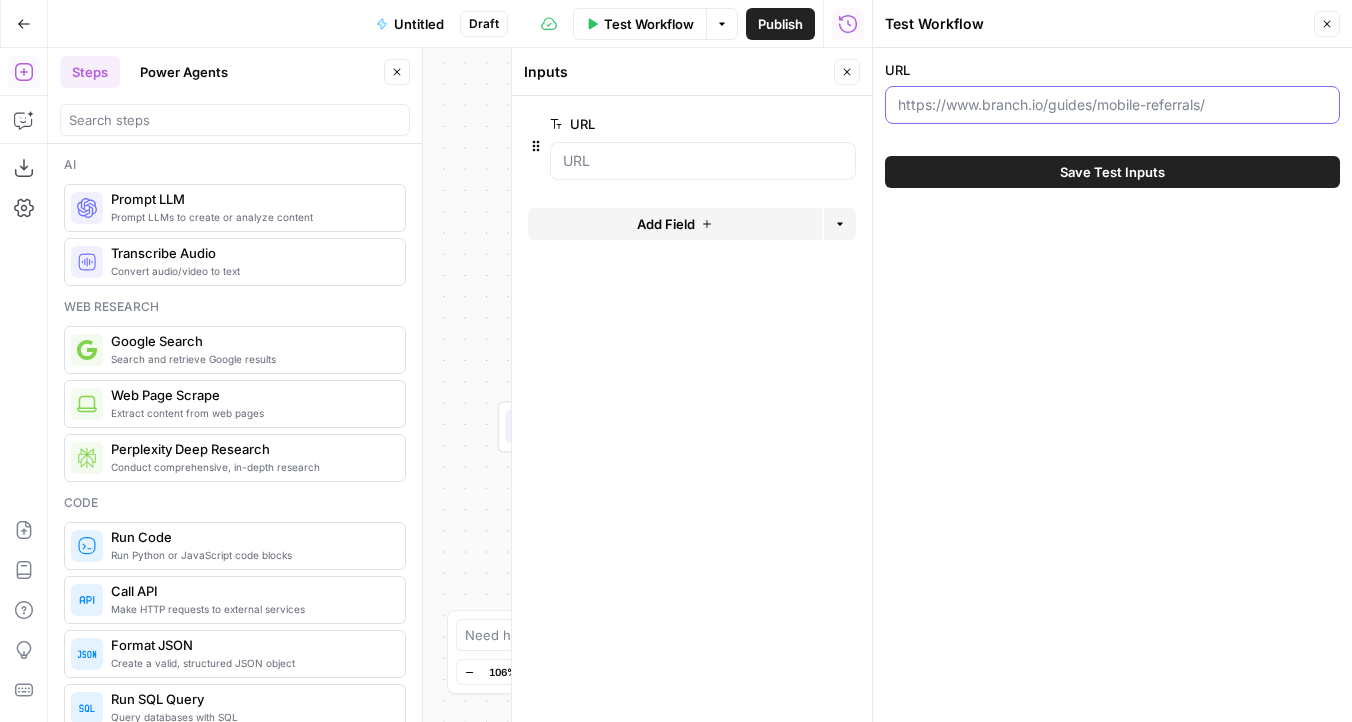 paste on "https://www.branch.io/guides/mobile-referrals/" 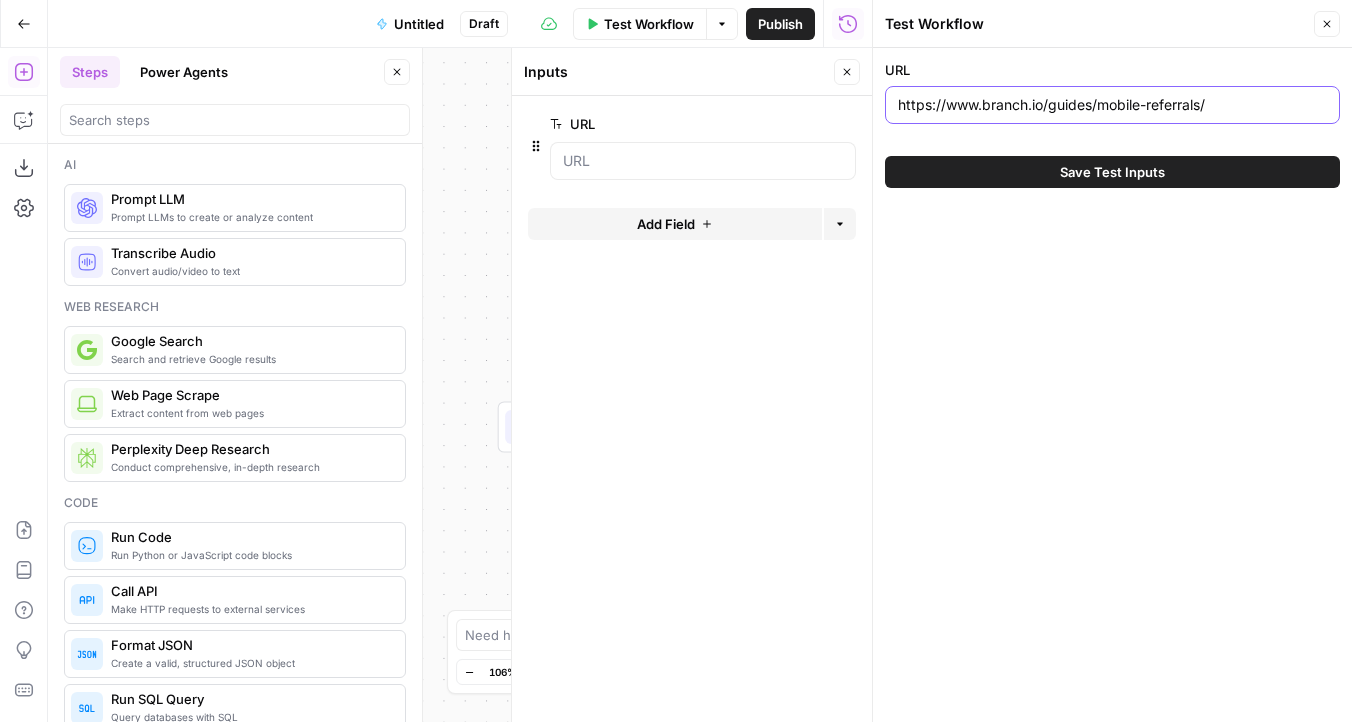 type on "https://www.branch.io/guides/mobile-referrals/" 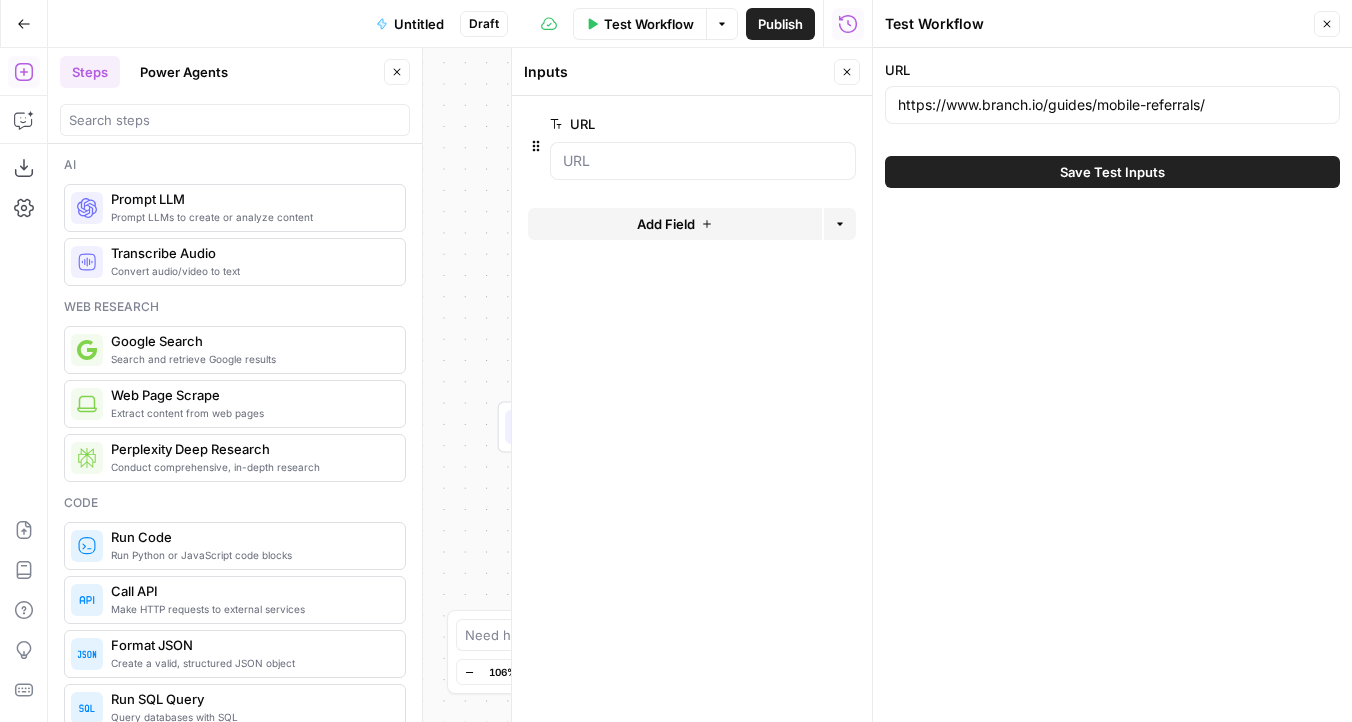 click on "Save Test Inputs" at bounding box center (1112, 172) 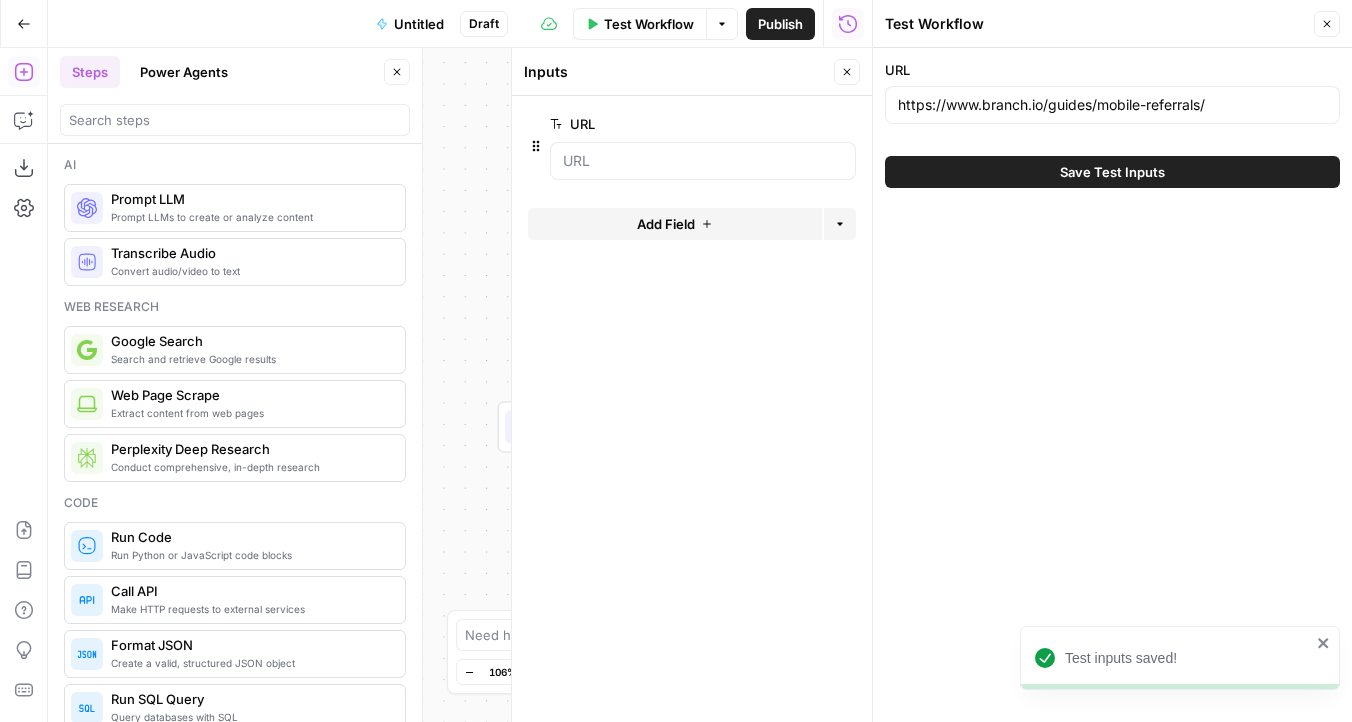 click 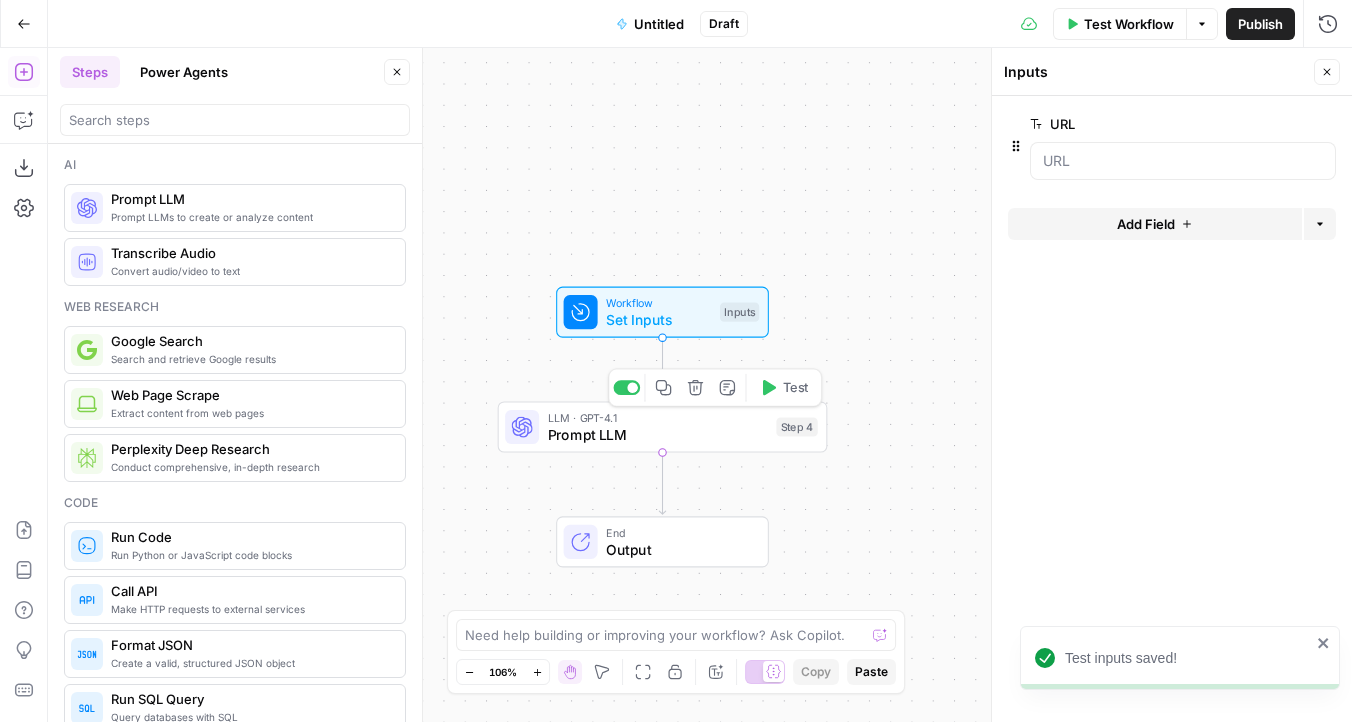 click 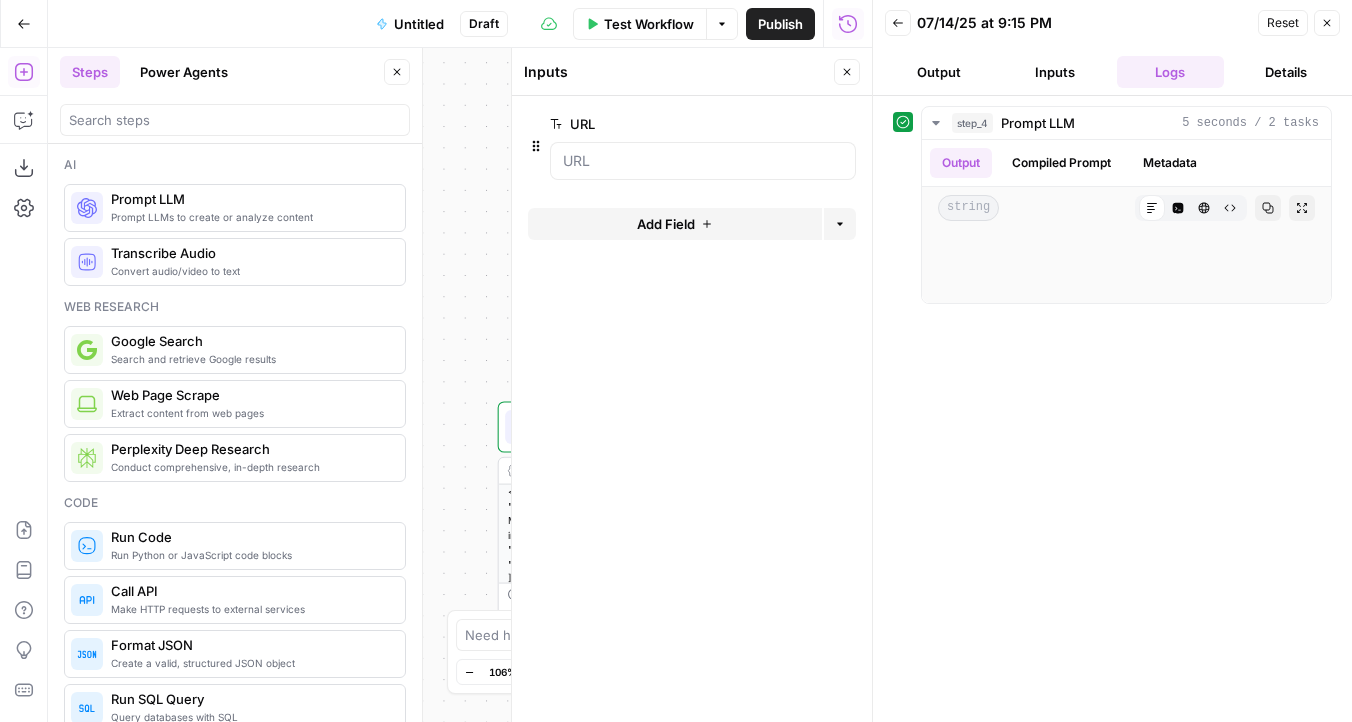 click 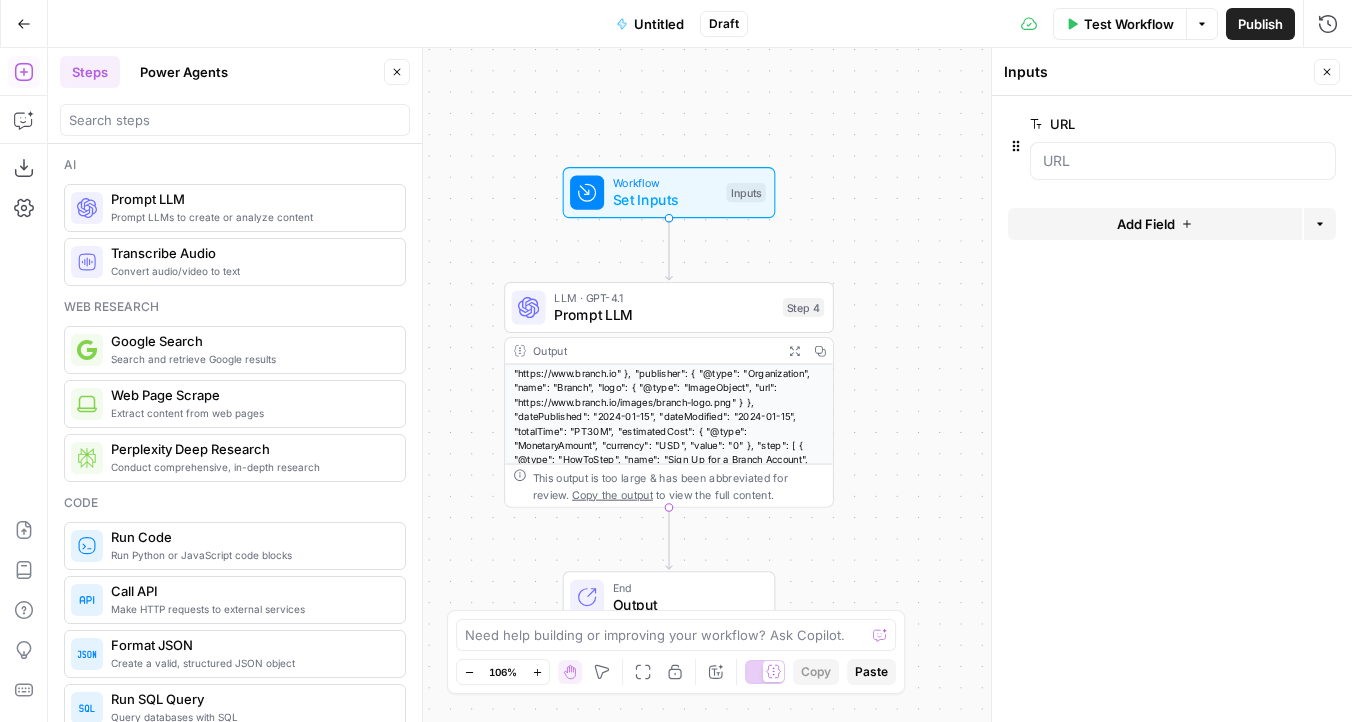 scroll, scrollTop: 108, scrollLeft: 0, axis: vertical 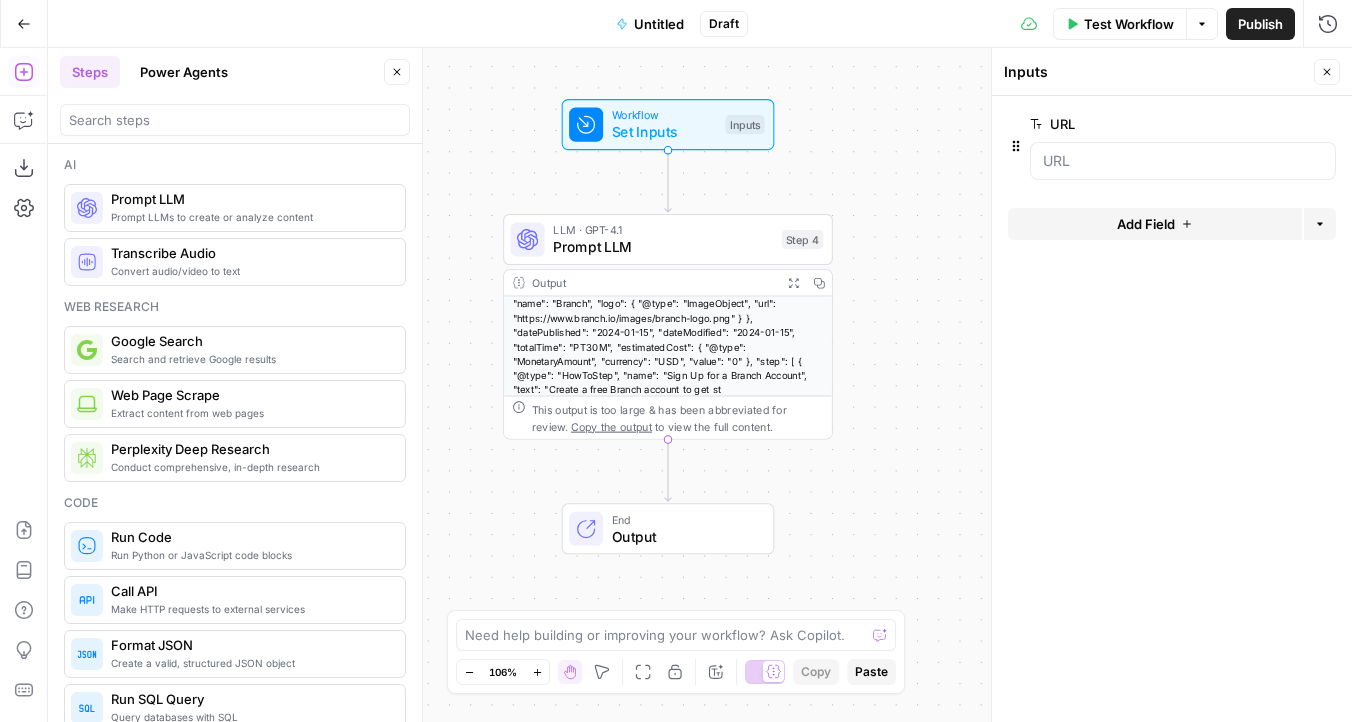 click on "Prompt LLM" at bounding box center (663, 246) 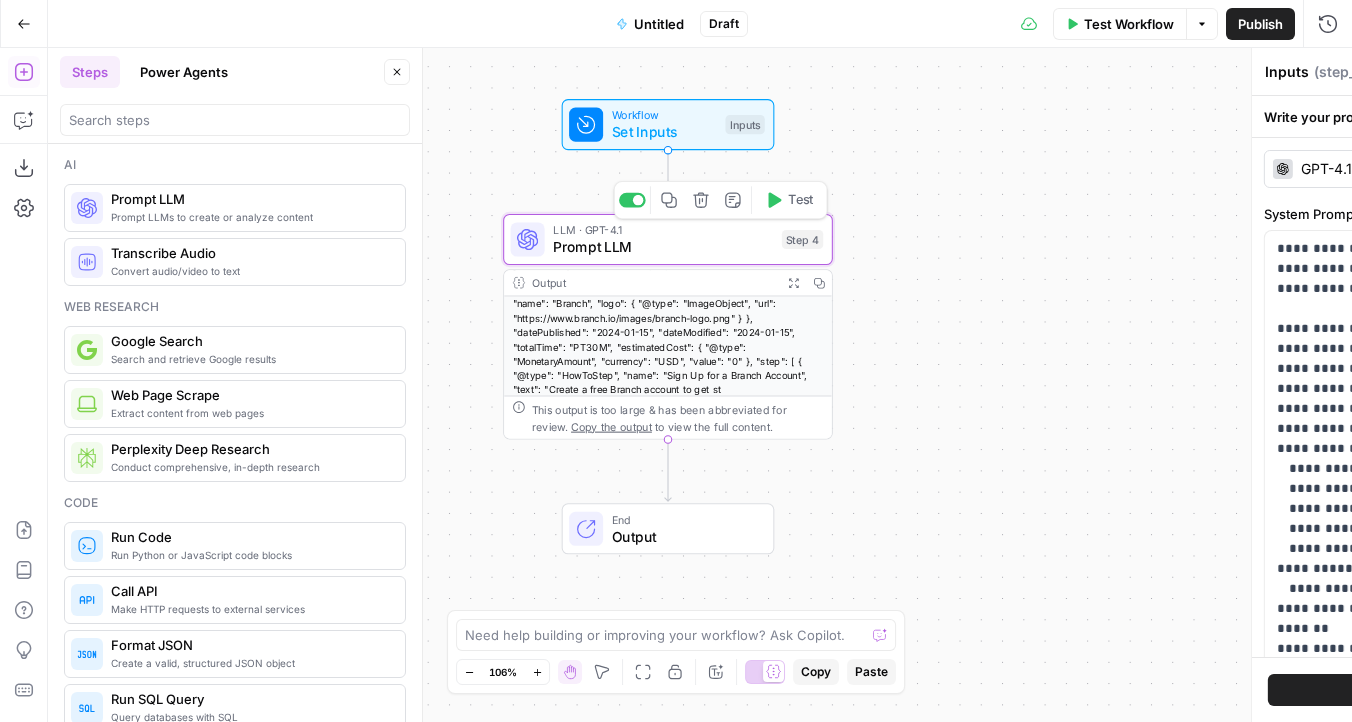 type on "Prompt LLM" 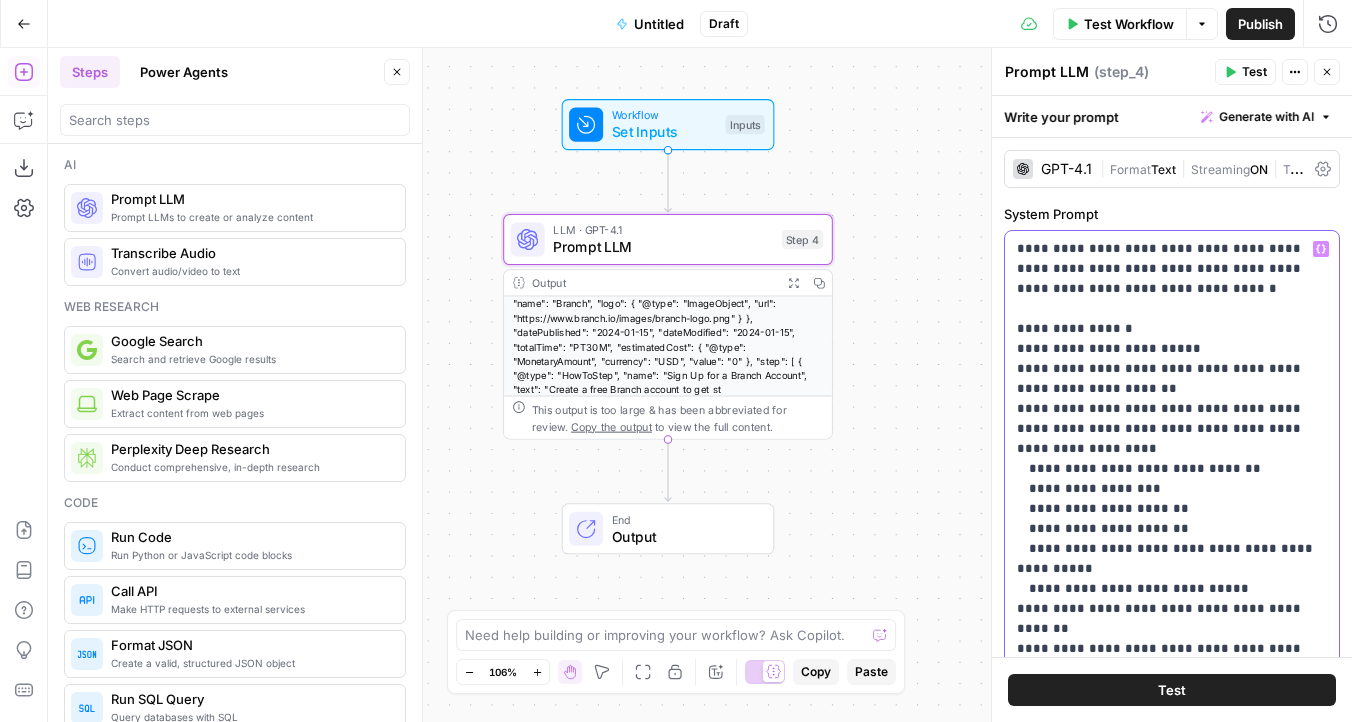 click on "**********" at bounding box center [1172, 509] 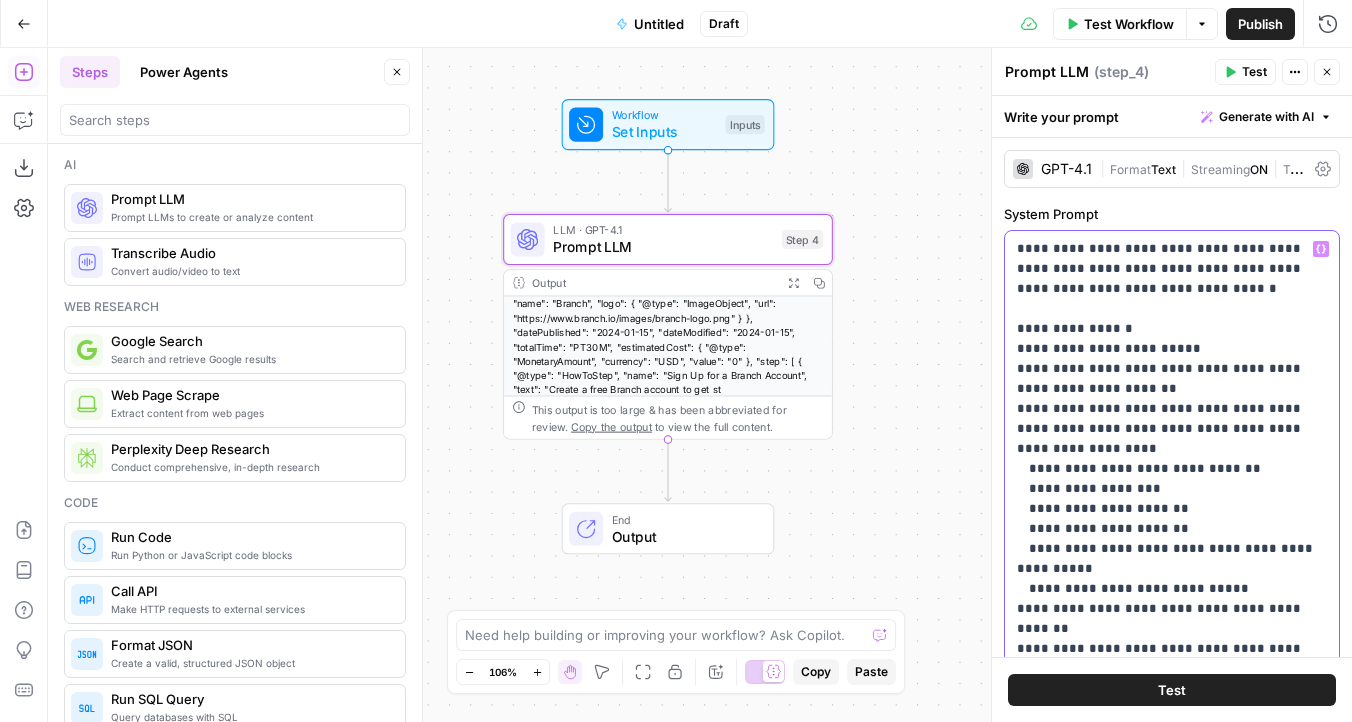 paste 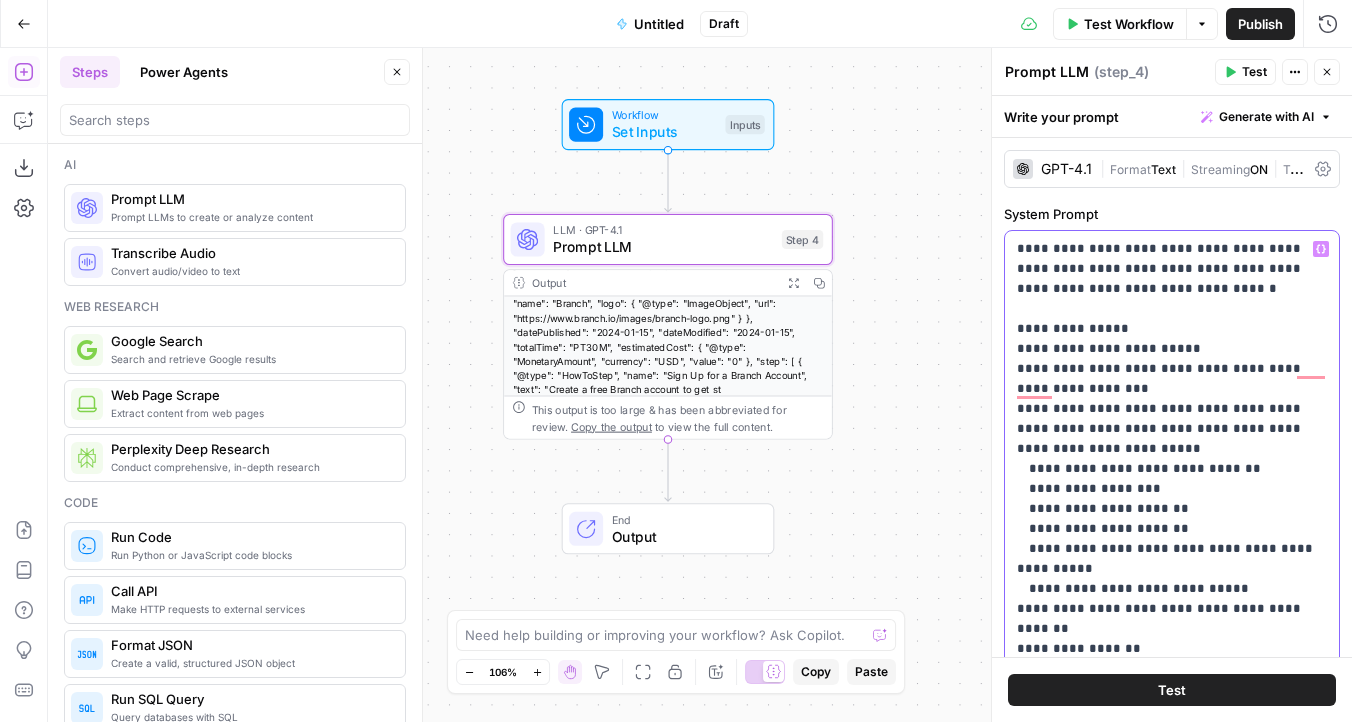 click on "**********" at bounding box center (1172, 539) 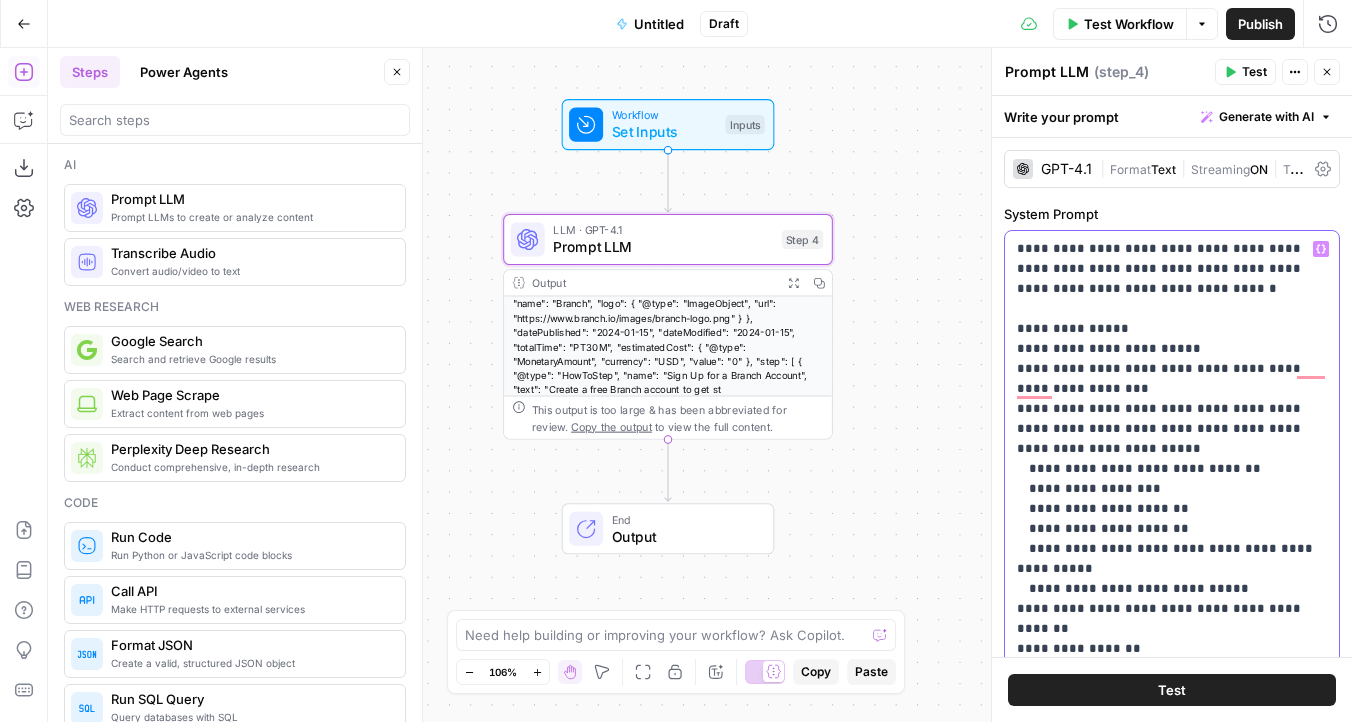 type 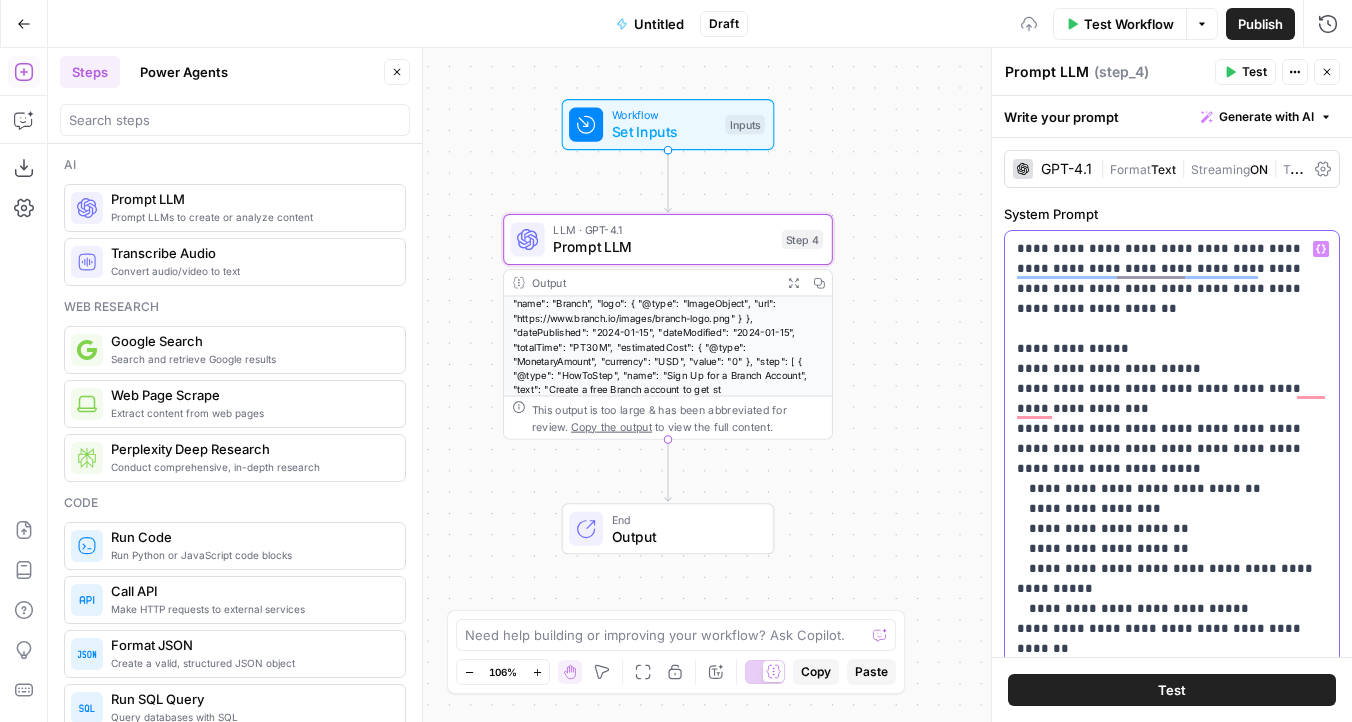 scroll, scrollTop: 789, scrollLeft: 0, axis: vertical 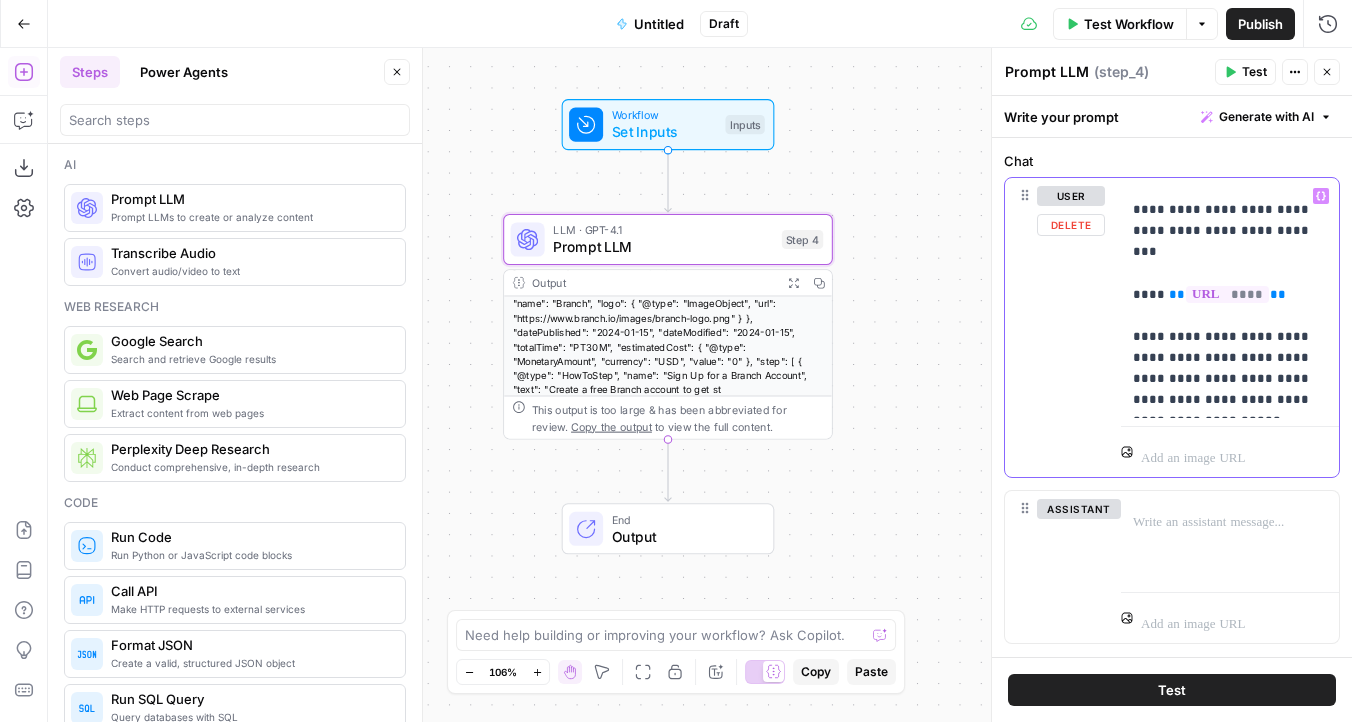 drag, startPoint x: 1208, startPoint y: 395, endPoint x: 1129, endPoint y: 181, distance: 228.1162 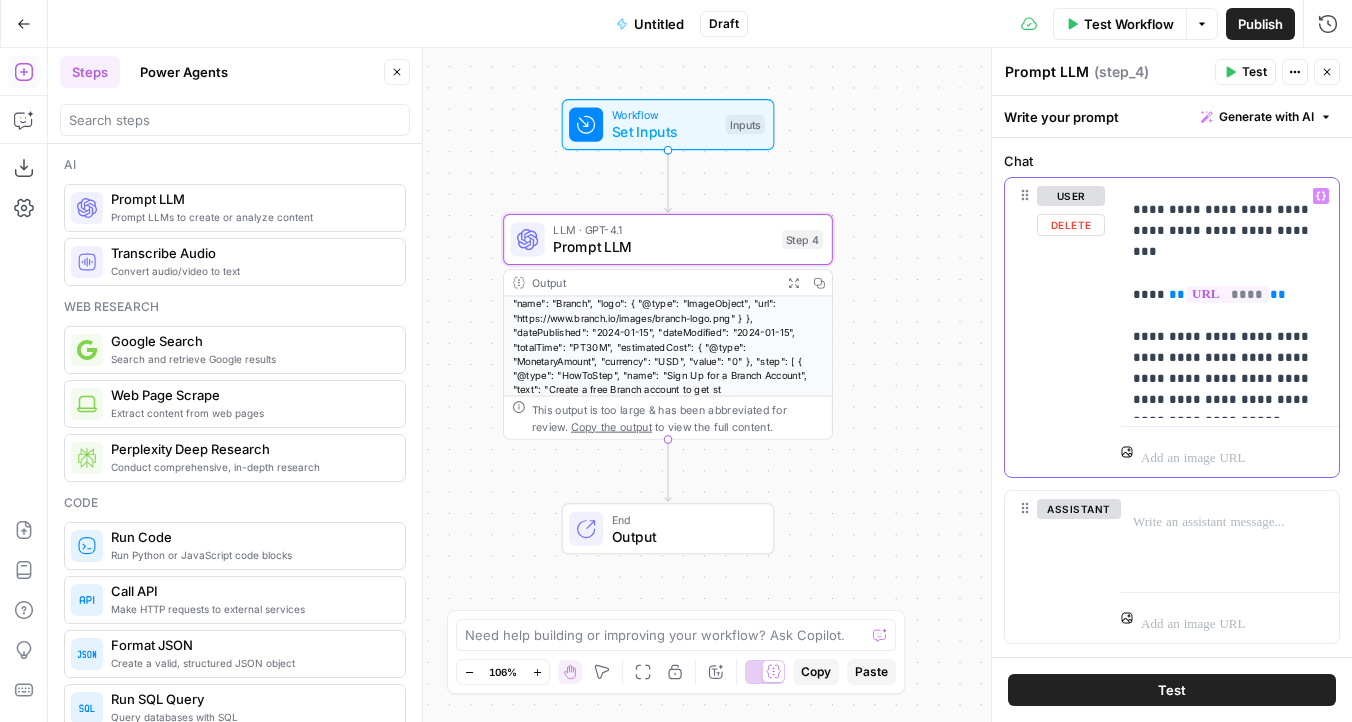 click on "**********" at bounding box center (1230, 298) 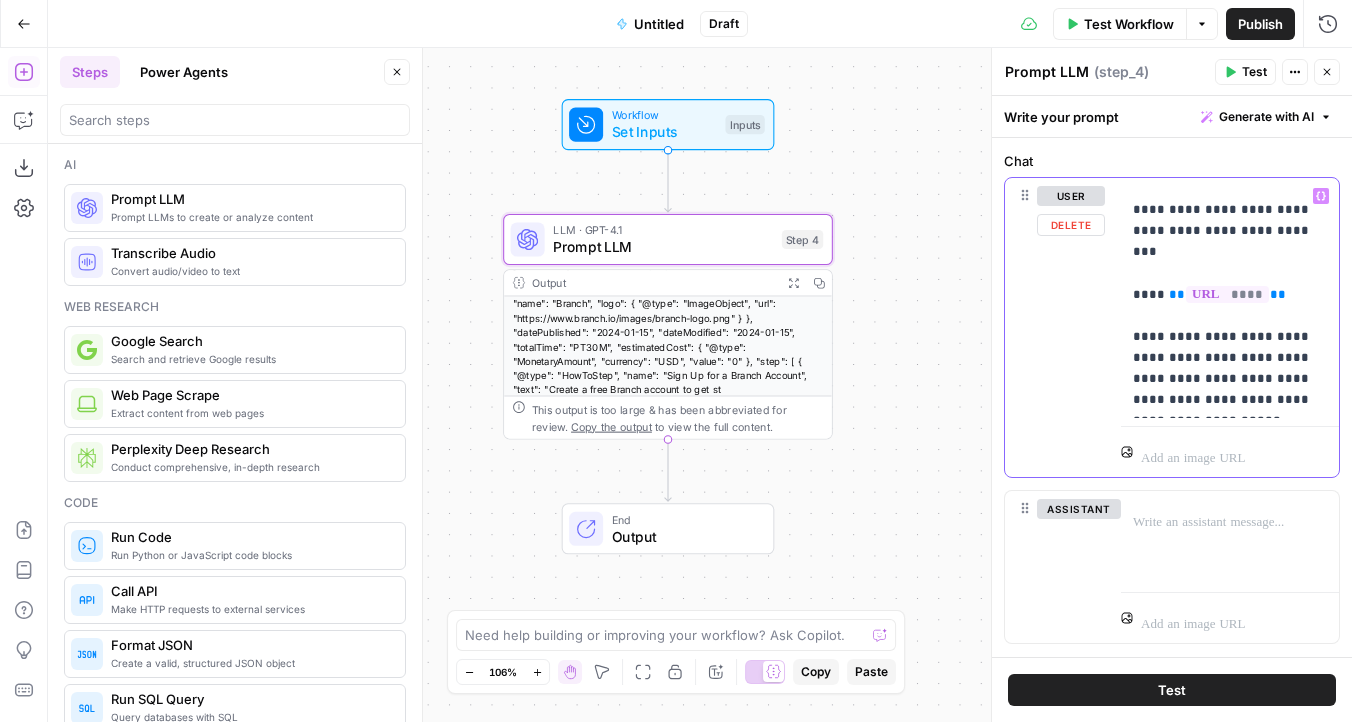 scroll, scrollTop: 710, scrollLeft: 0, axis: vertical 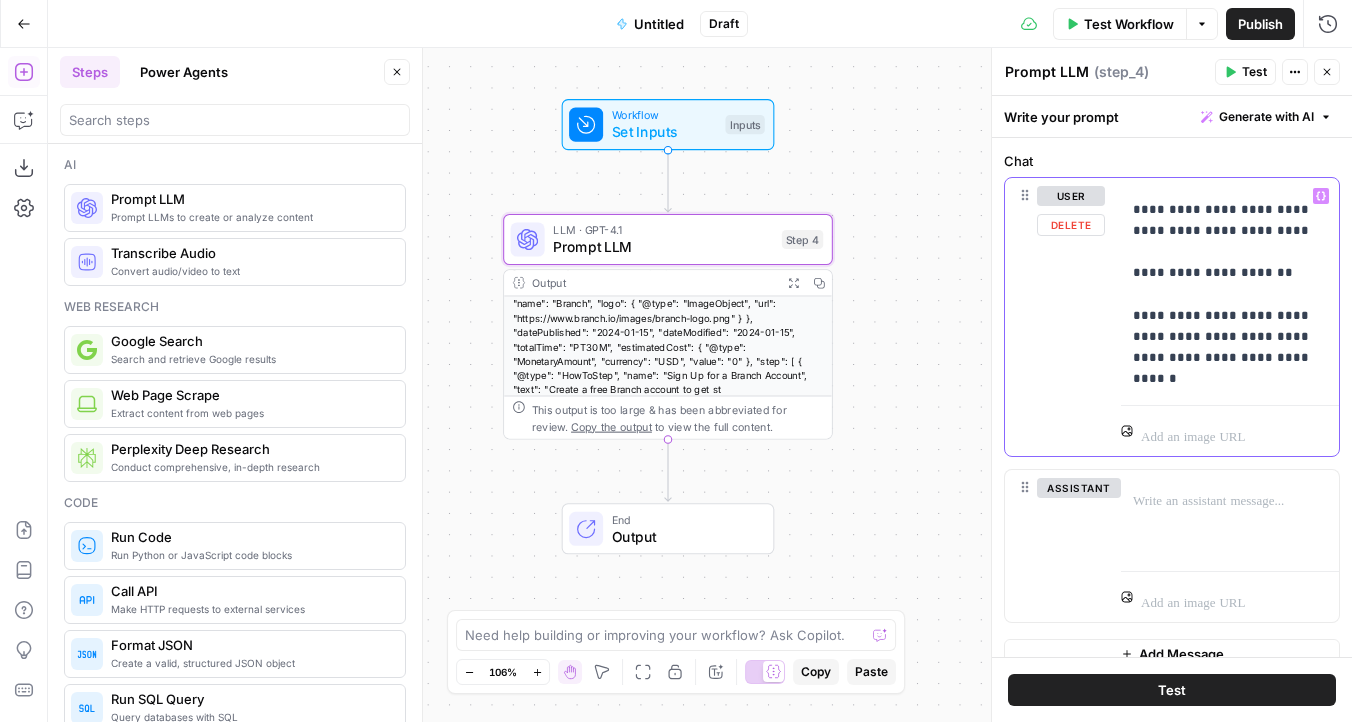 drag, startPoint x: 1300, startPoint y: 275, endPoint x: 1164, endPoint y: 267, distance: 136.23509 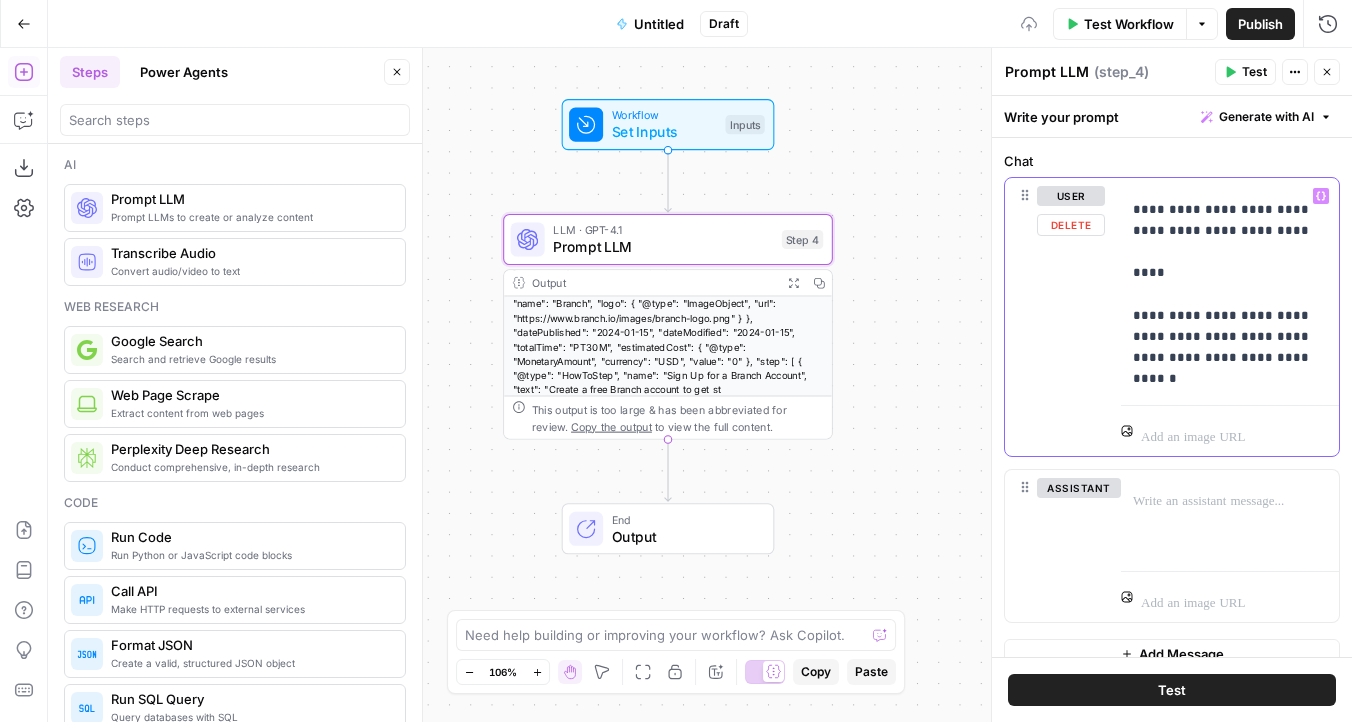 click 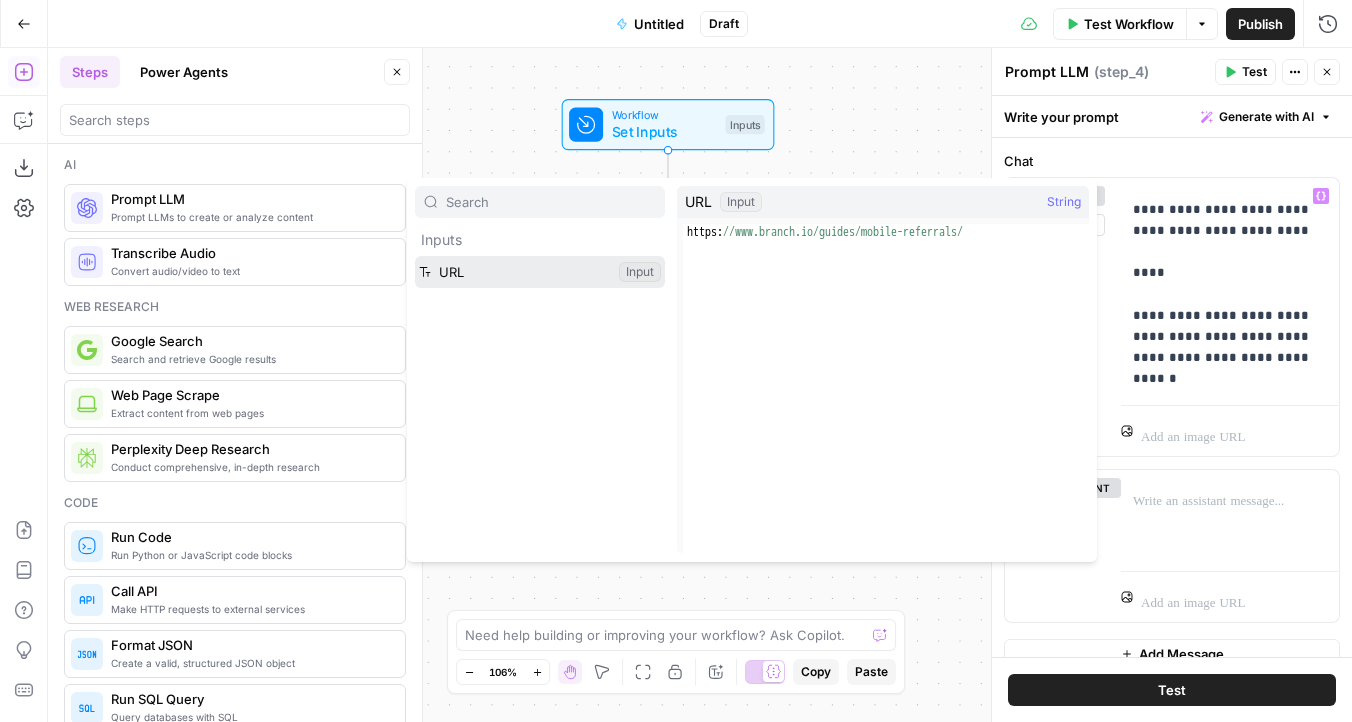 click at bounding box center [540, 272] 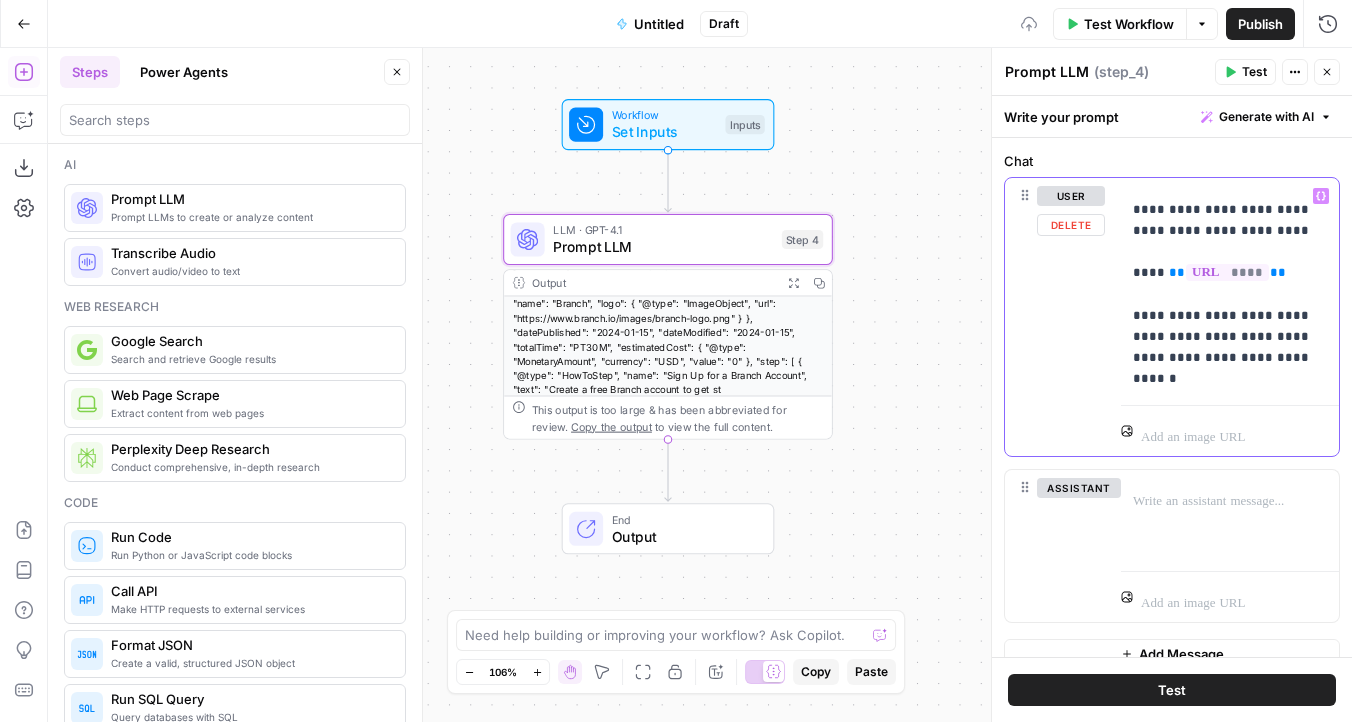 scroll, scrollTop: 836, scrollLeft: 0, axis: vertical 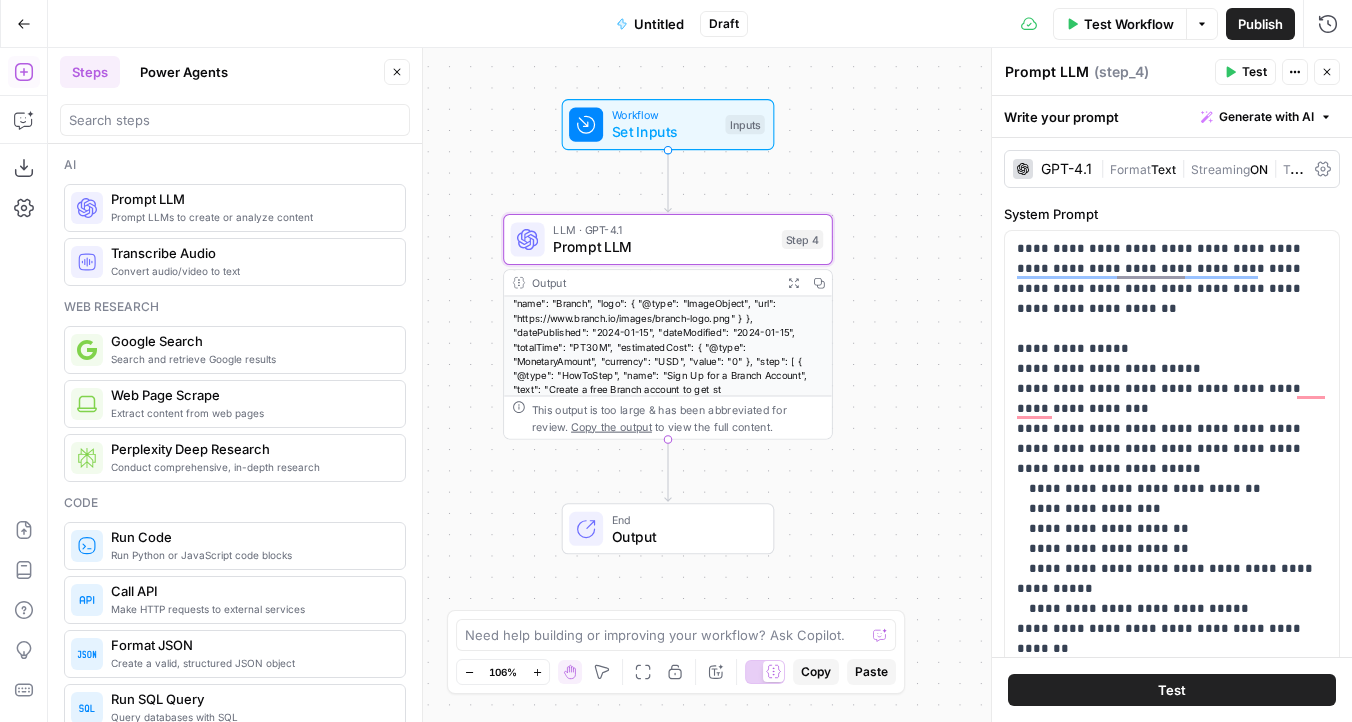 click on "Test" at bounding box center [1245, 72] 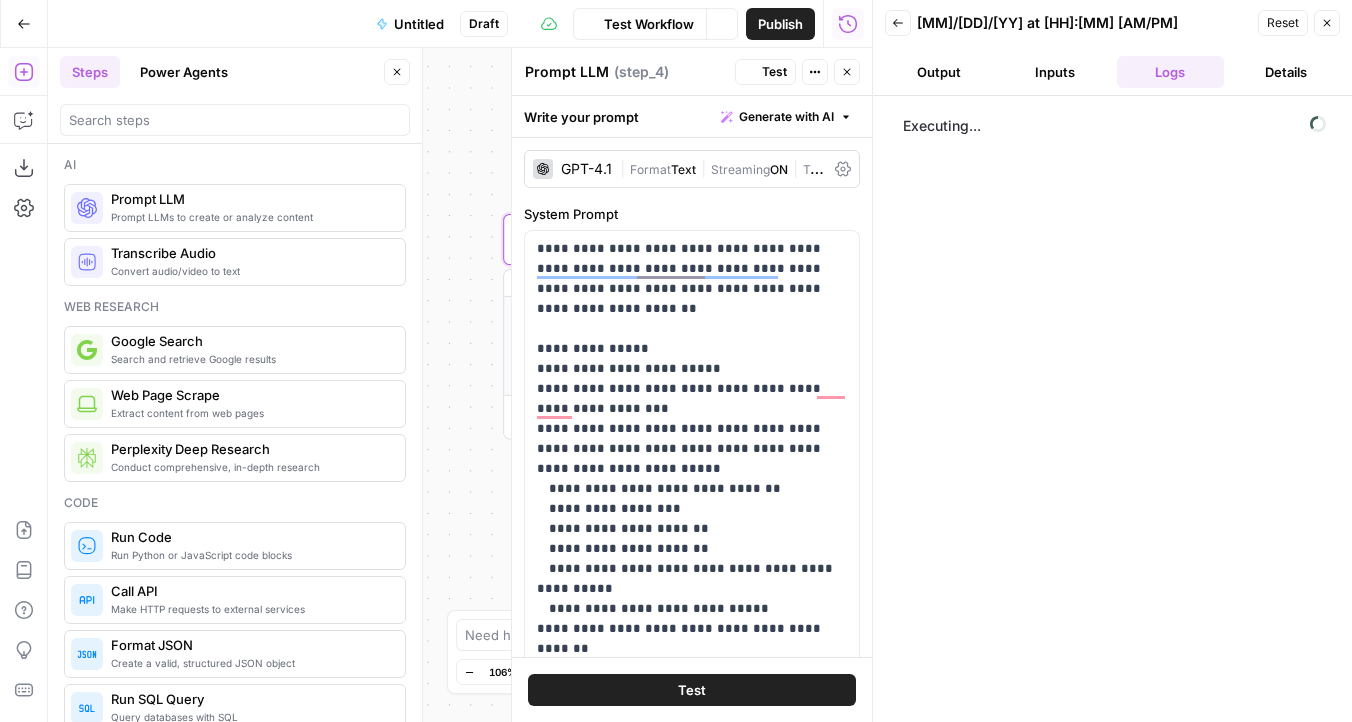 scroll, scrollTop: 0, scrollLeft: 0, axis: both 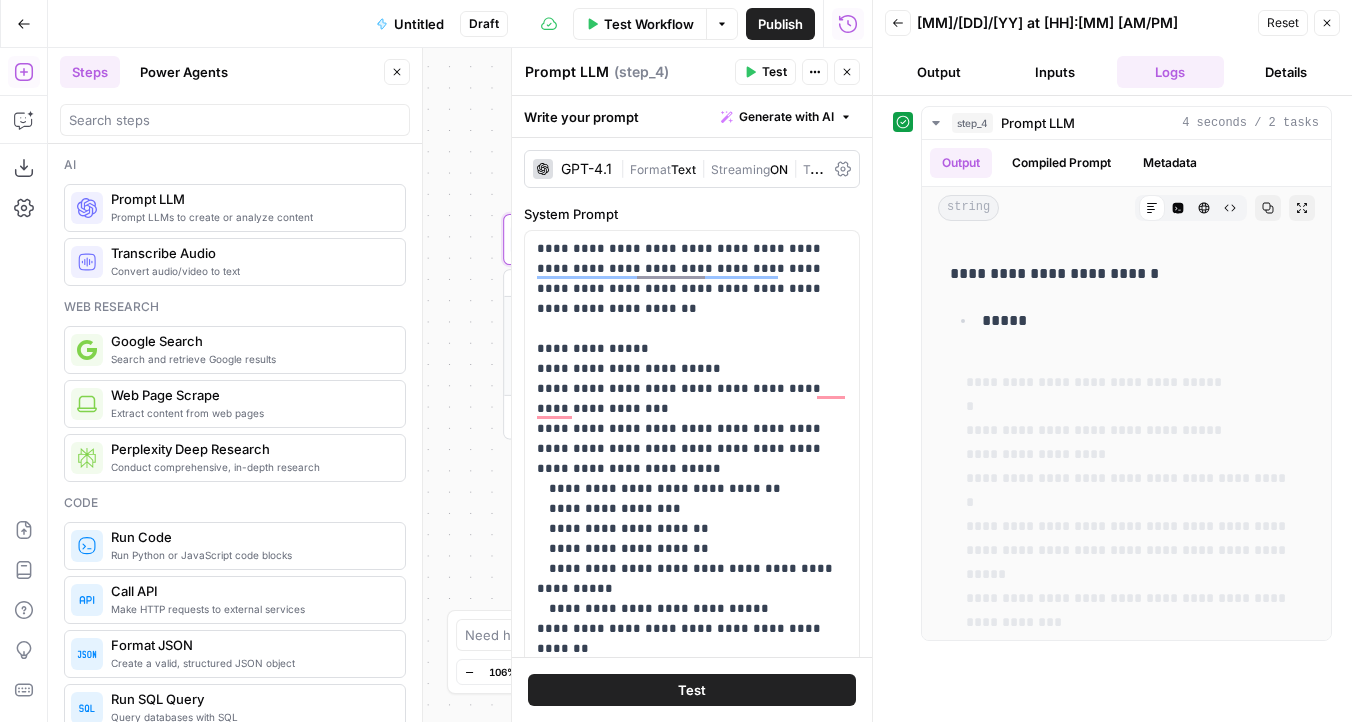 click on "Output" at bounding box center (939, 72) 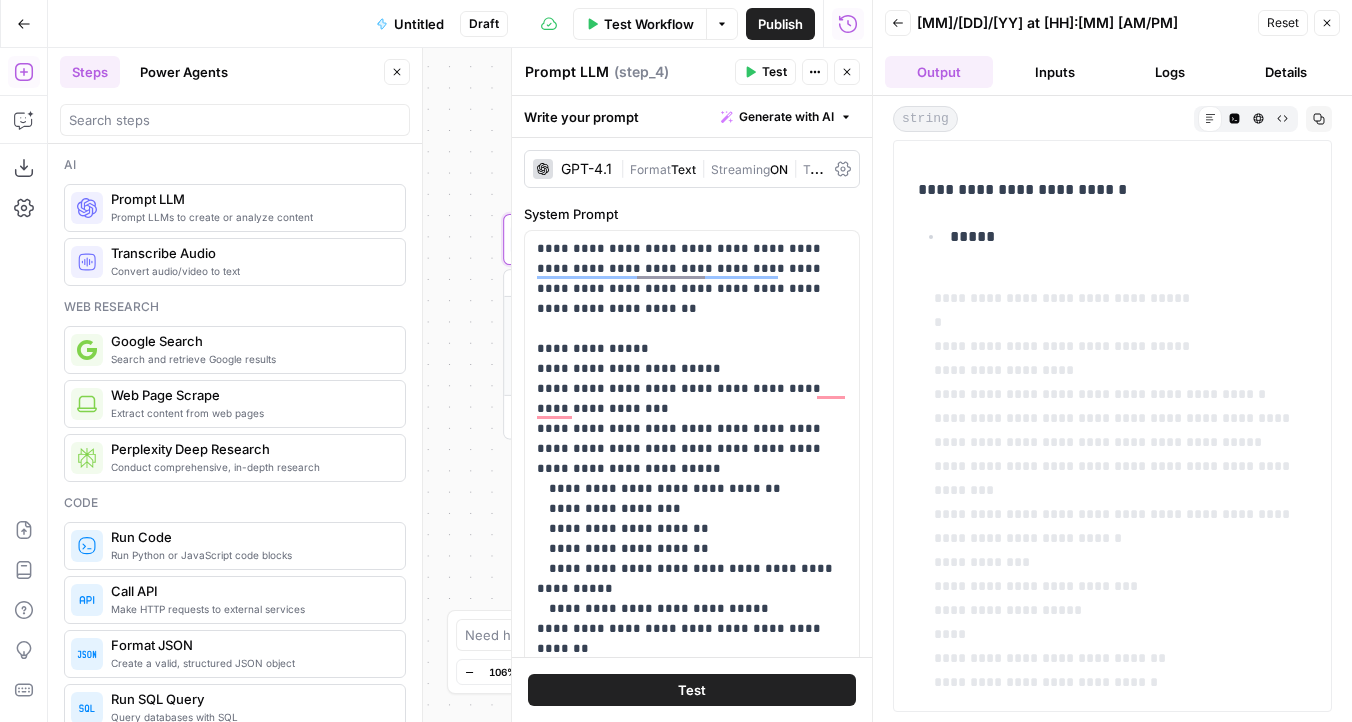scroll, scrollTop: 211, scrollLeft: 0, axis: vertical 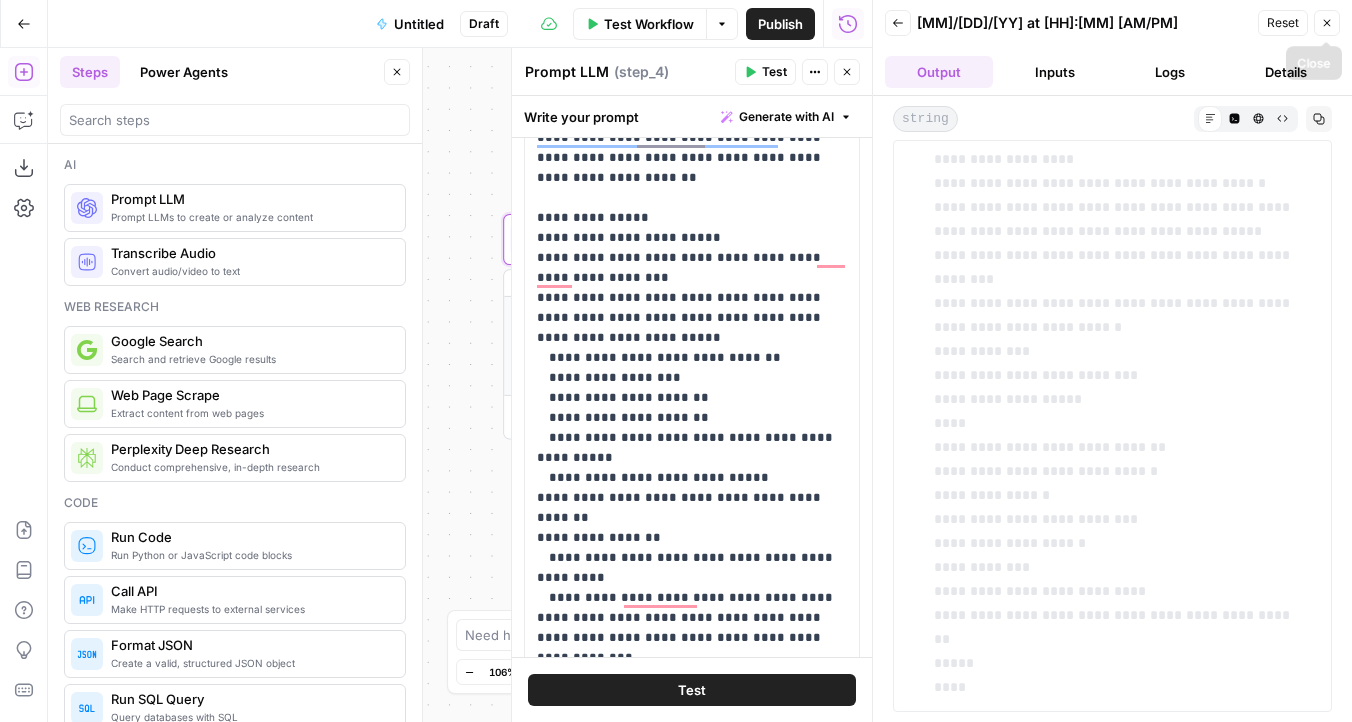 click on "Close" at bounding box center (1327, 23) 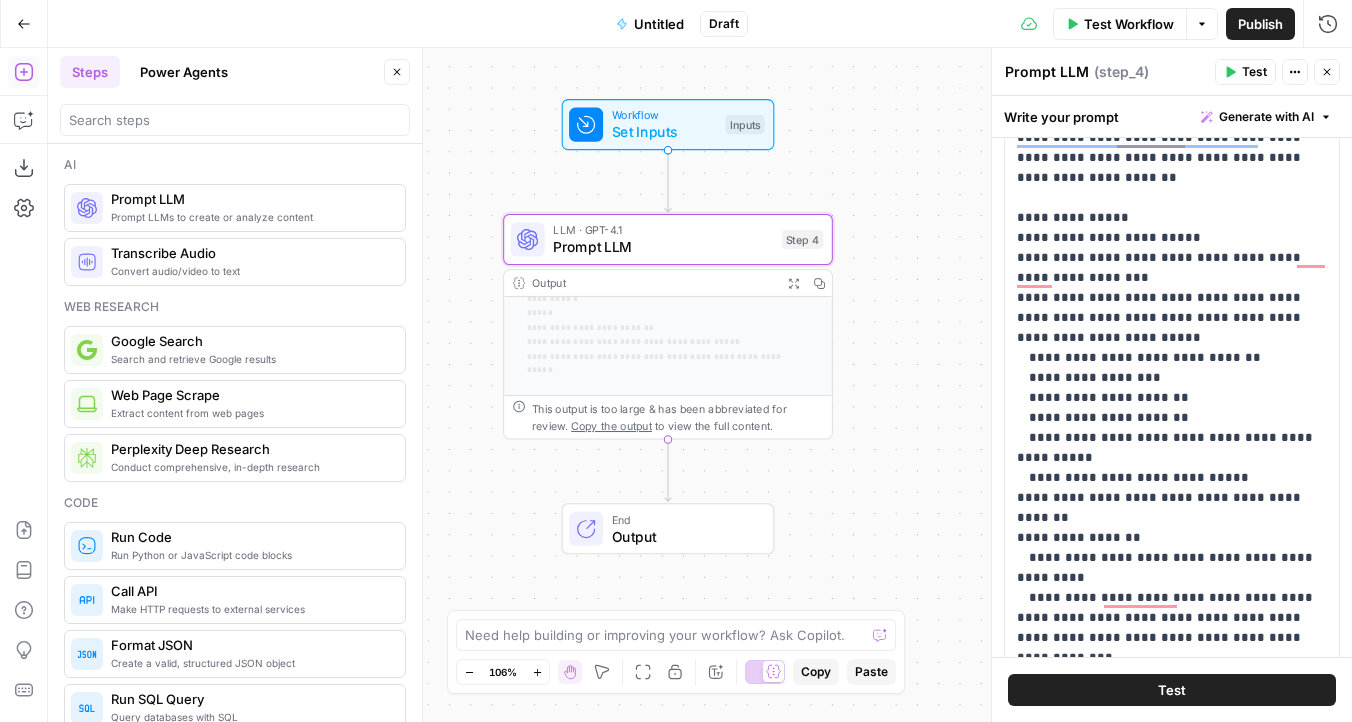scroll, scrollTop: 0, scrollLeft: 0, axis: both 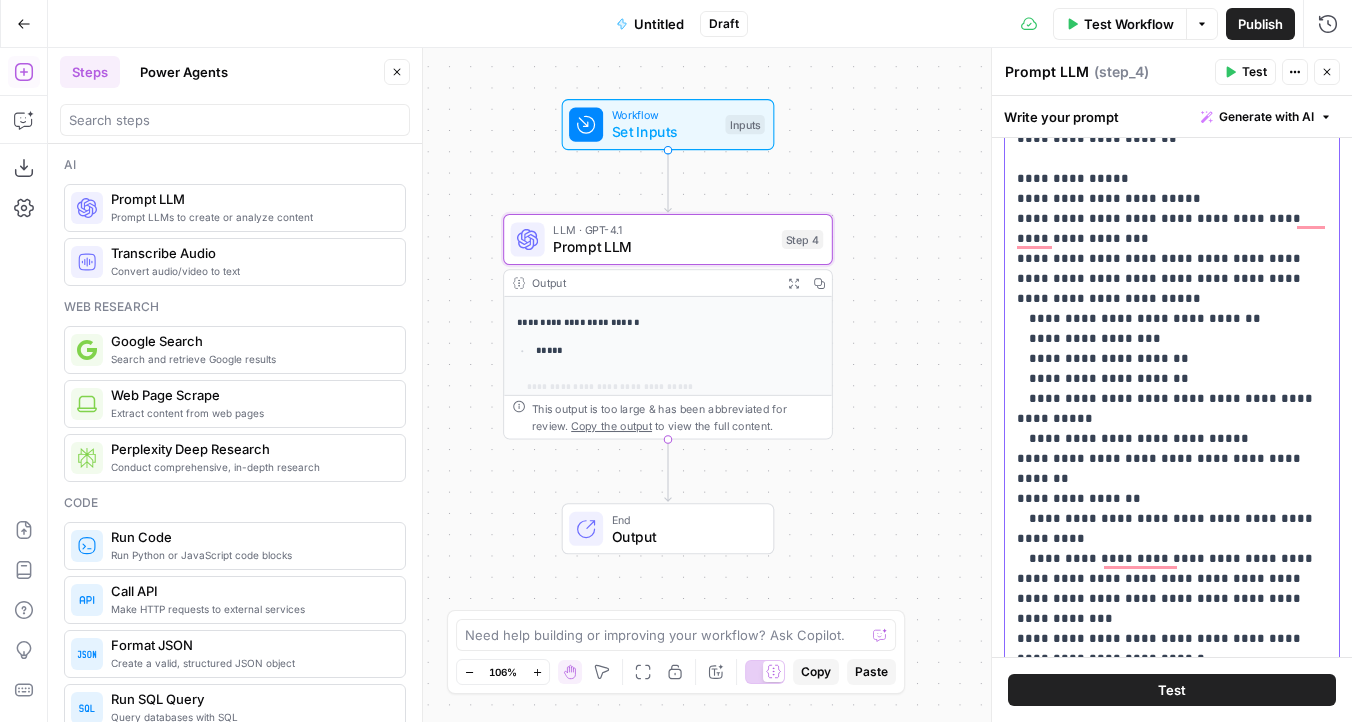 click on "**********" at bounding box center [1172, 379] 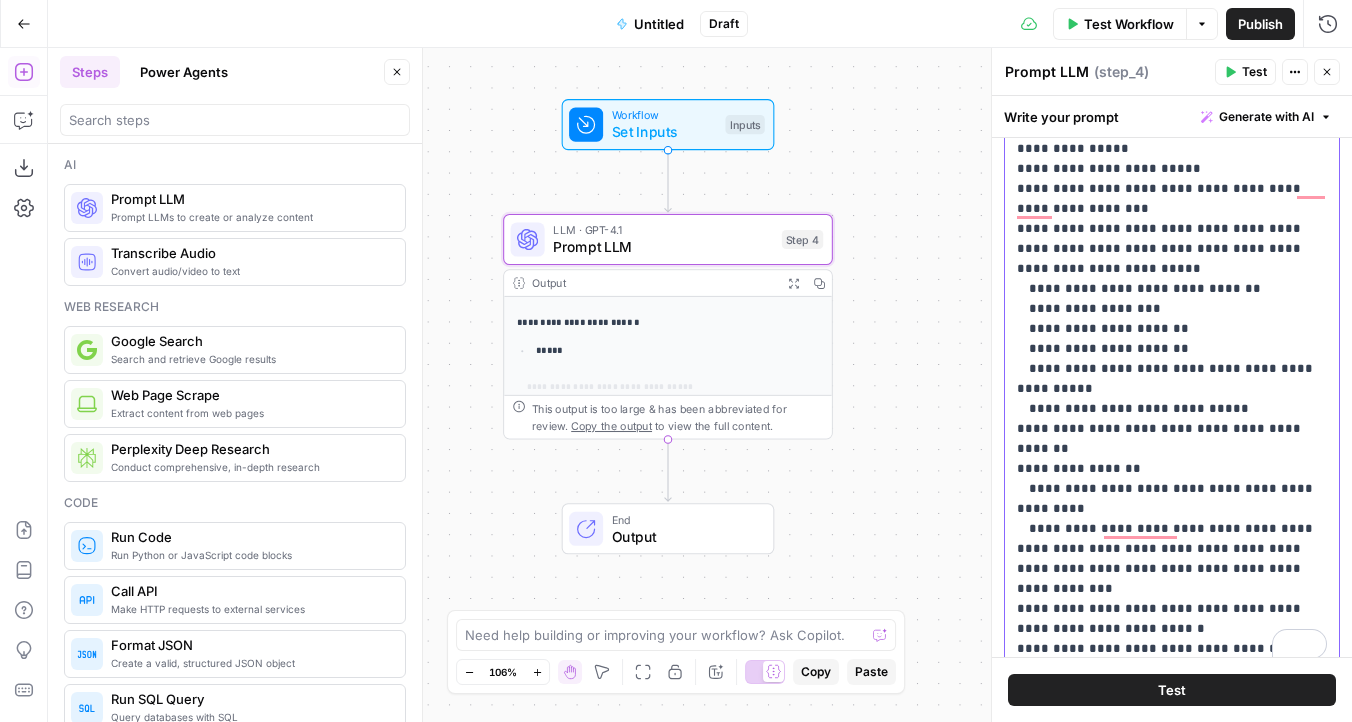 scroll, scrollTop: 200, scrollLeft: 0, axis: vertical 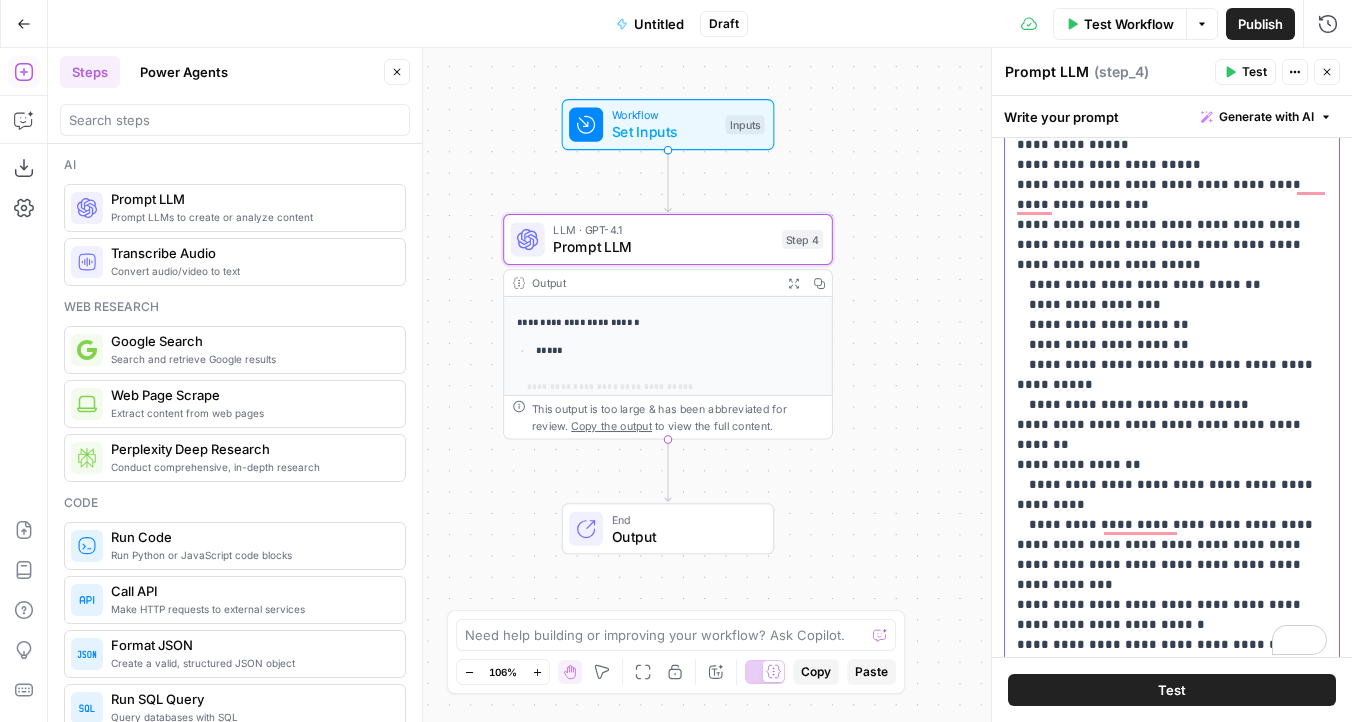 click on "**********" at bounding box center [1172, 345] 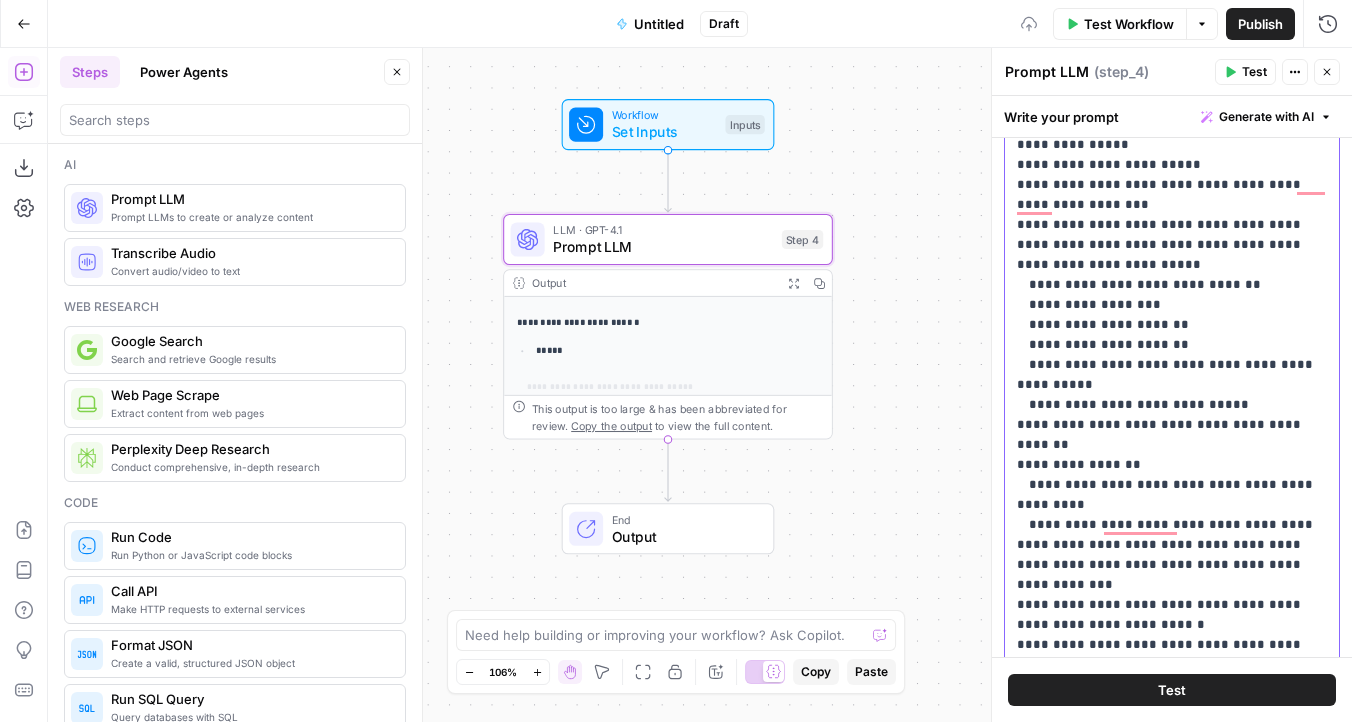 scroll, scrollTop: 224, scrollLeft: 0, axis: vertical 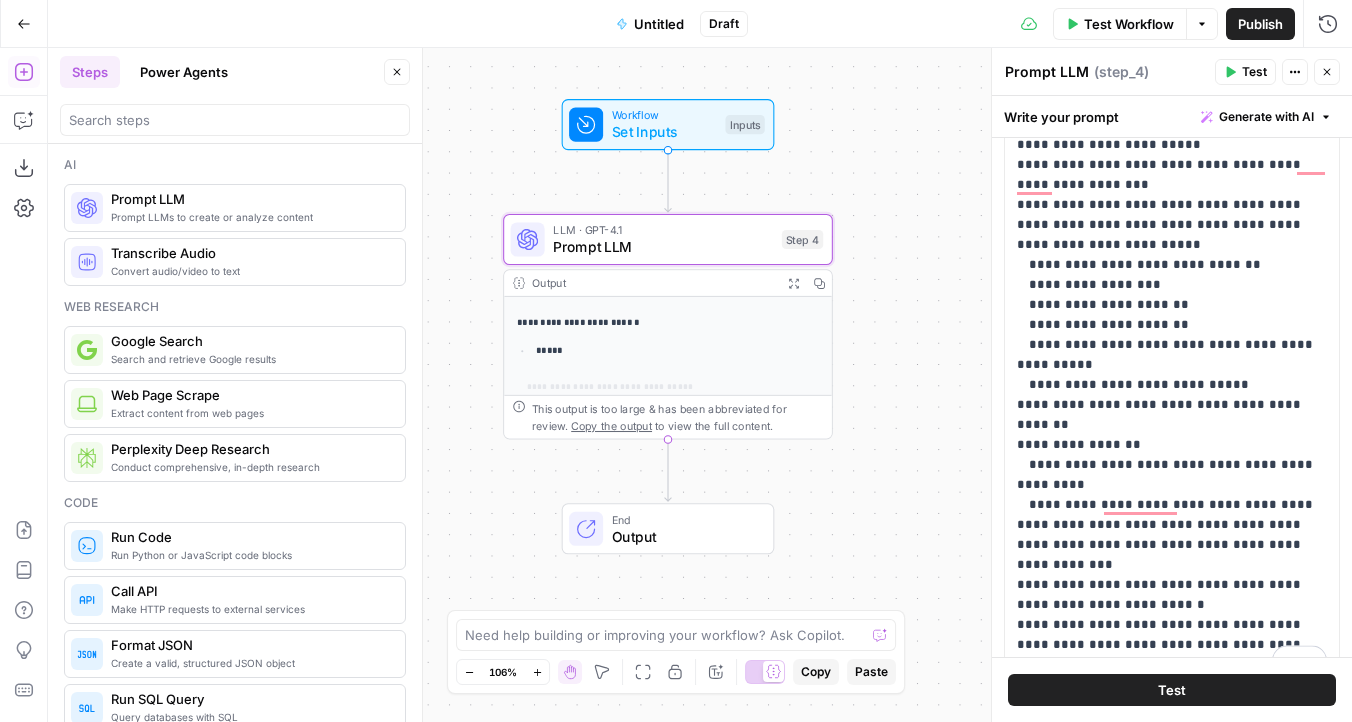click on "Test" at bounding box center (1172, 690) 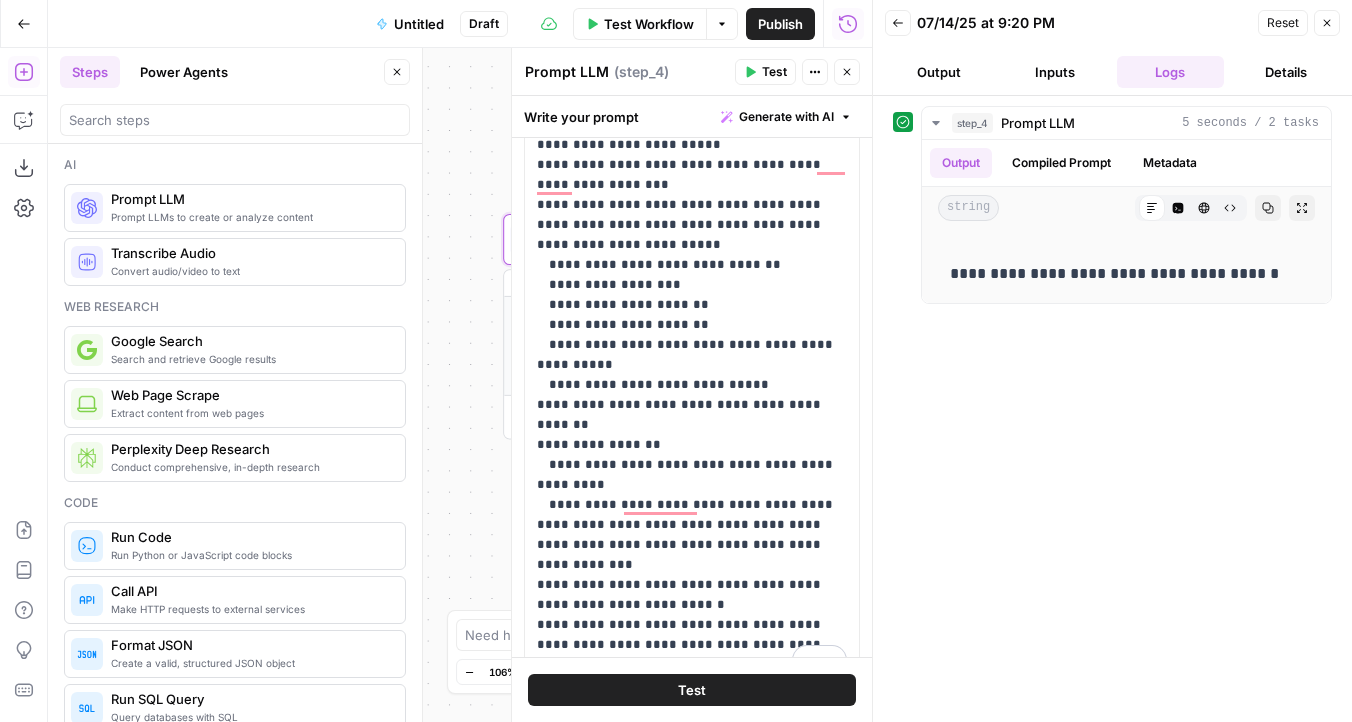 click 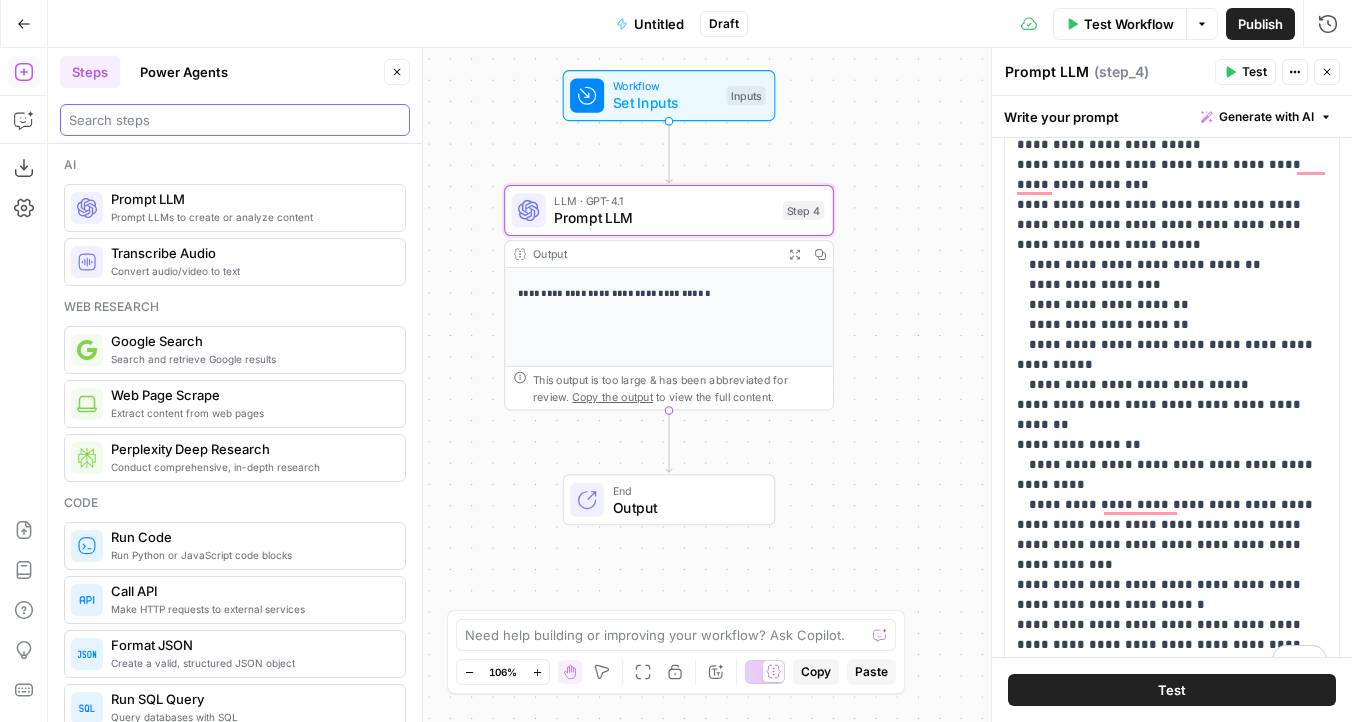 click at bounding box center (235, 120) 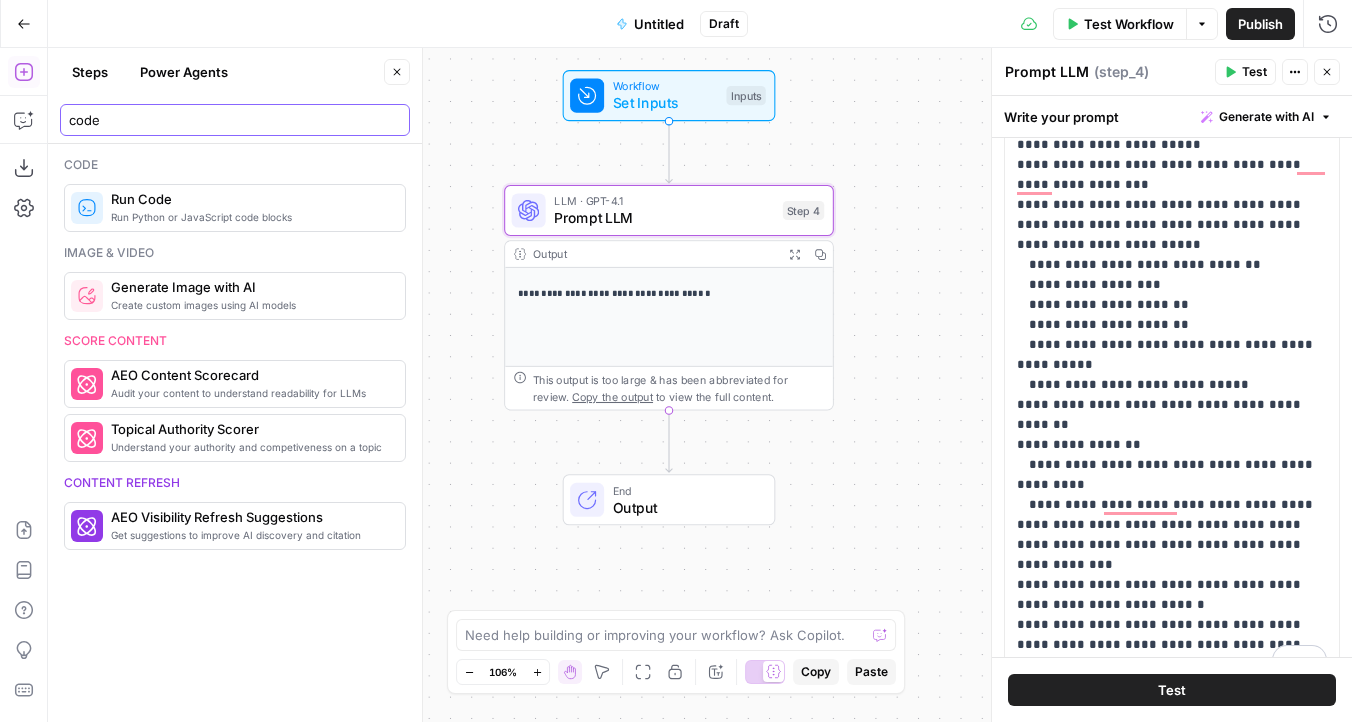 type on "code" 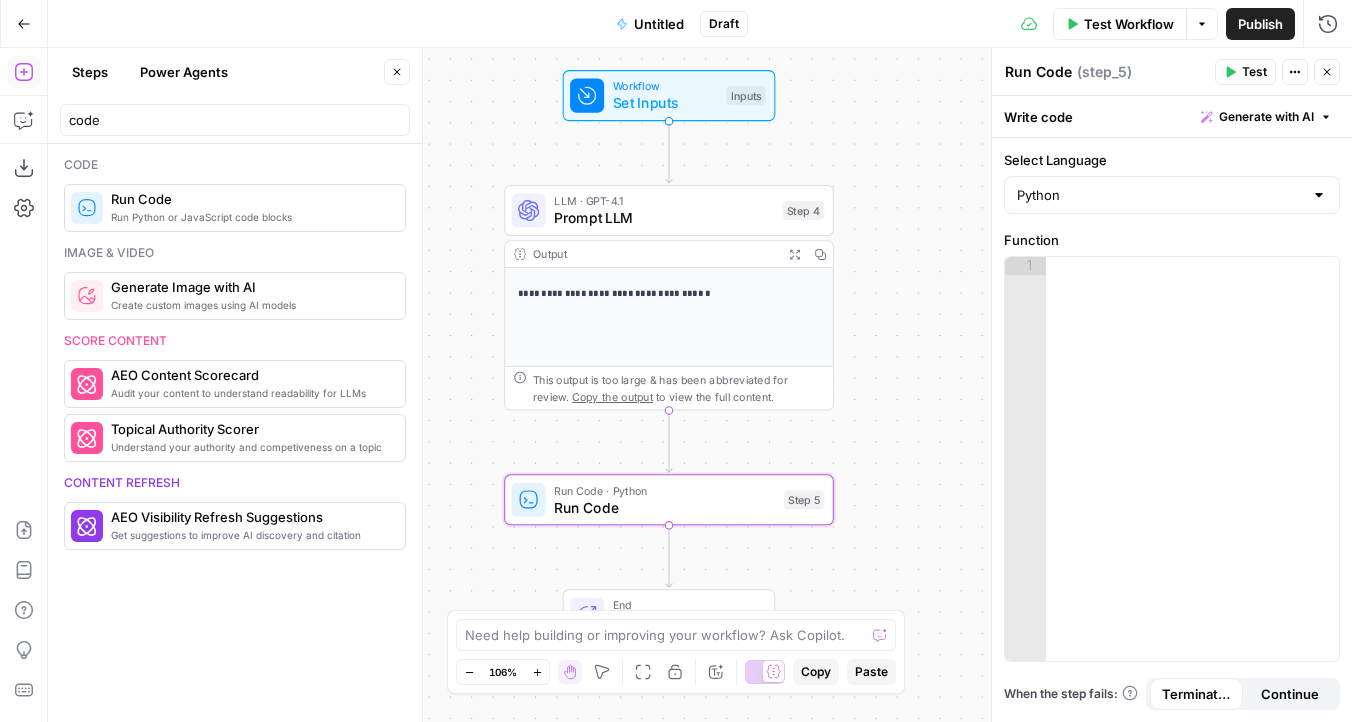 click on "Generate with AI" at bounding box center [1266, 117] 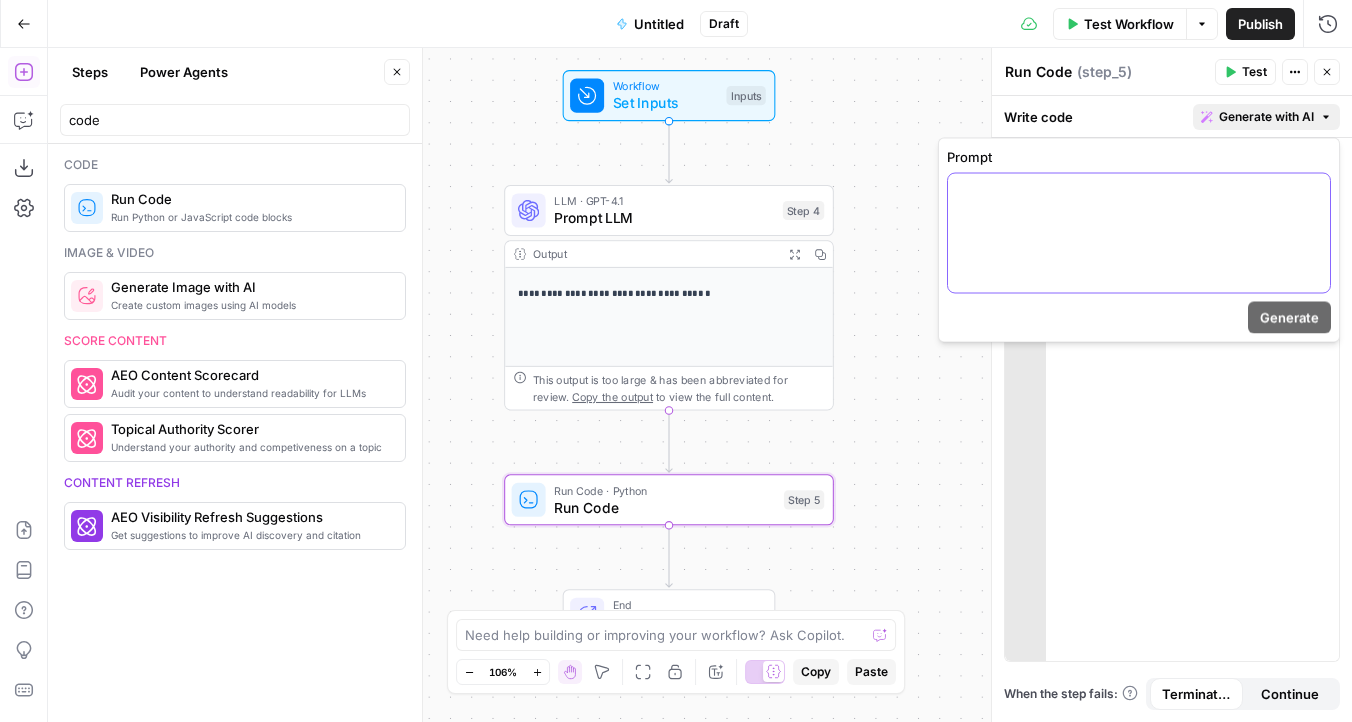 click at bounding box center (1139, 233) 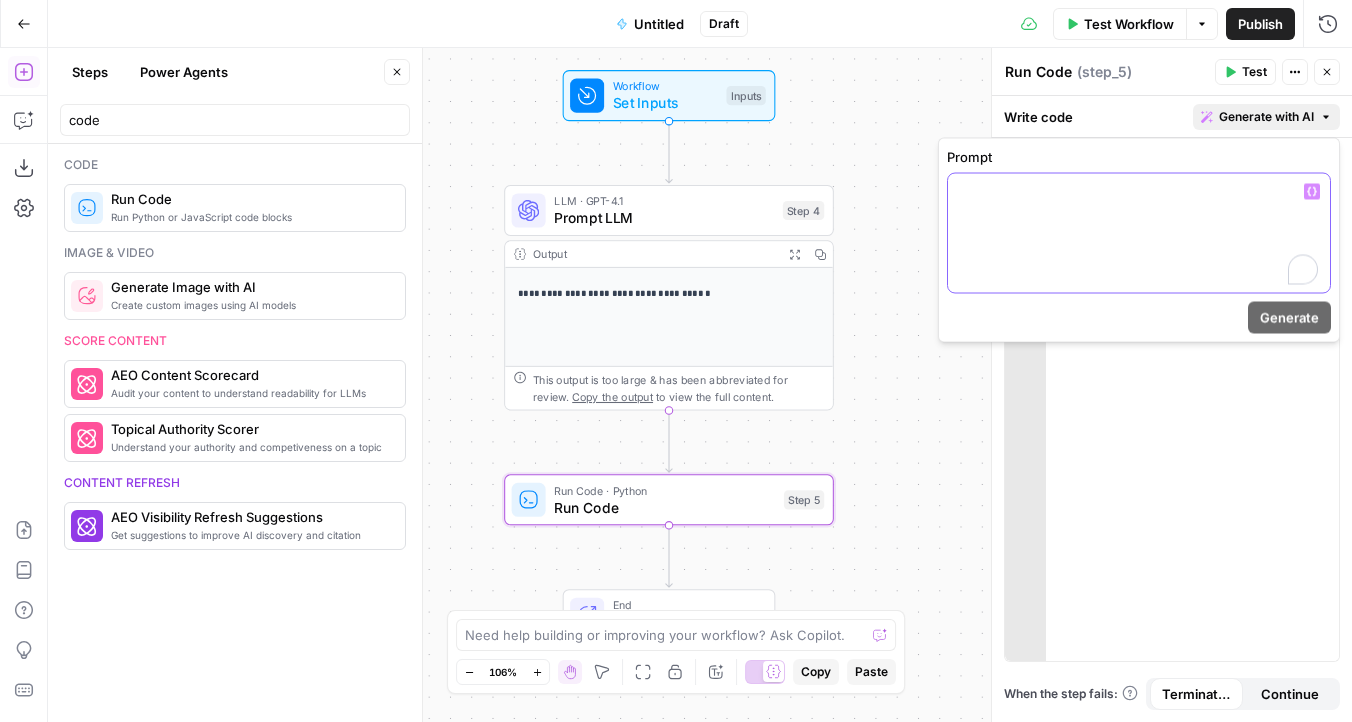 type 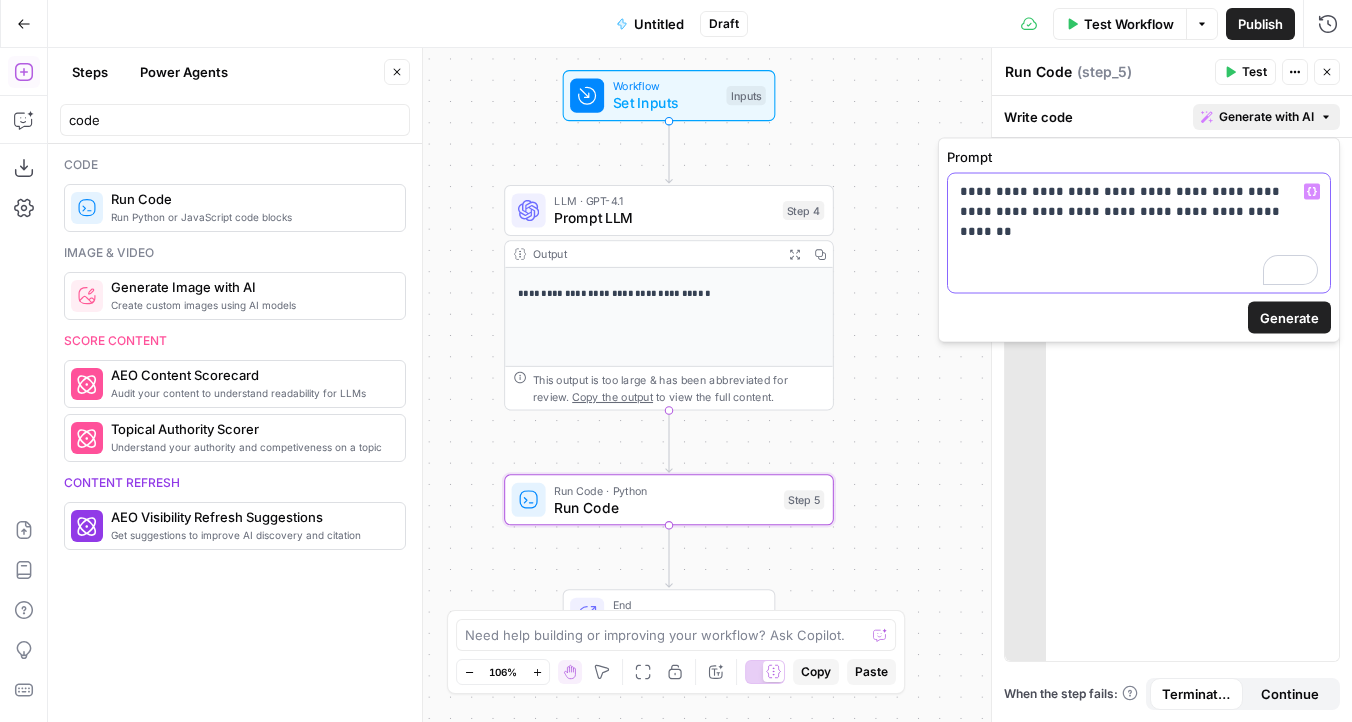 click 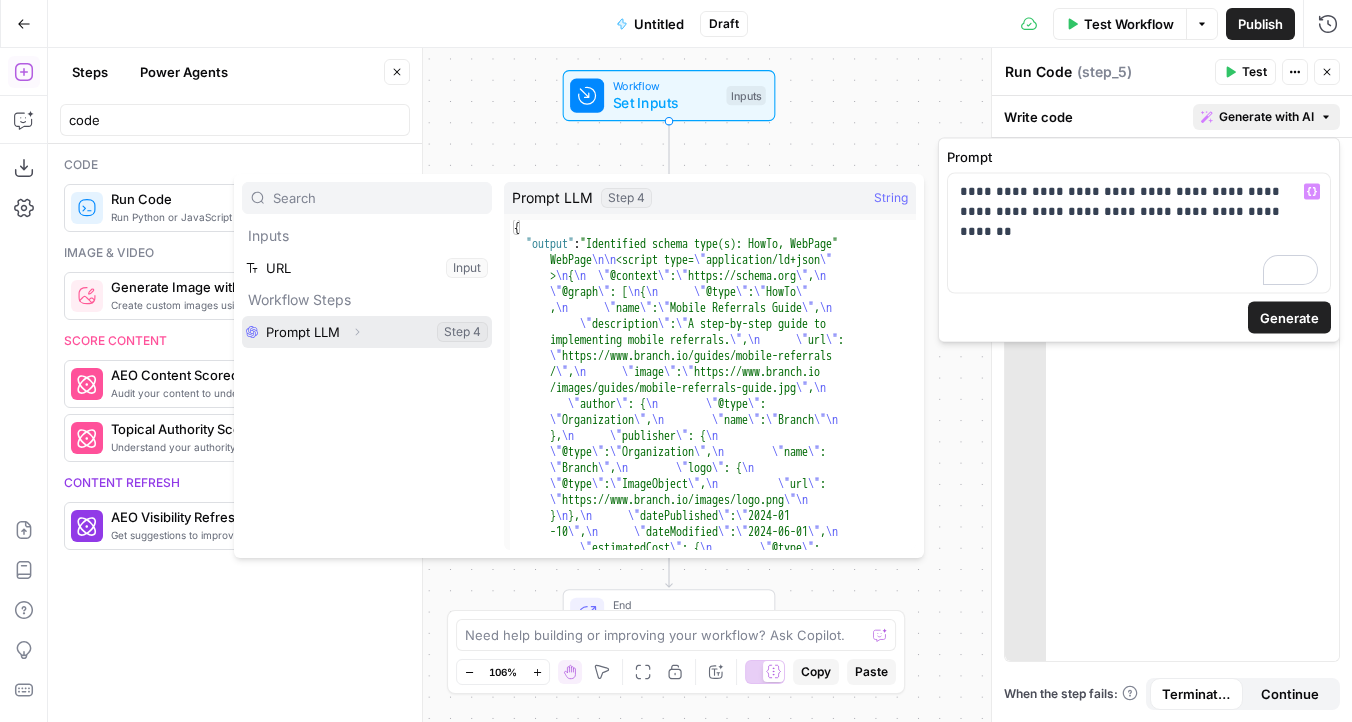 click 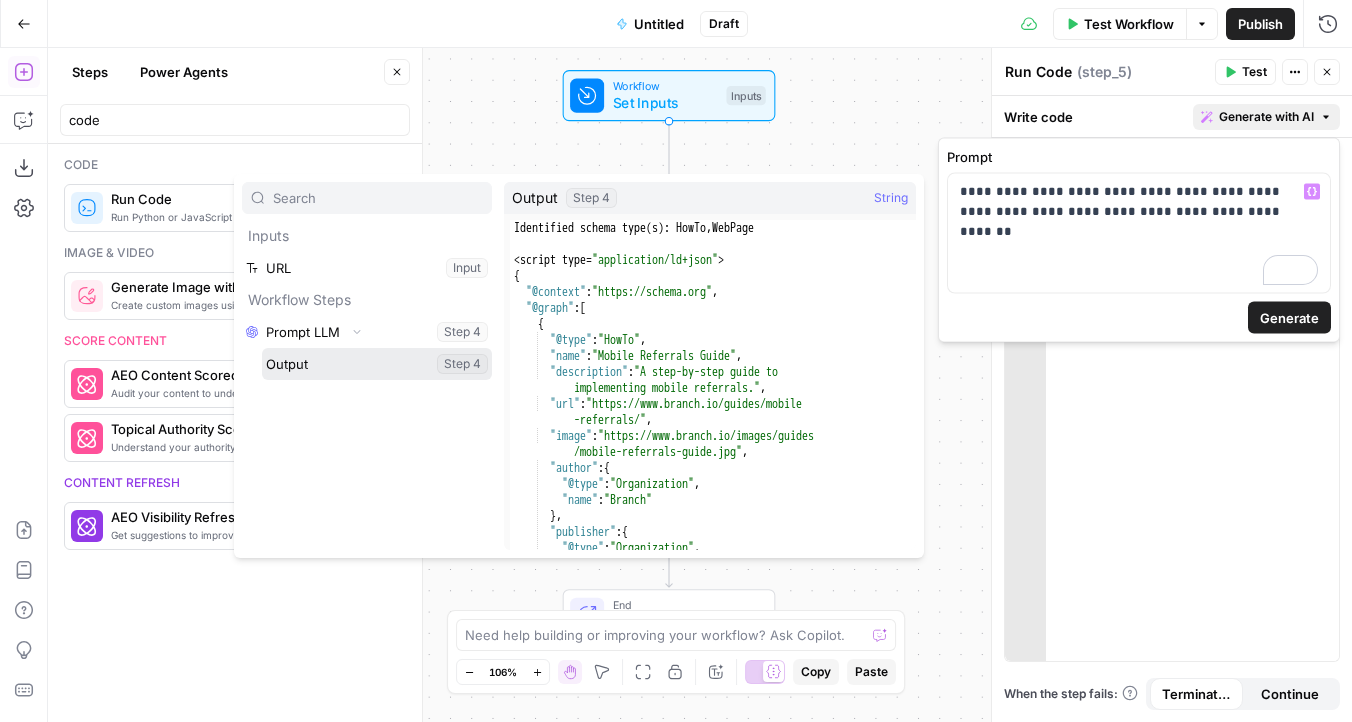 click at bounding box center [377, 364] 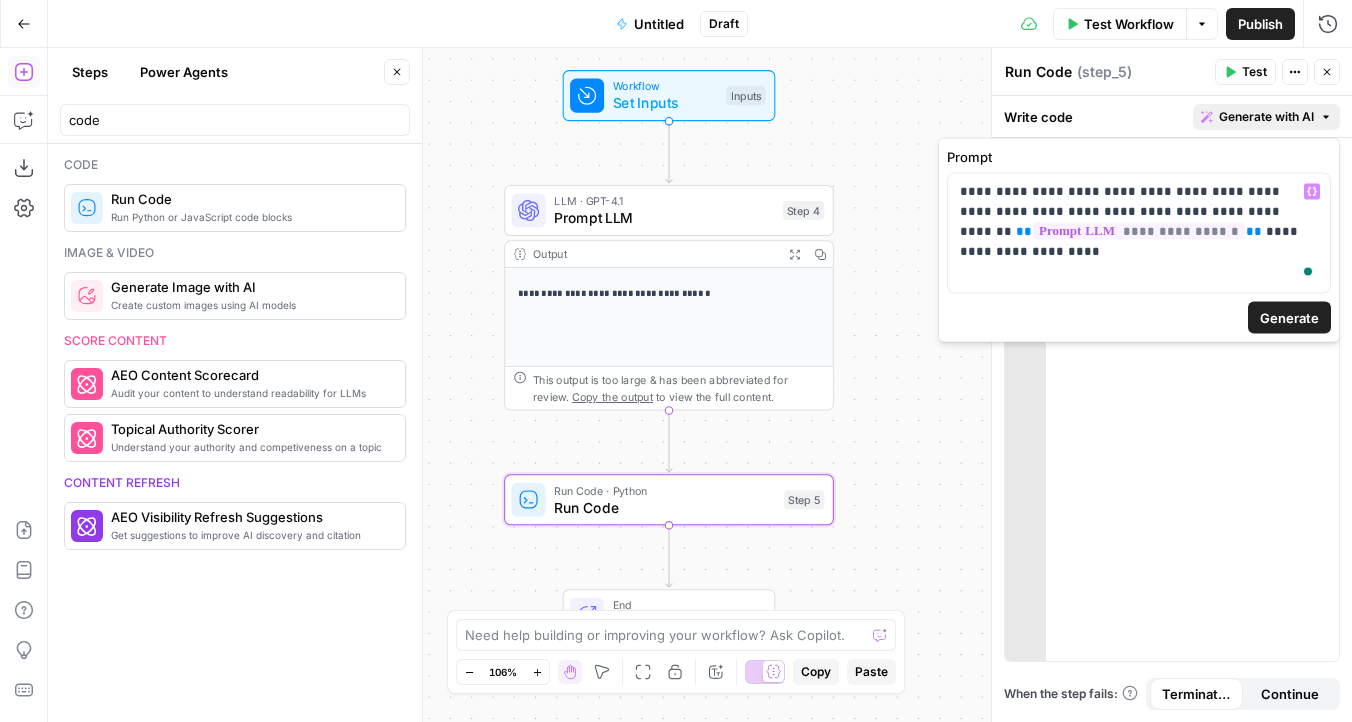 click on "Generate" at bounding box center [1289, 318] 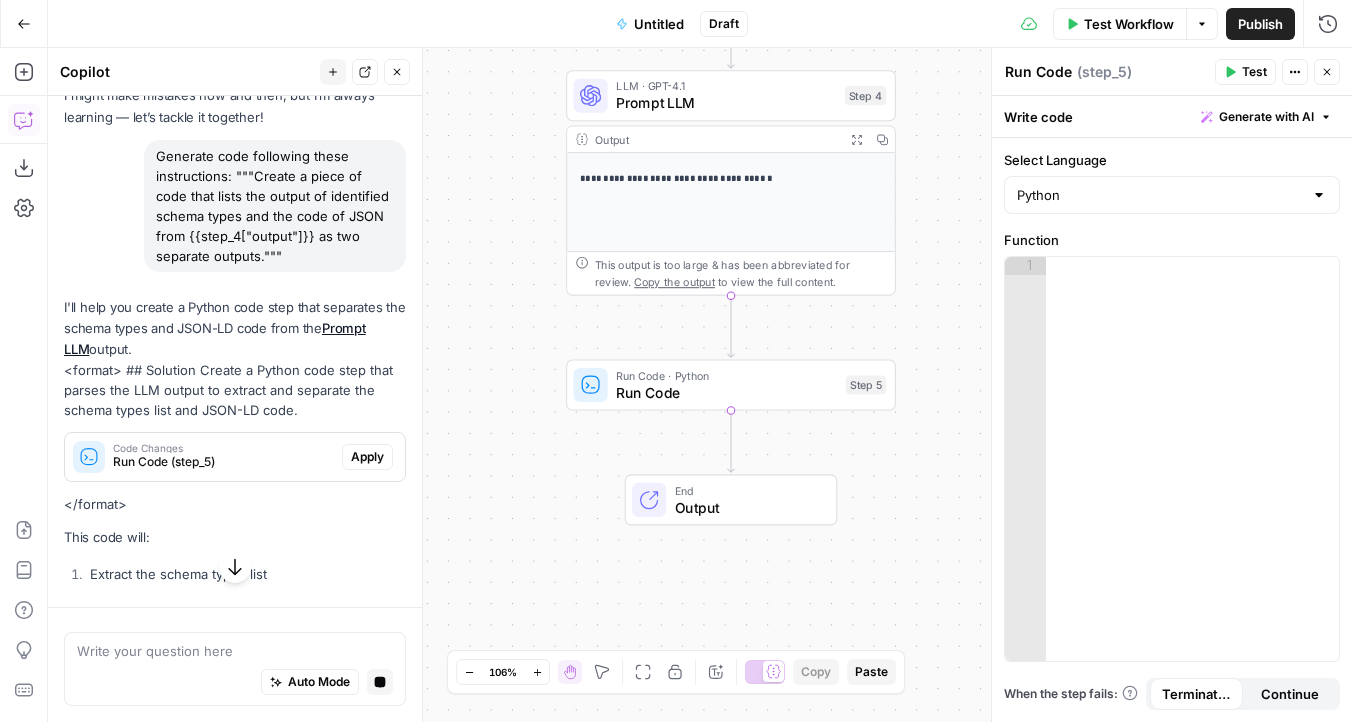 scroll, scrollTop: 222, scrollLeft: 0, axis: vertical 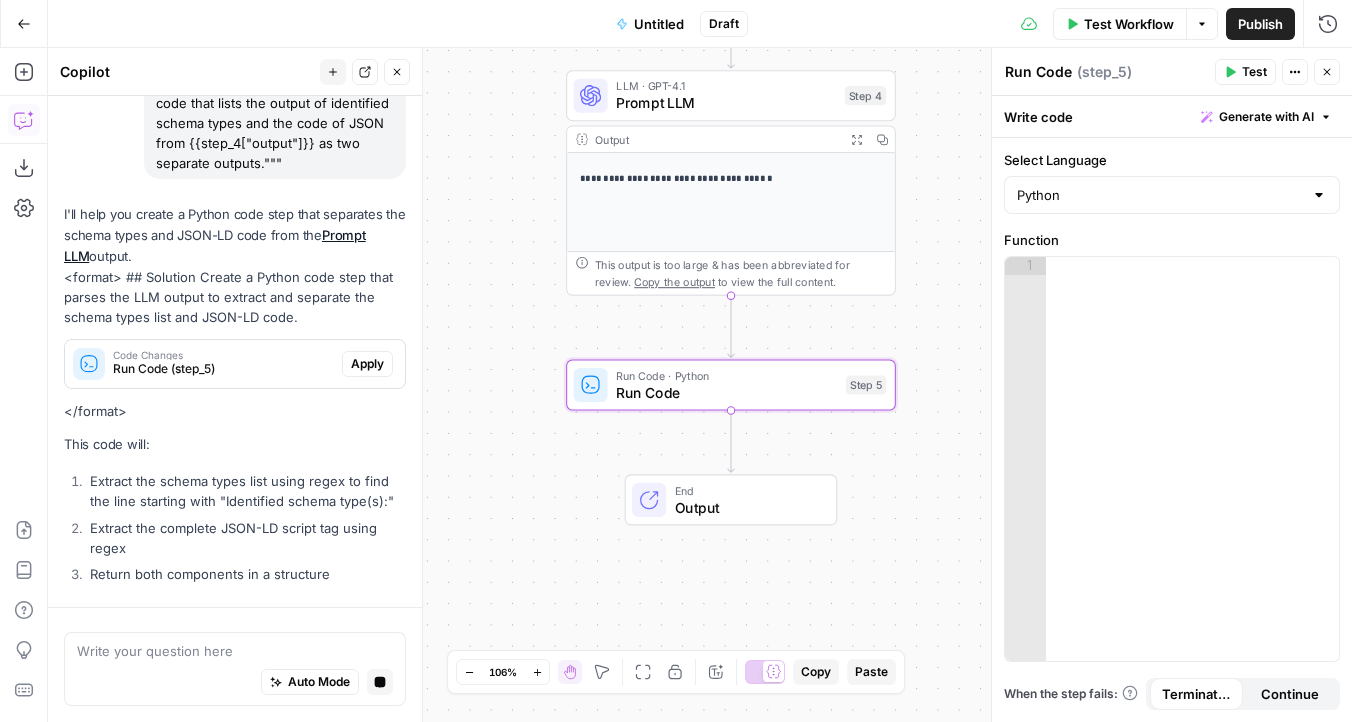 click on "Apply" at bounding box center [367, 364] 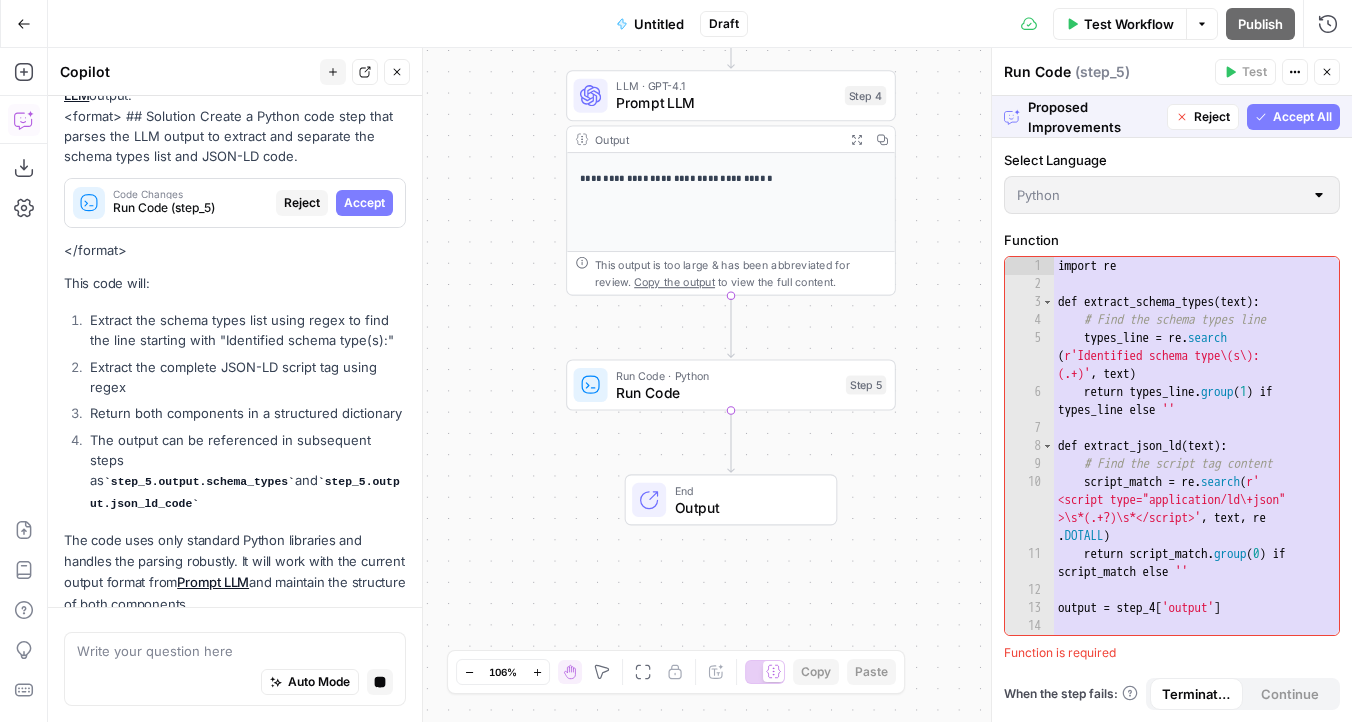 click on "Accept All" at bounding box center [1302, 117] 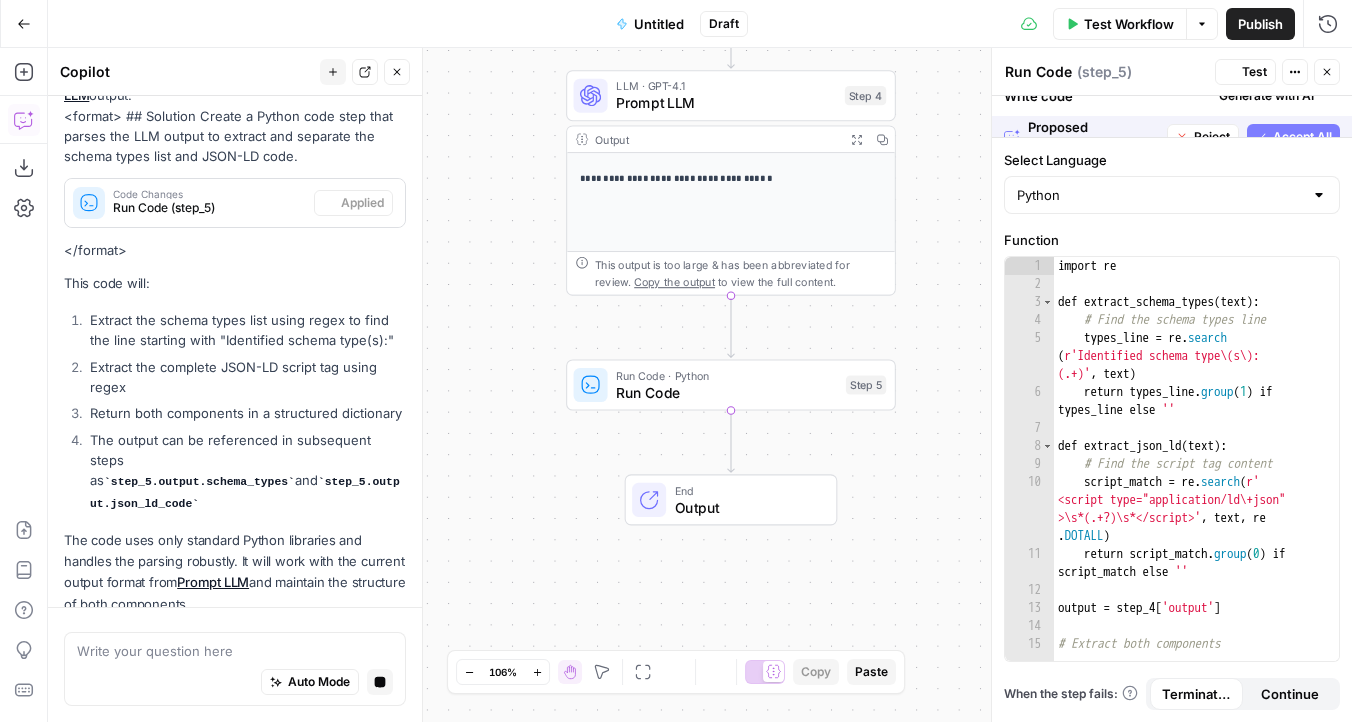 scroll, scrollTop: 473, scrollLeft: 0, axis: vertical 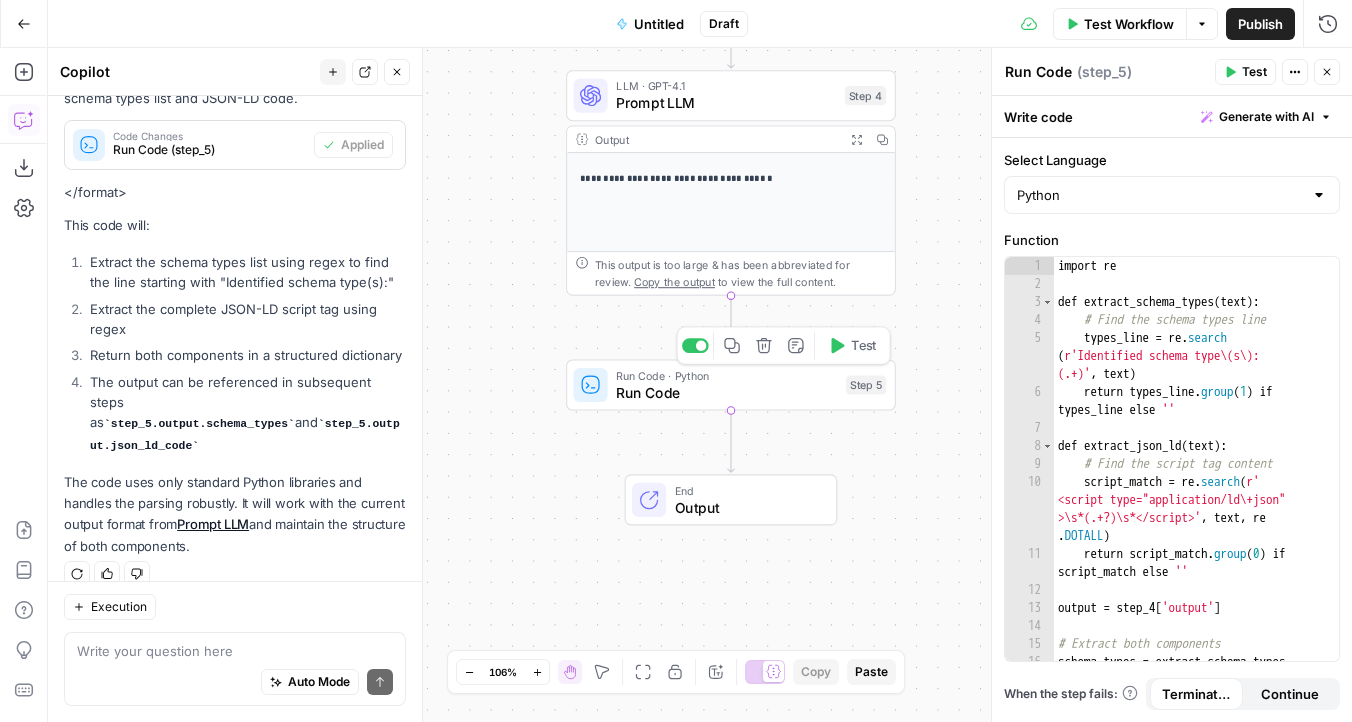 click 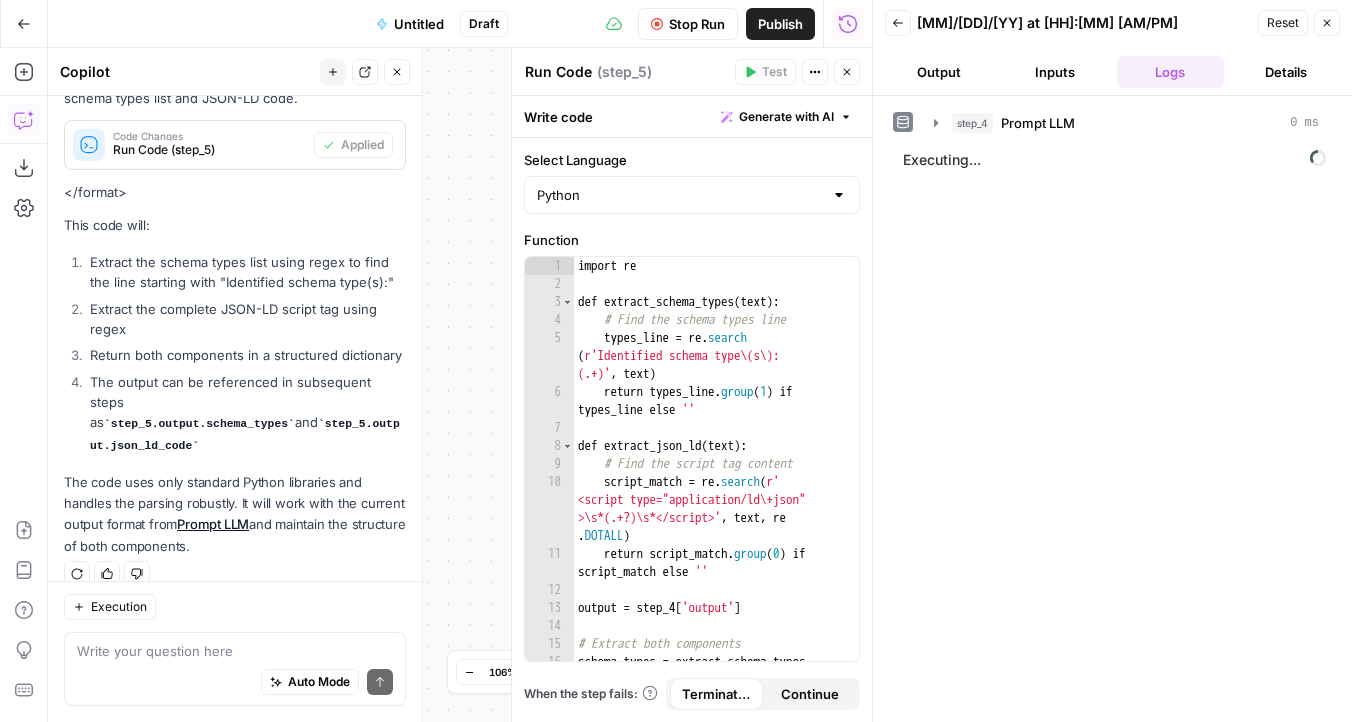 click 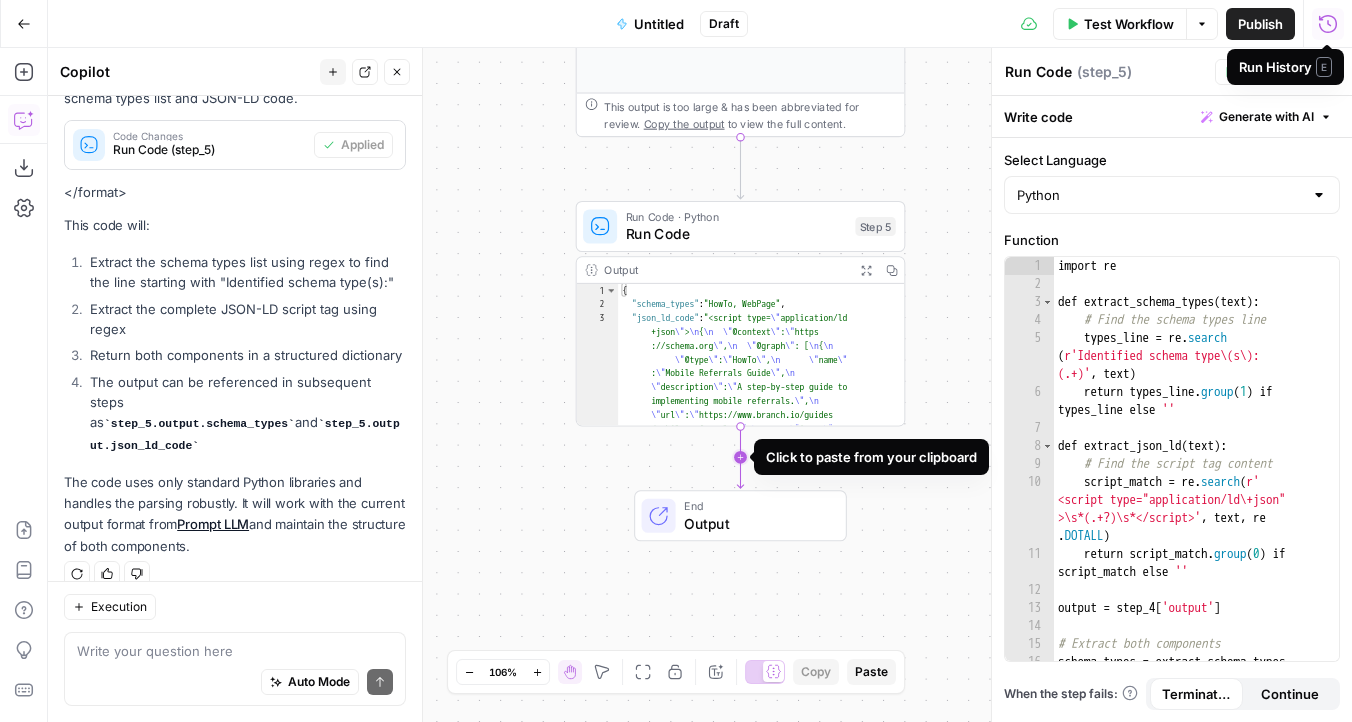 click 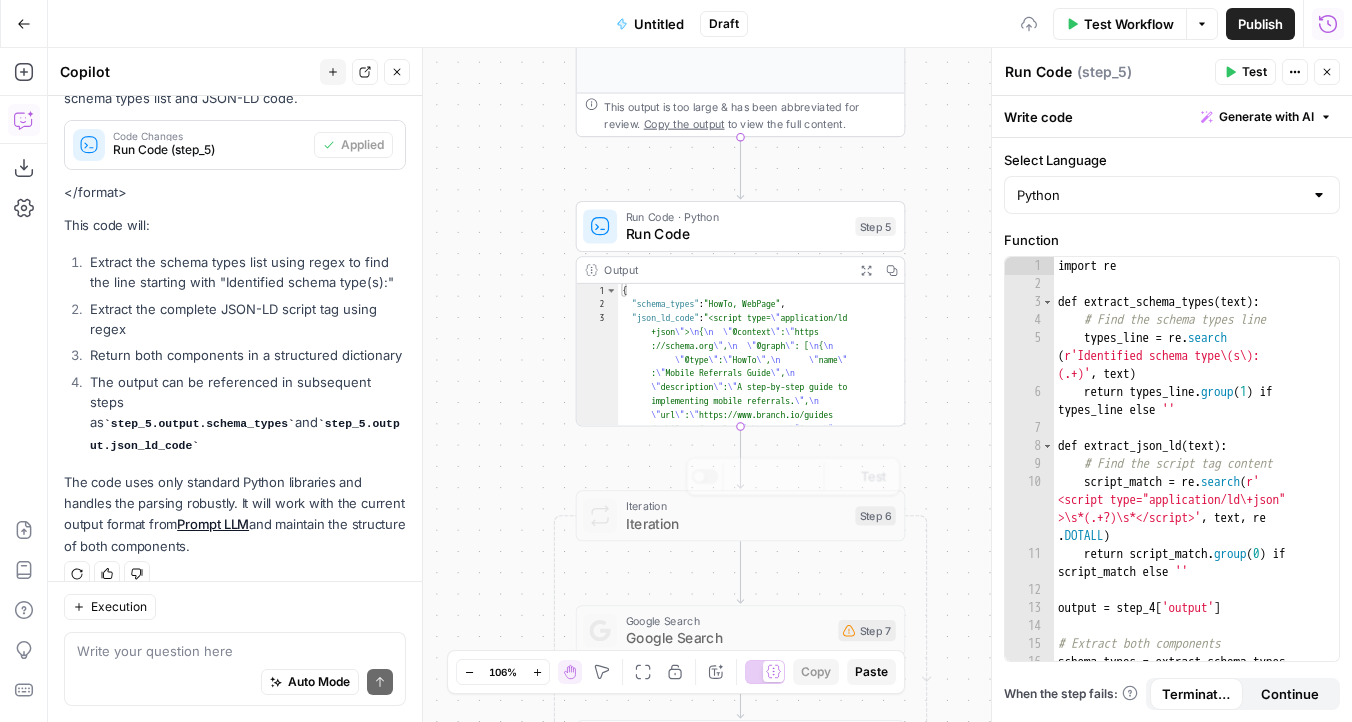 click on "Iteration" at bounding box center (736, 523) 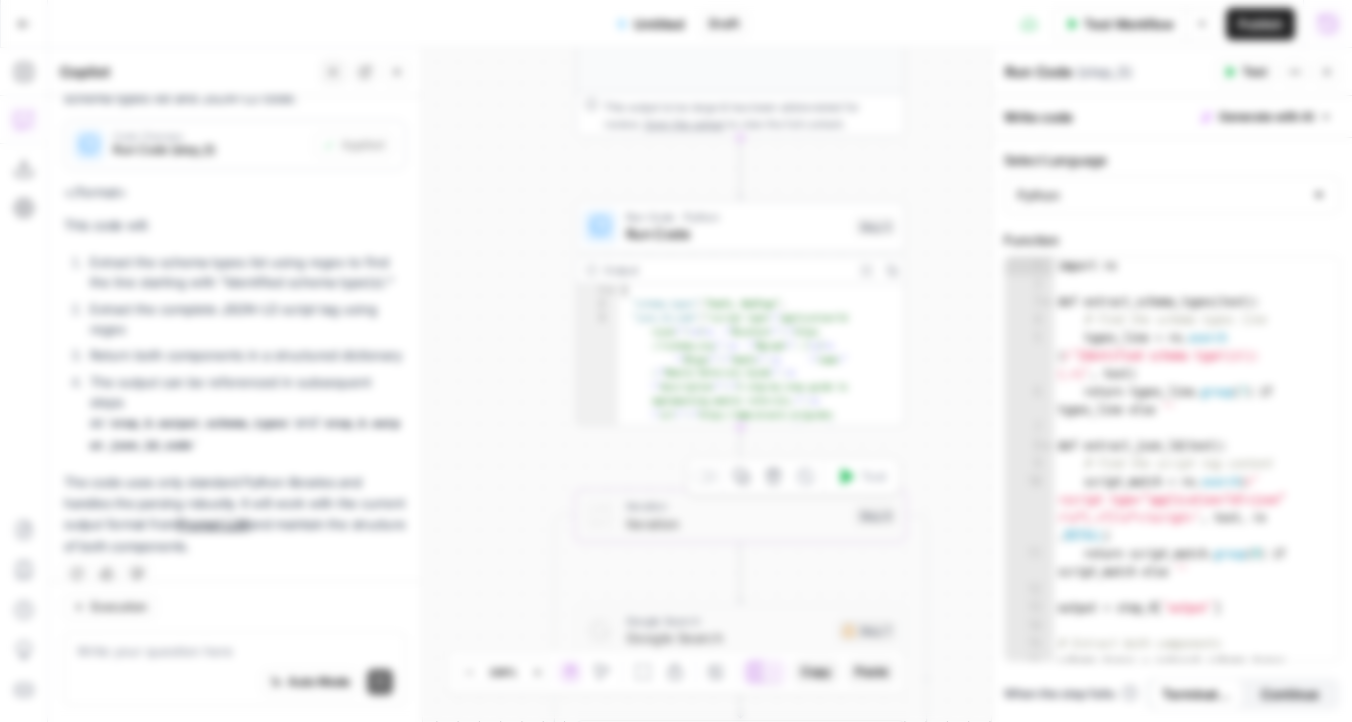 type 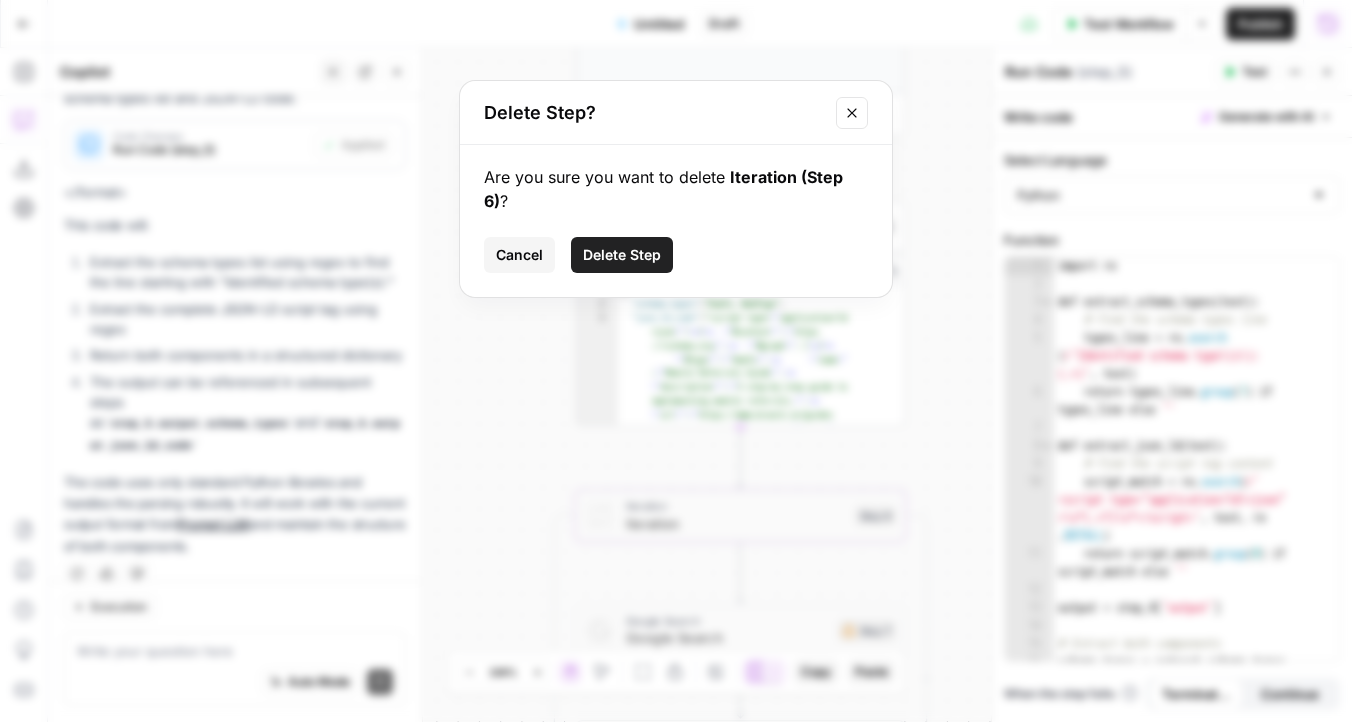 click on "Are you sure you want to delete   Iteration (Step 6) ? Cancel Delete Step" at bounding box center (676, 221) 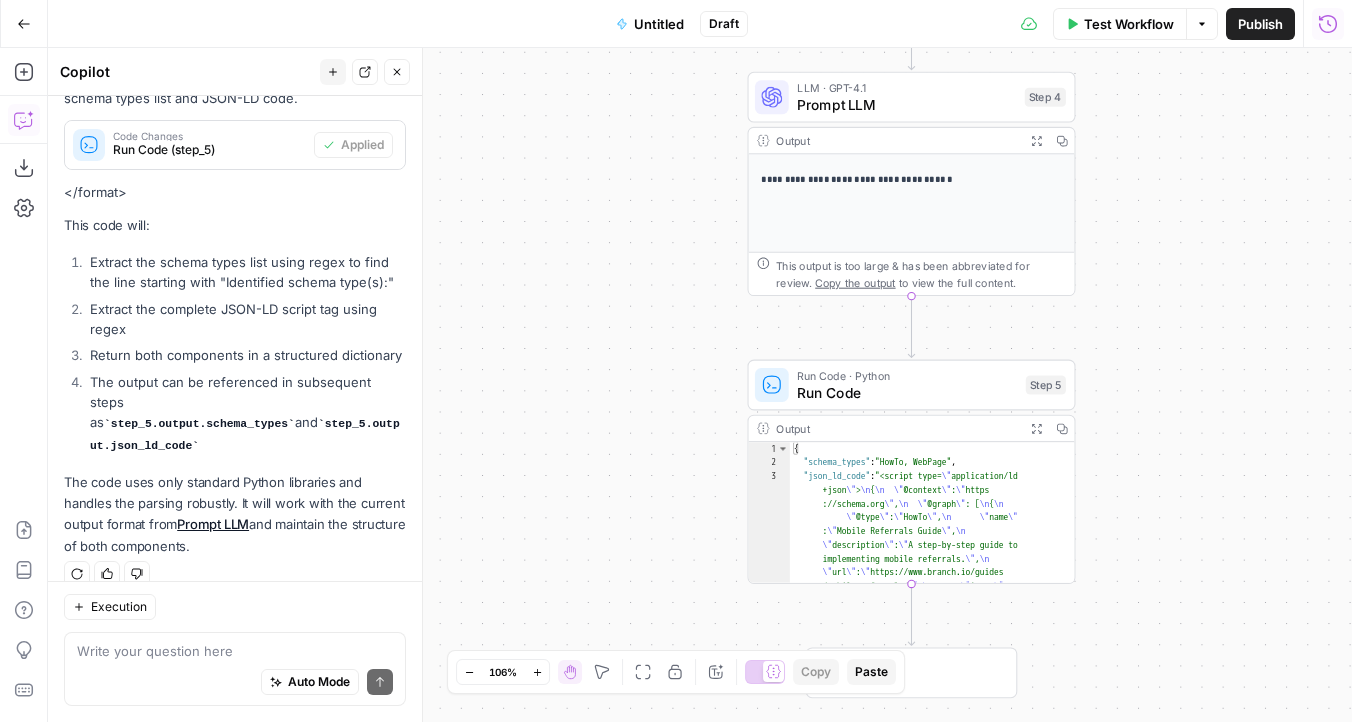 click 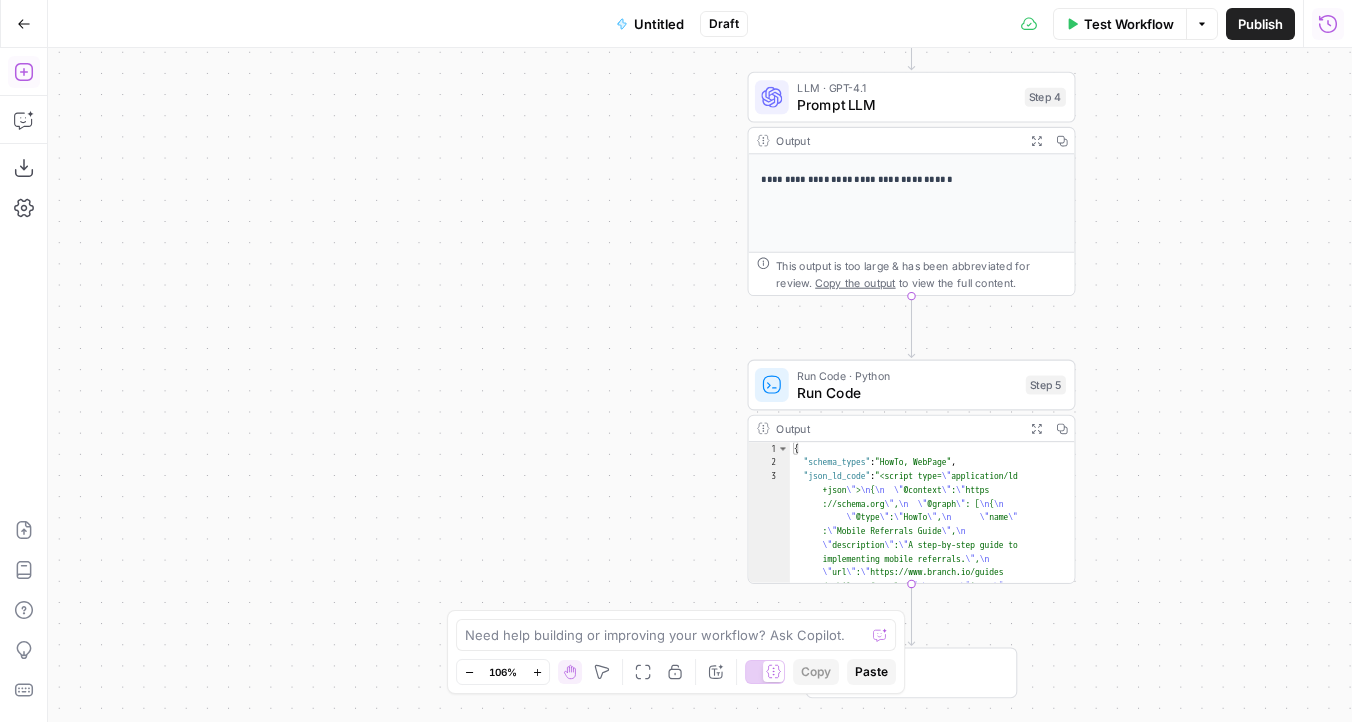 click on "Add Steps" at bounding box center (24, 72) 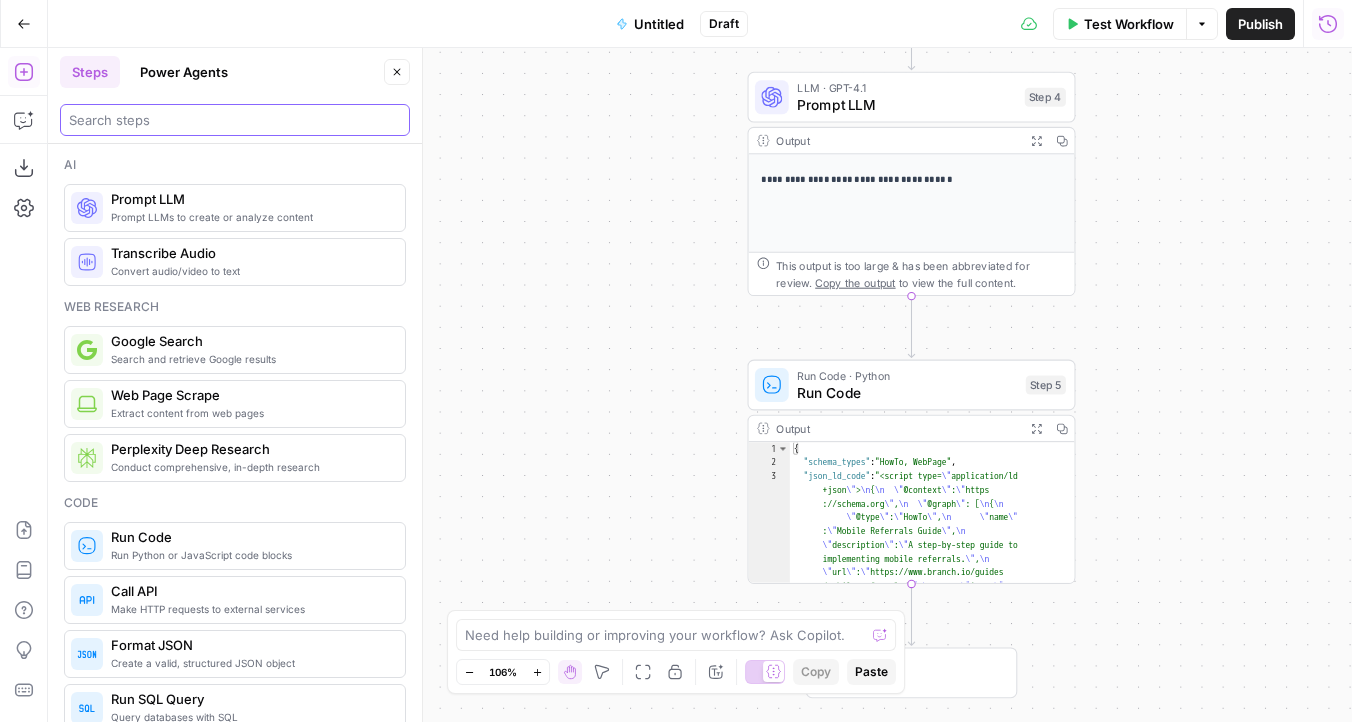 click at bounding box center [235, 120] 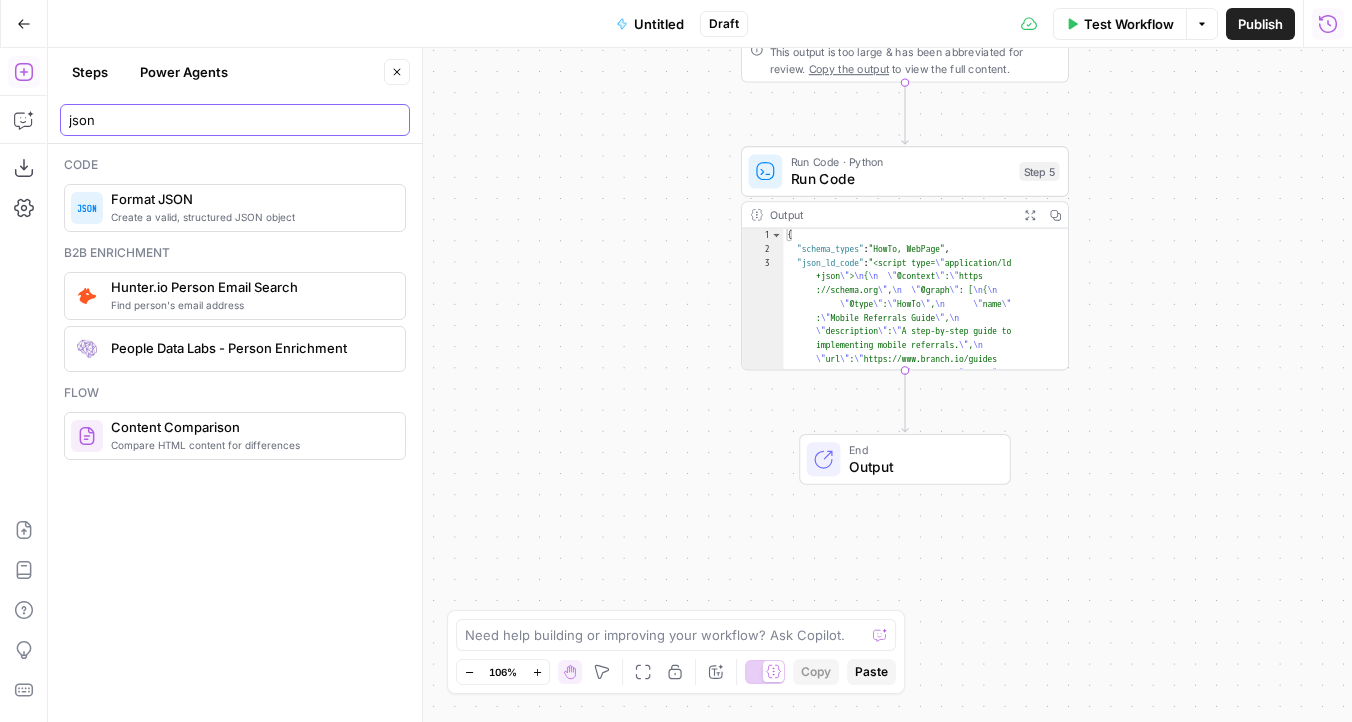 type on "json" 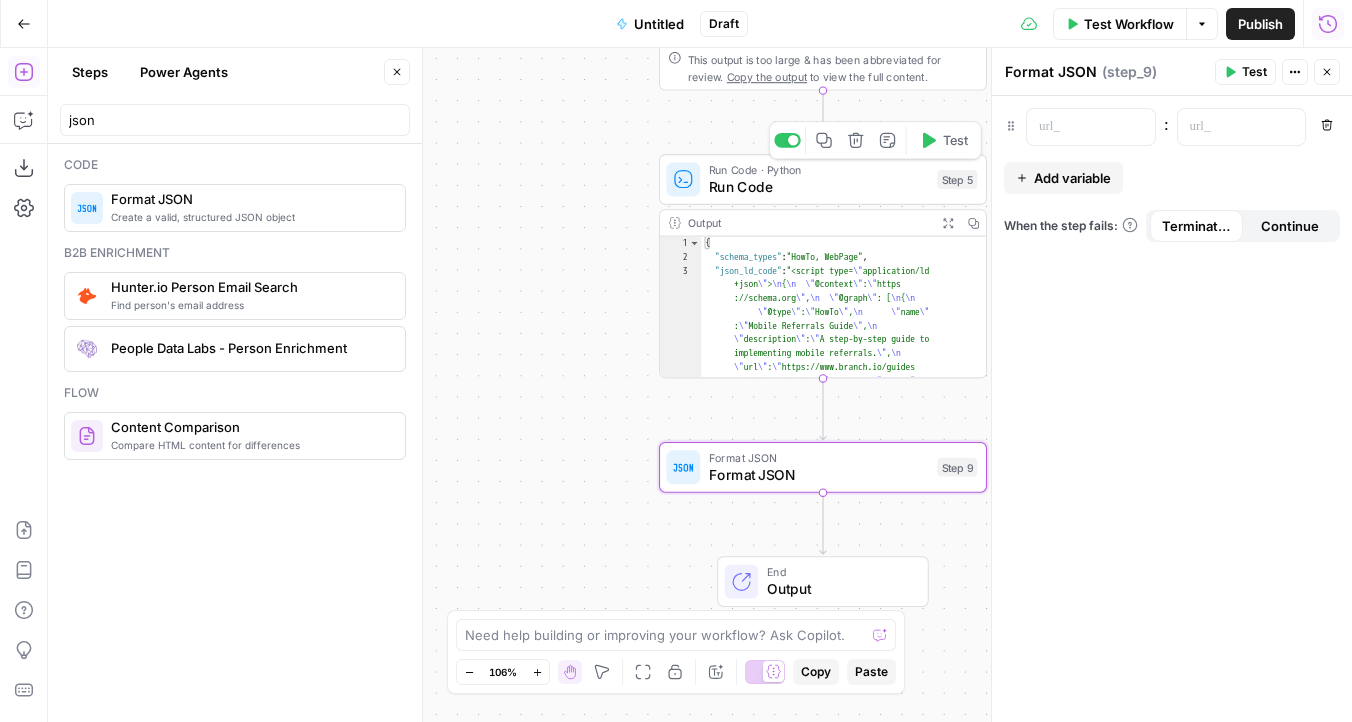 click on "Run Code" at bounding box center [819, 186] 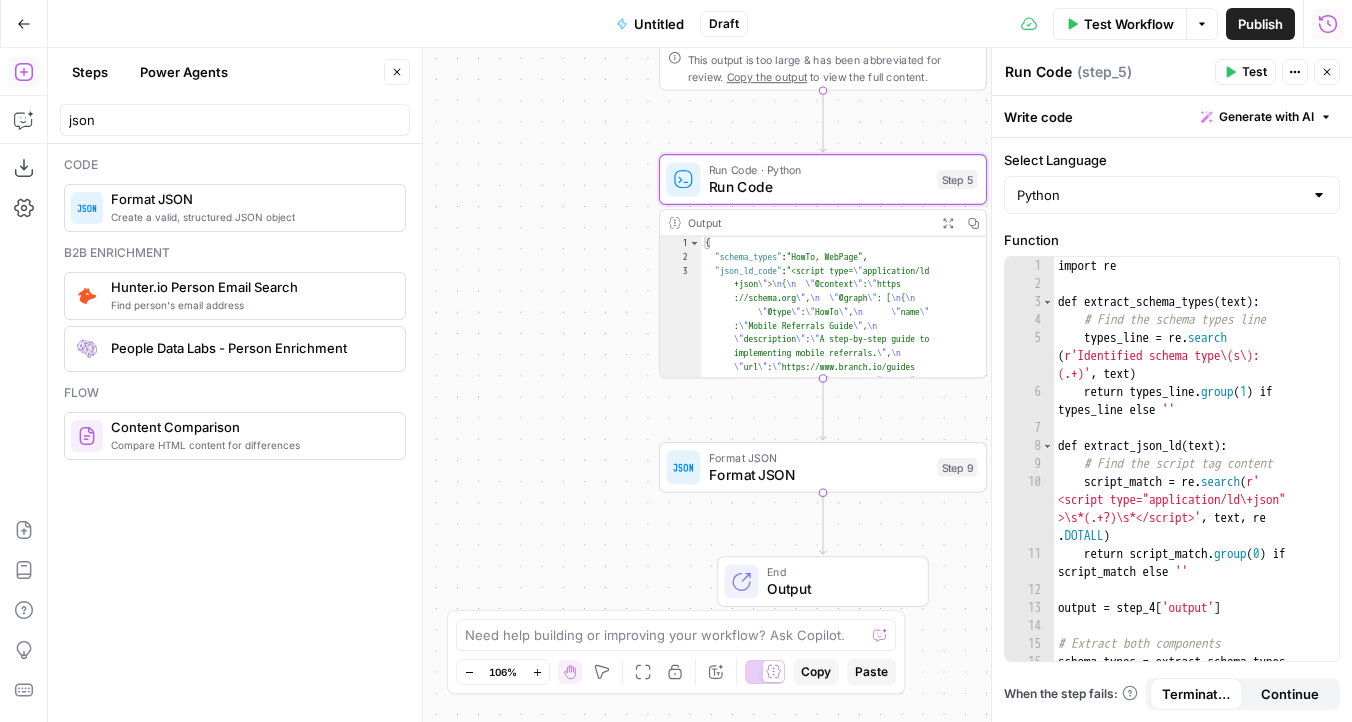 click on "Generate with AI" at bounding box center [1266, 117] 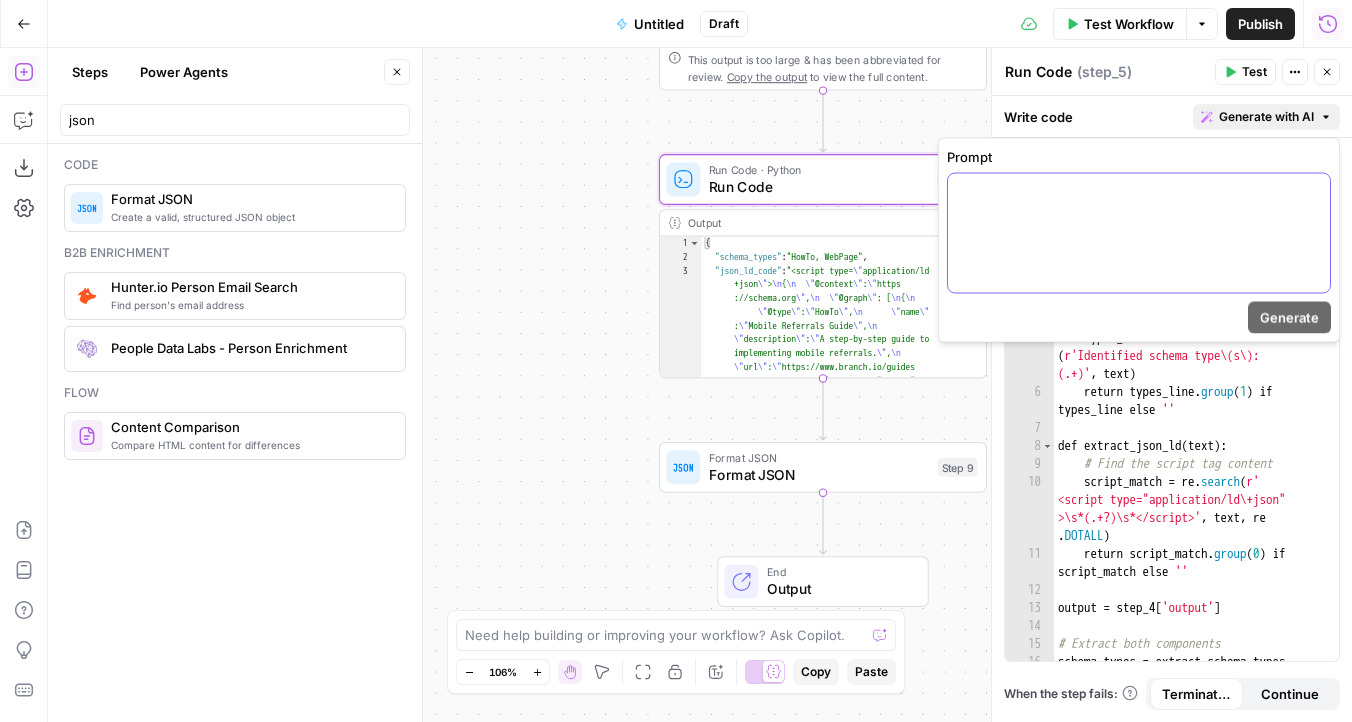 click at bounding box center (1139, 233) 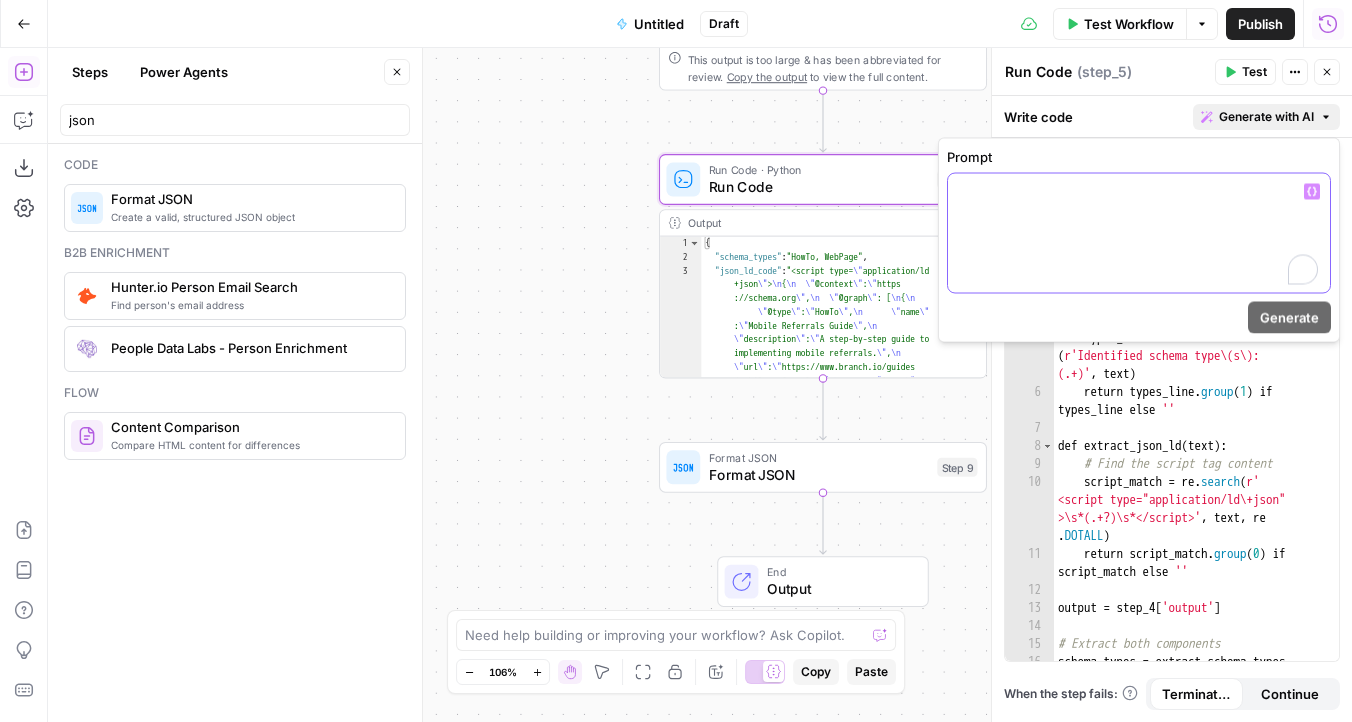 type 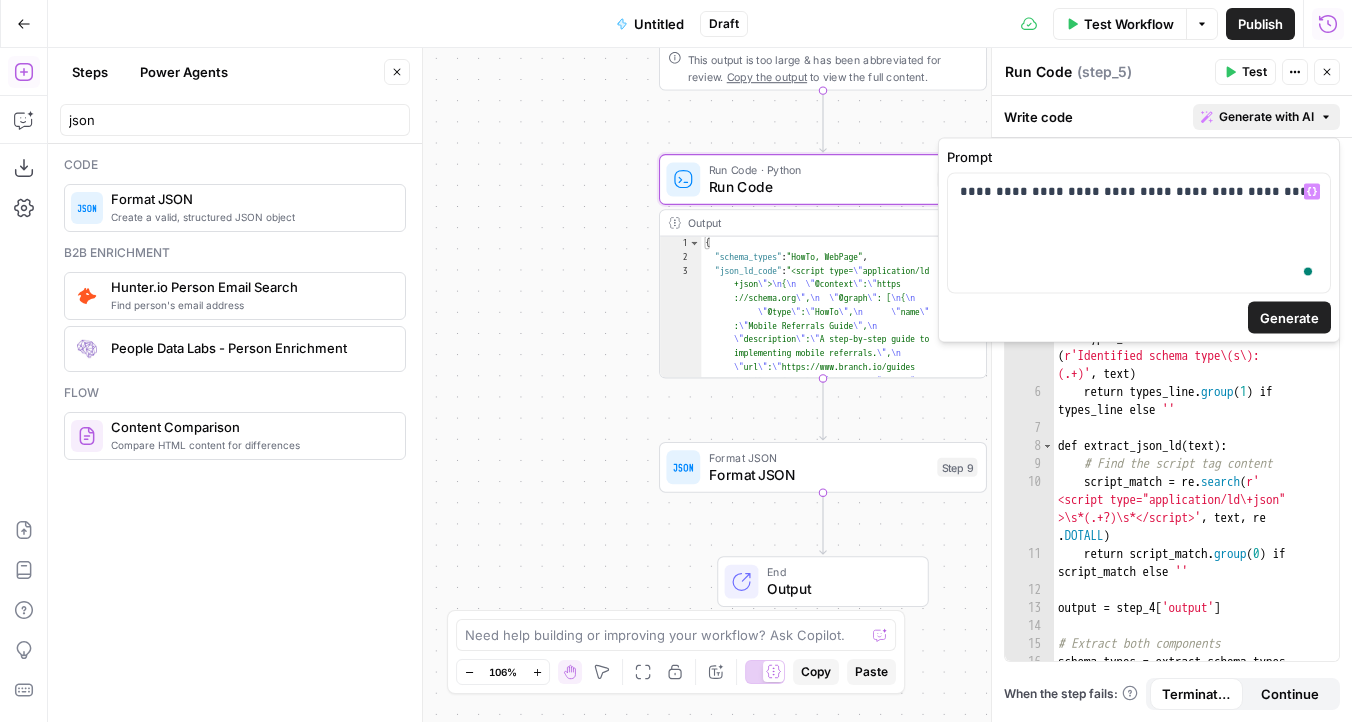 click on "Generate" at bounding box center (1289, 318) 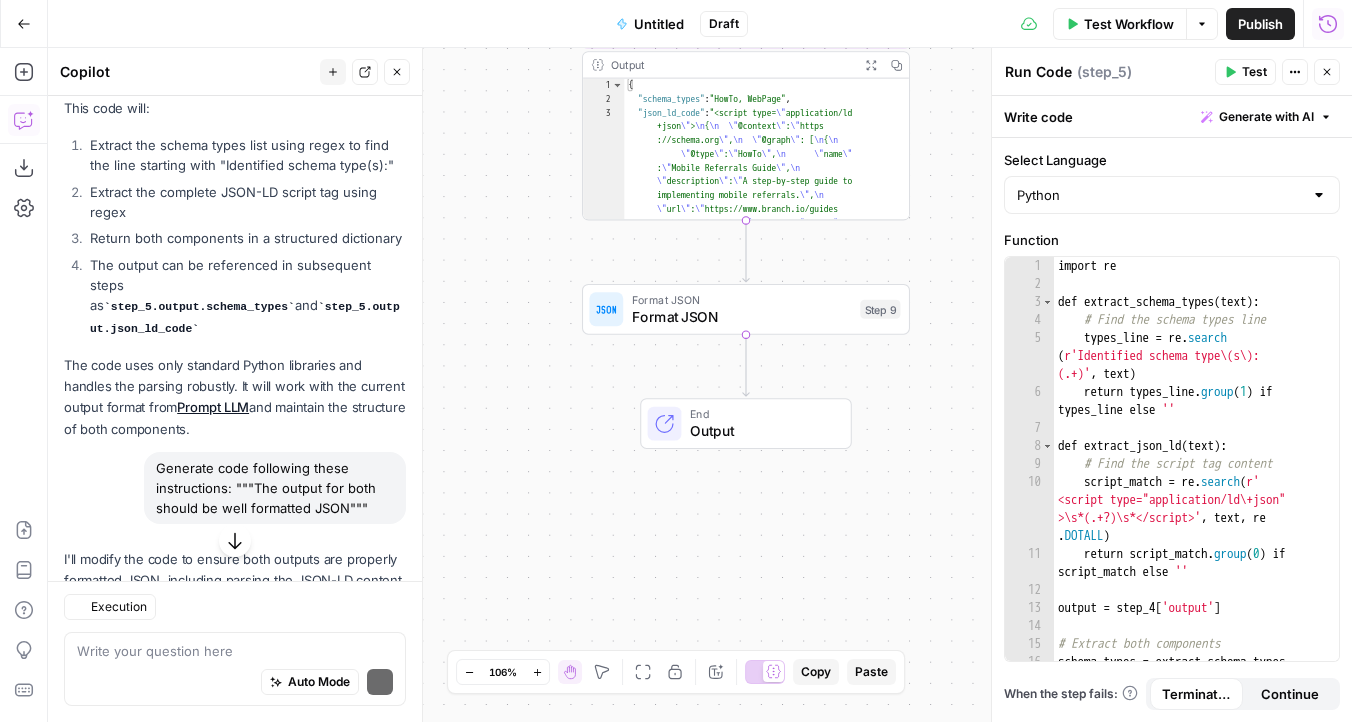 scroll, scrollTop: 622, scrollLeft: 0, axis: vertical 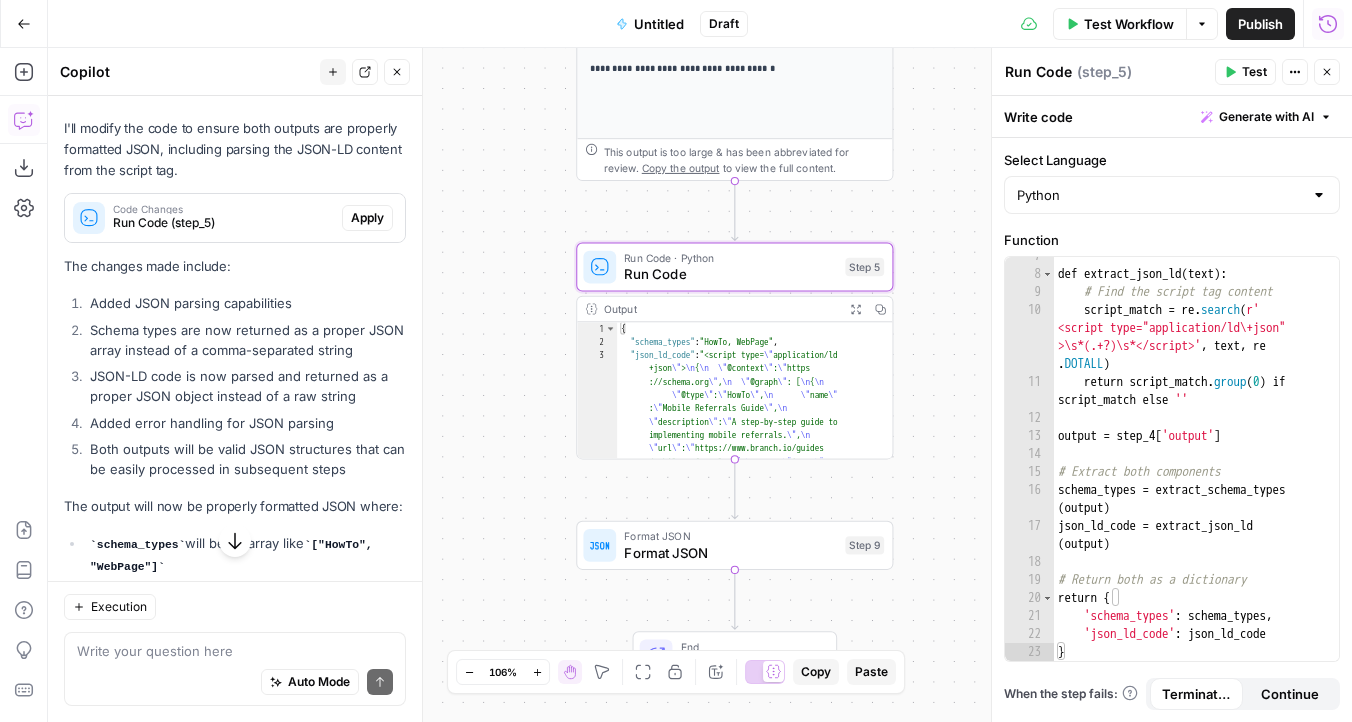 click on "Apply" at bounding box center (367, 218) 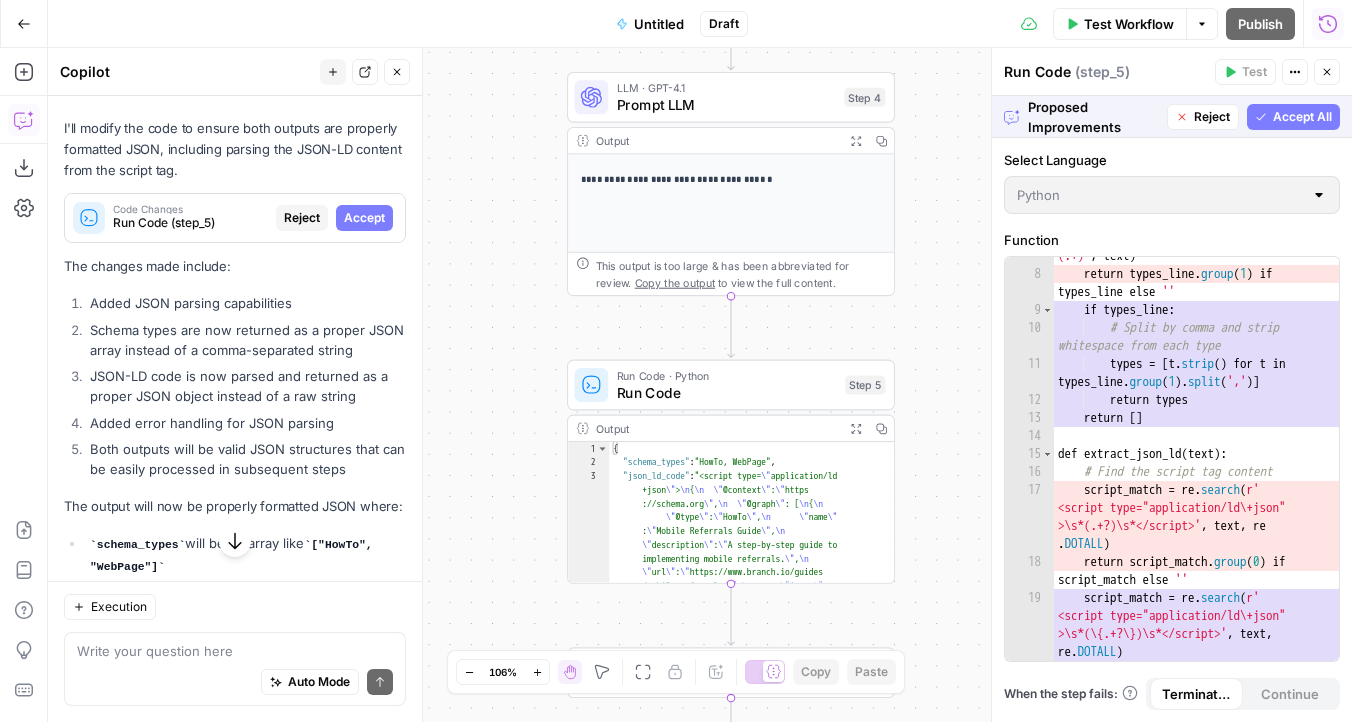 click on "Accept All" at bounding box center (1302, 117) 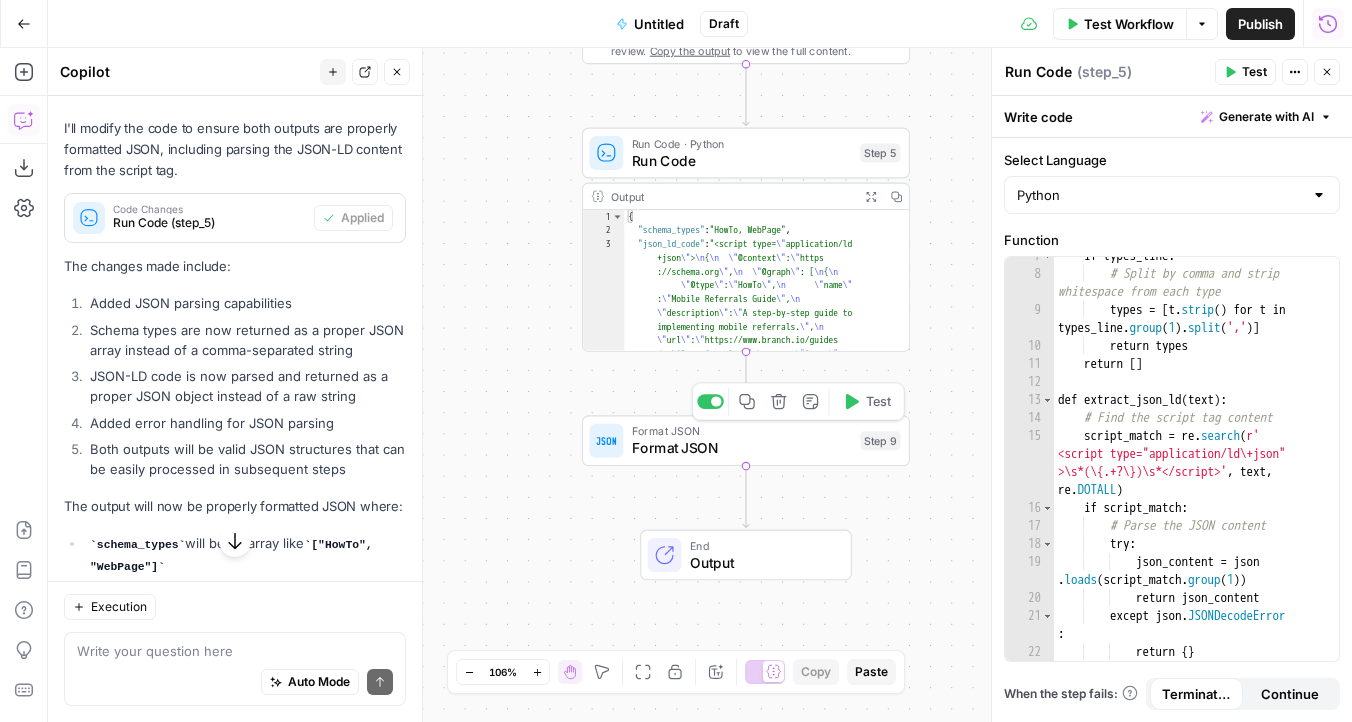 click on "Format JSON" at bounding box center (742, 448) 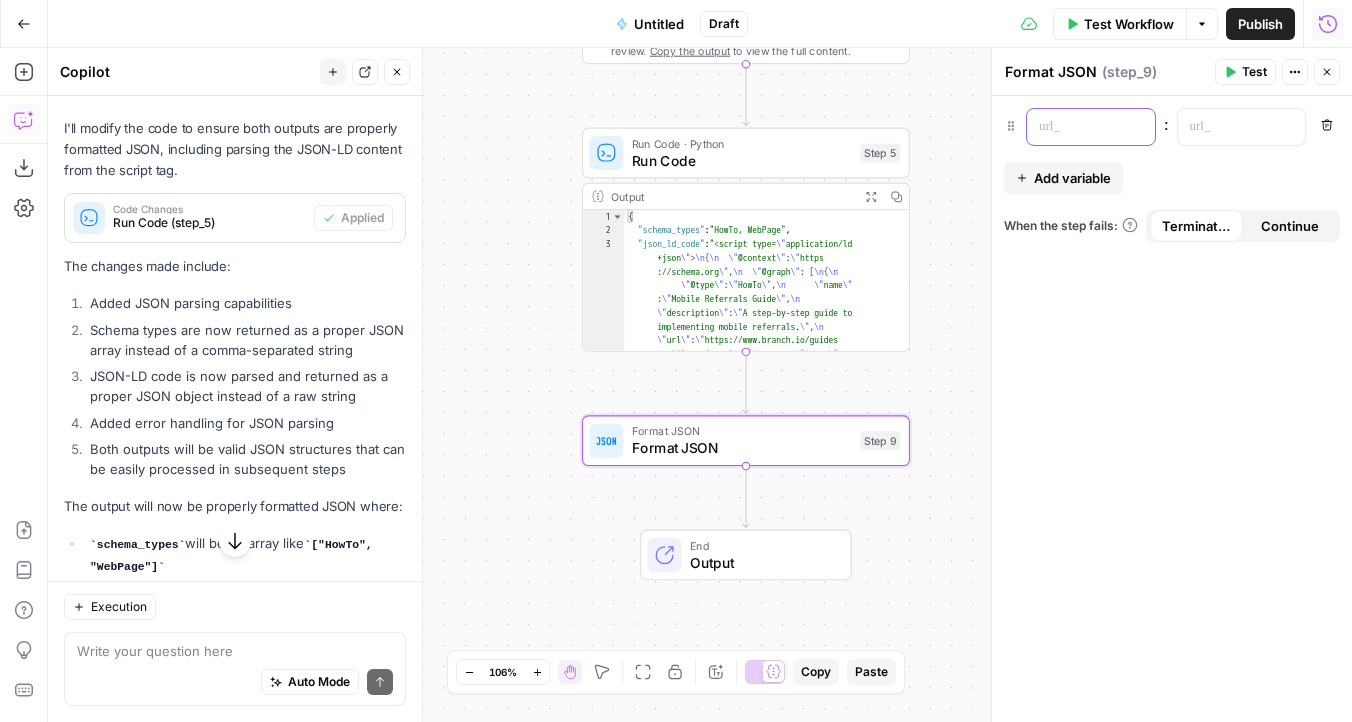 click at bounding box center (1075, 127) 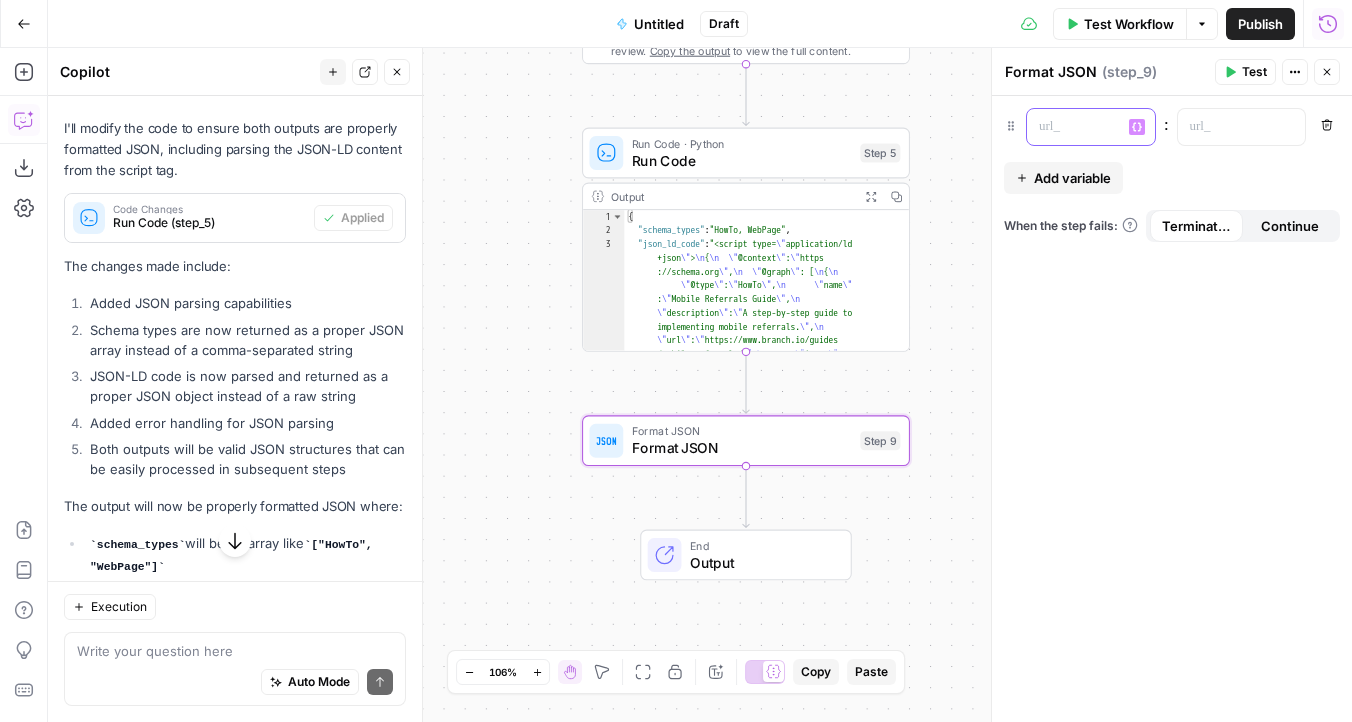 click on "Variables Menu" at bounding box center [1137, 127] 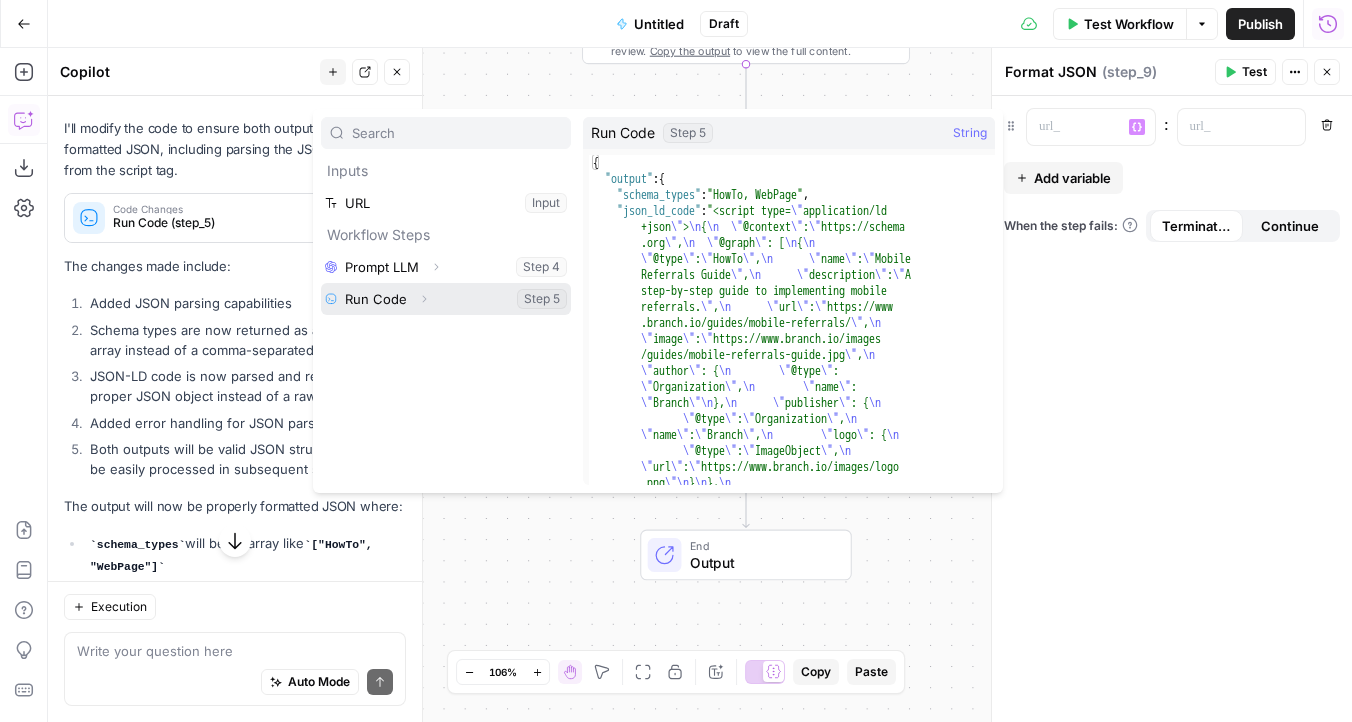click 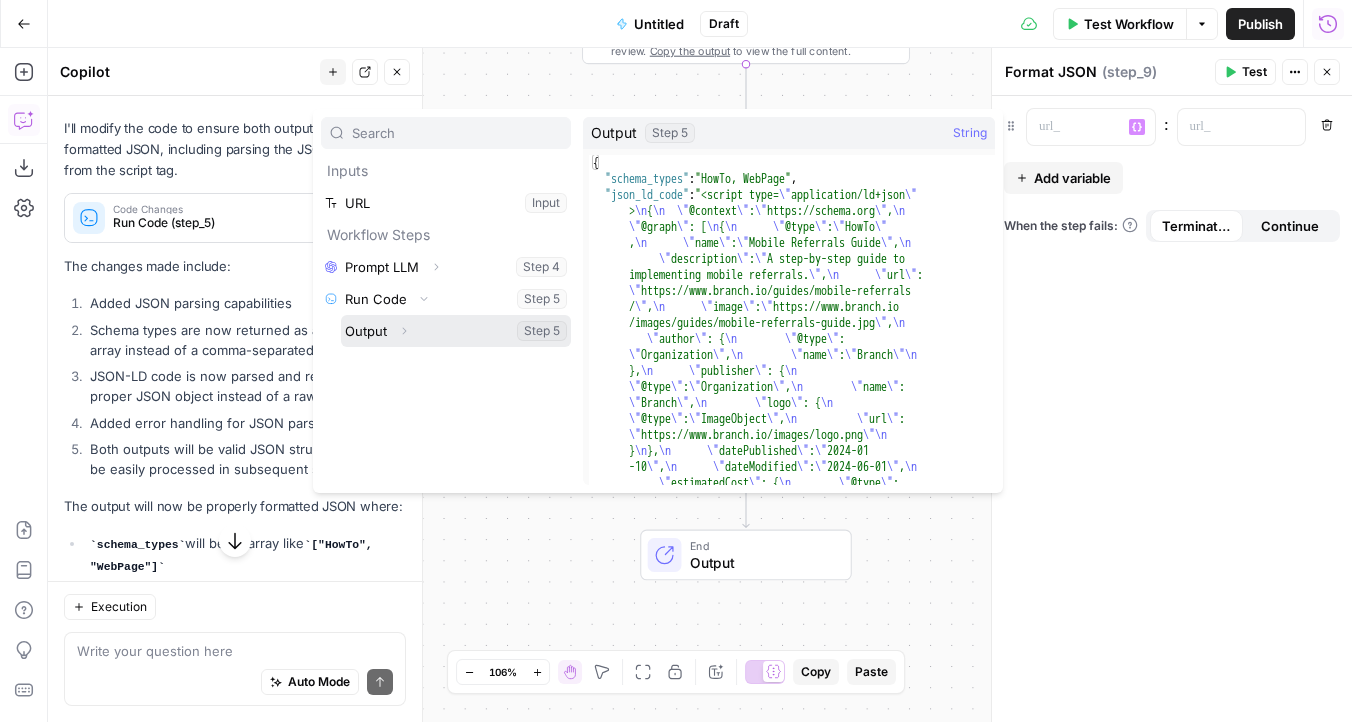 click 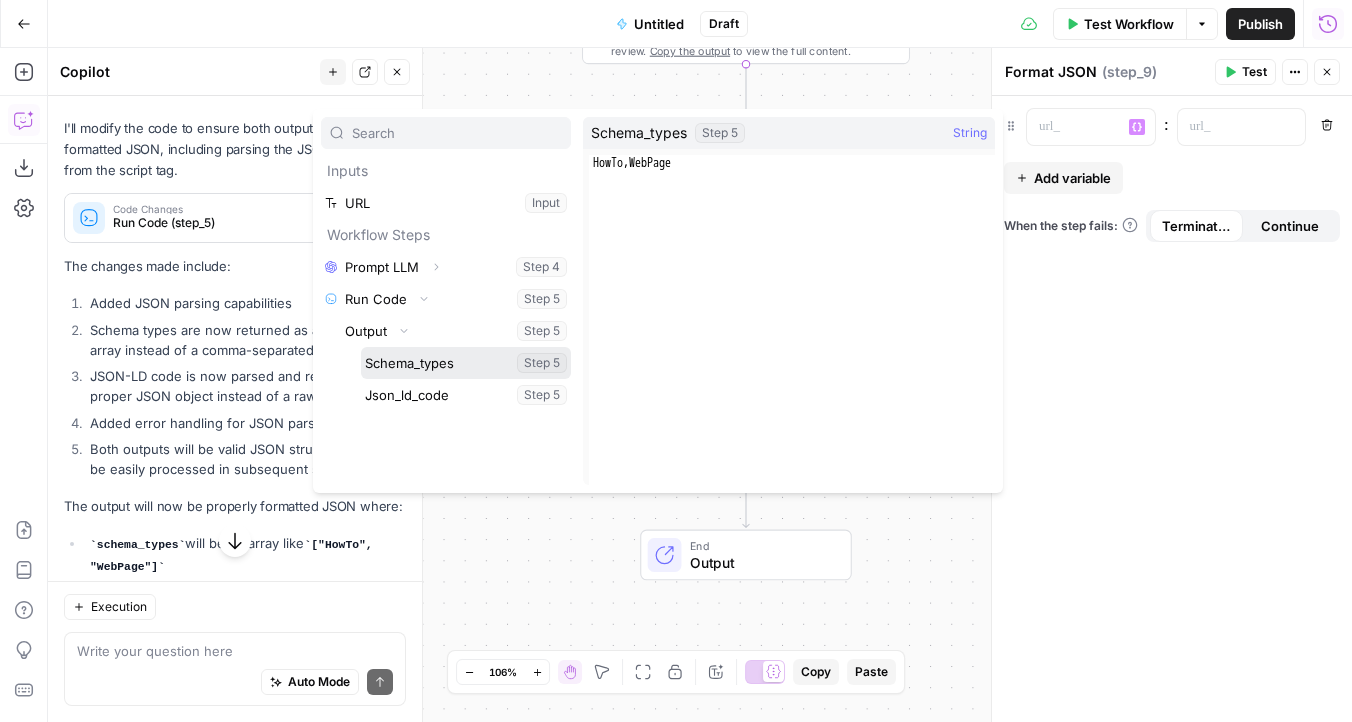 click at bounding box center (466, 363) 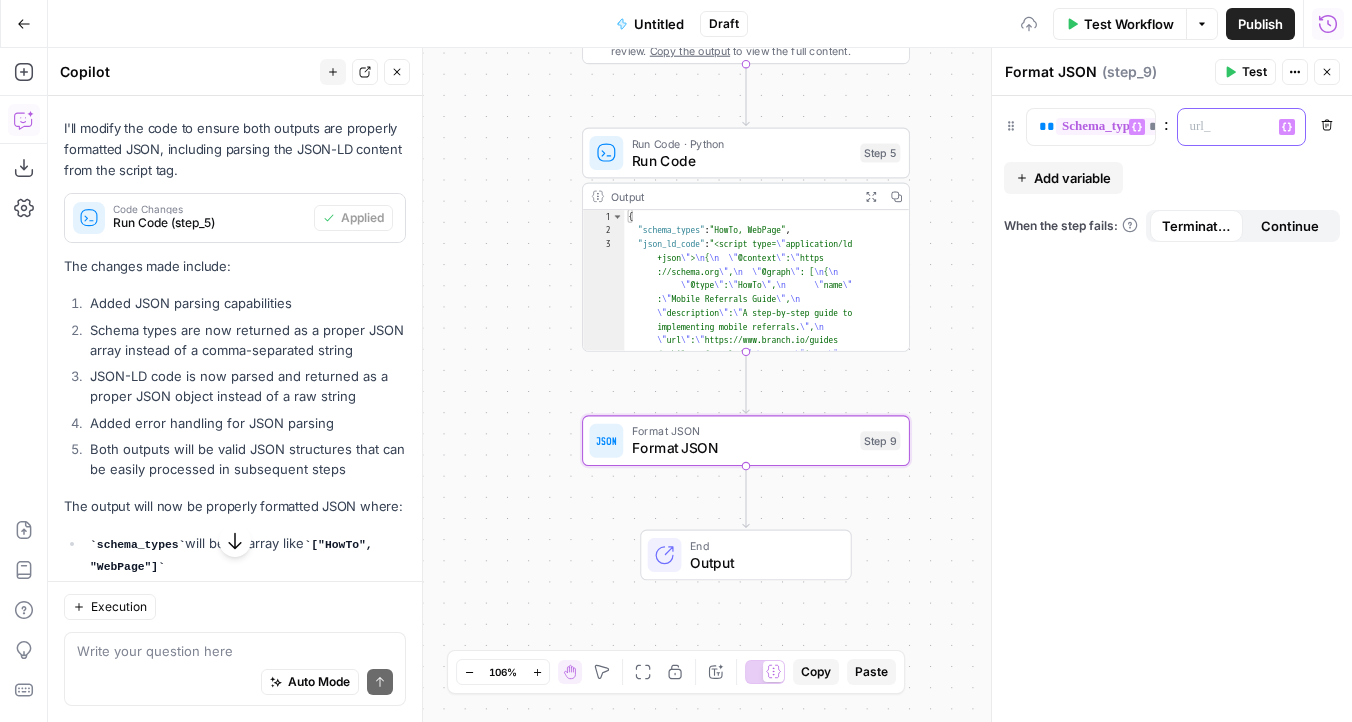 click at bounding box center (1226, 127) 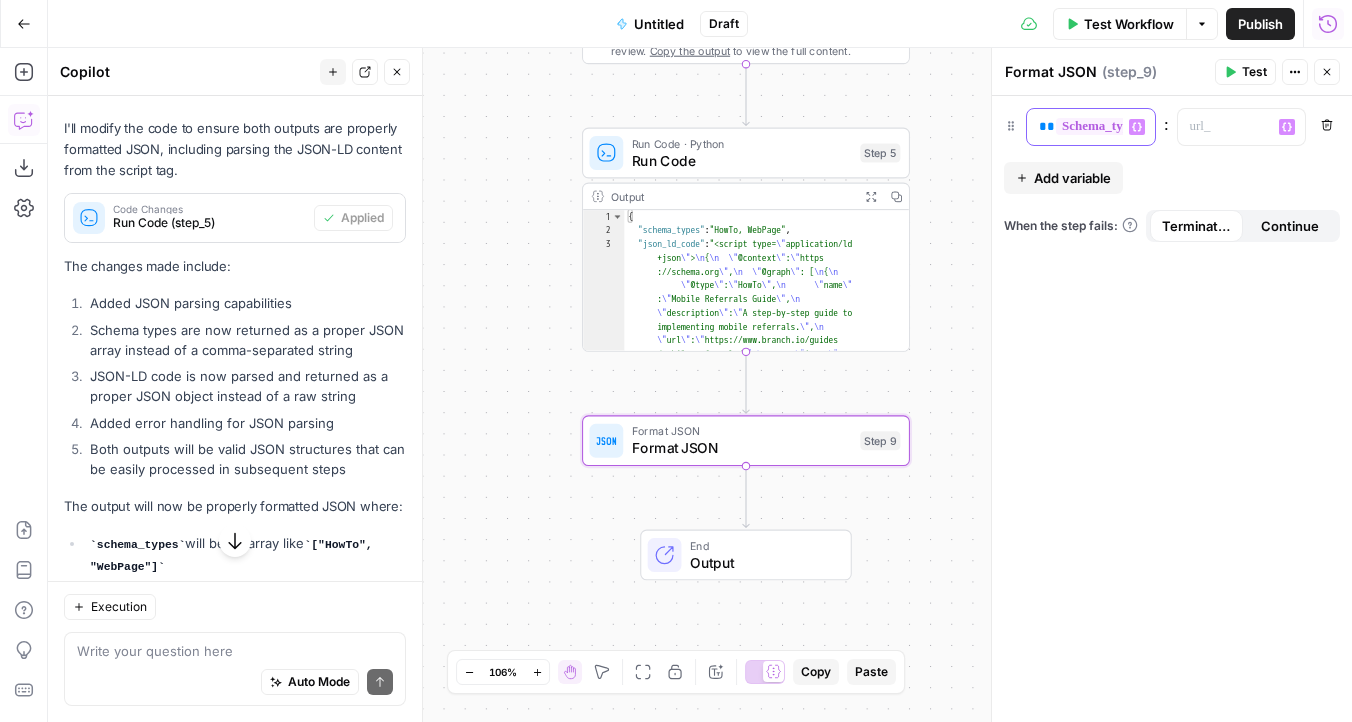 click on "**********" at bounding box center (1075, 127) 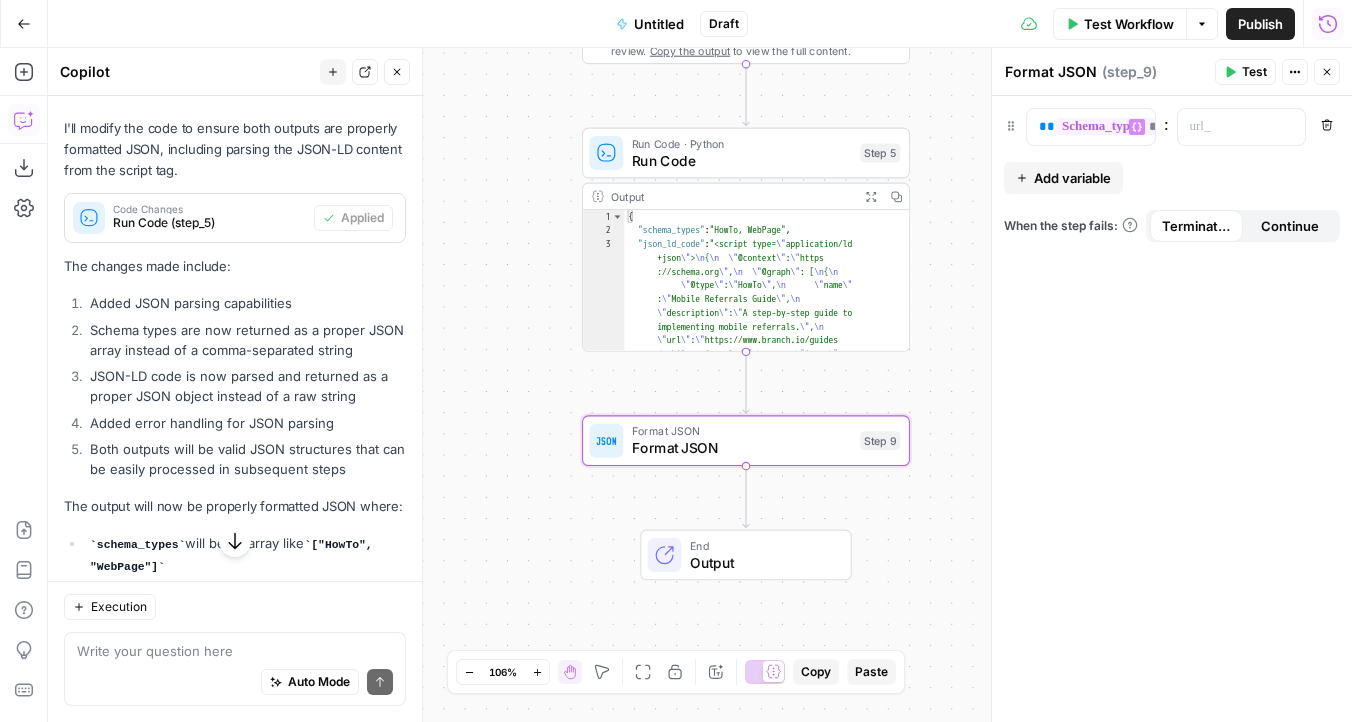click on "Add variable" at bounding box center (1072, 178) 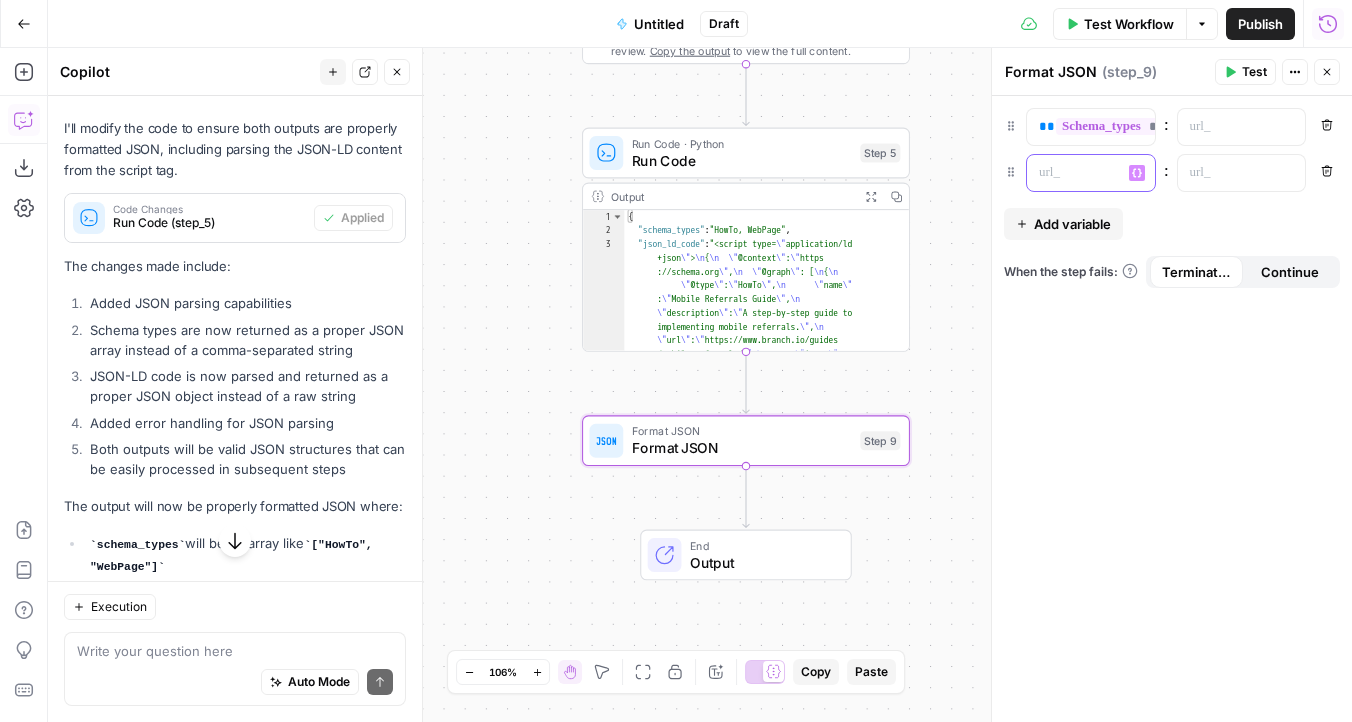 click at bounding box center (1075, 173) 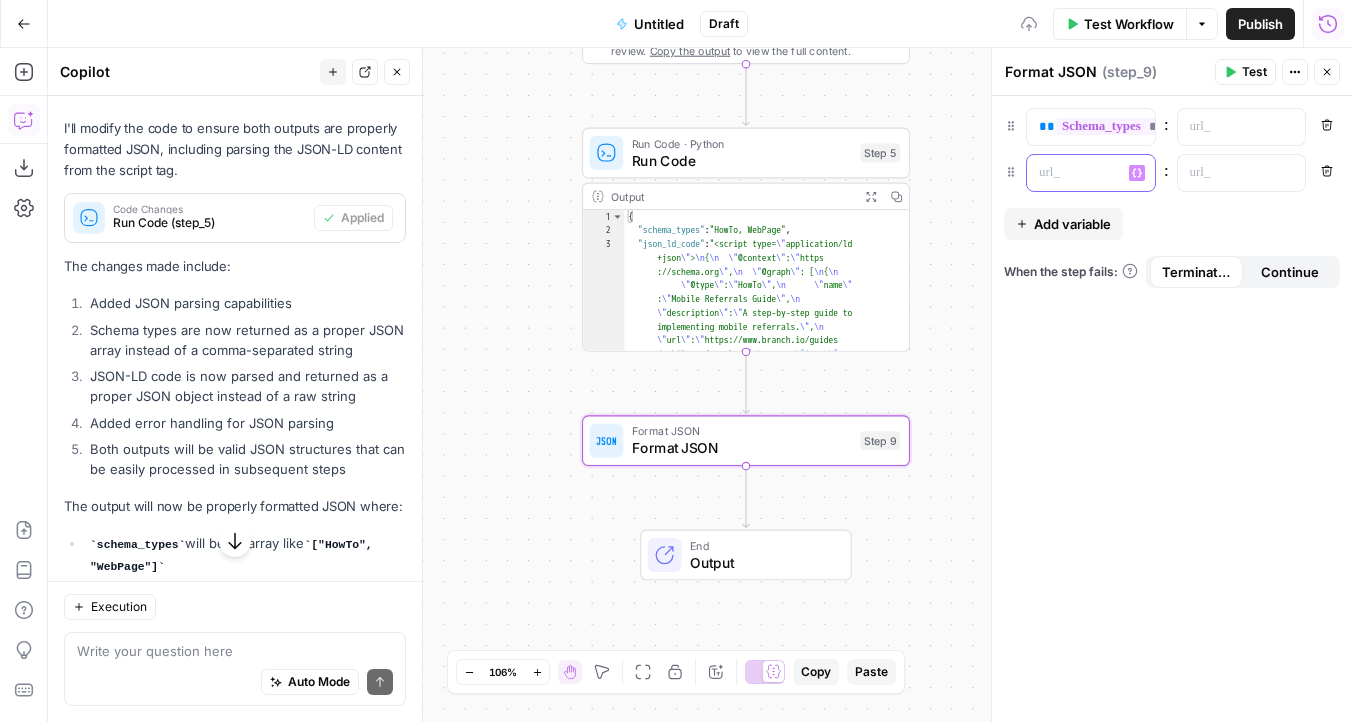 click 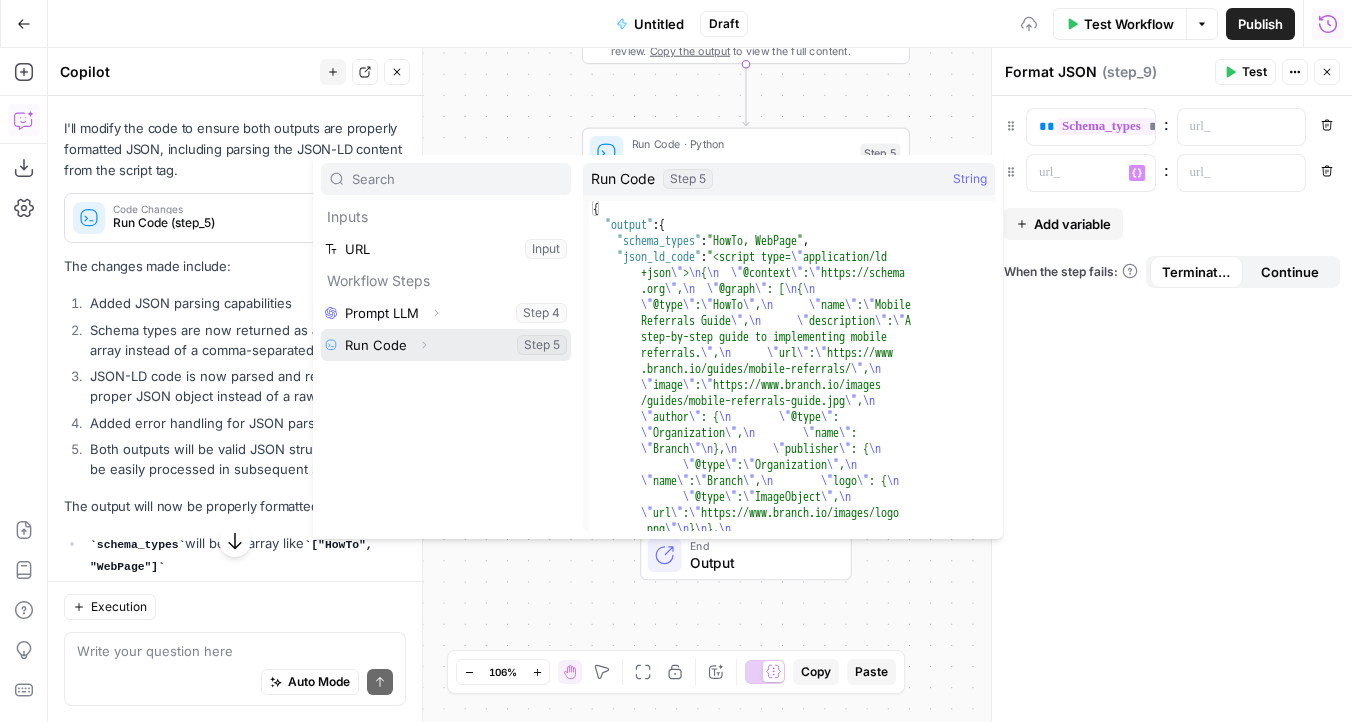 click 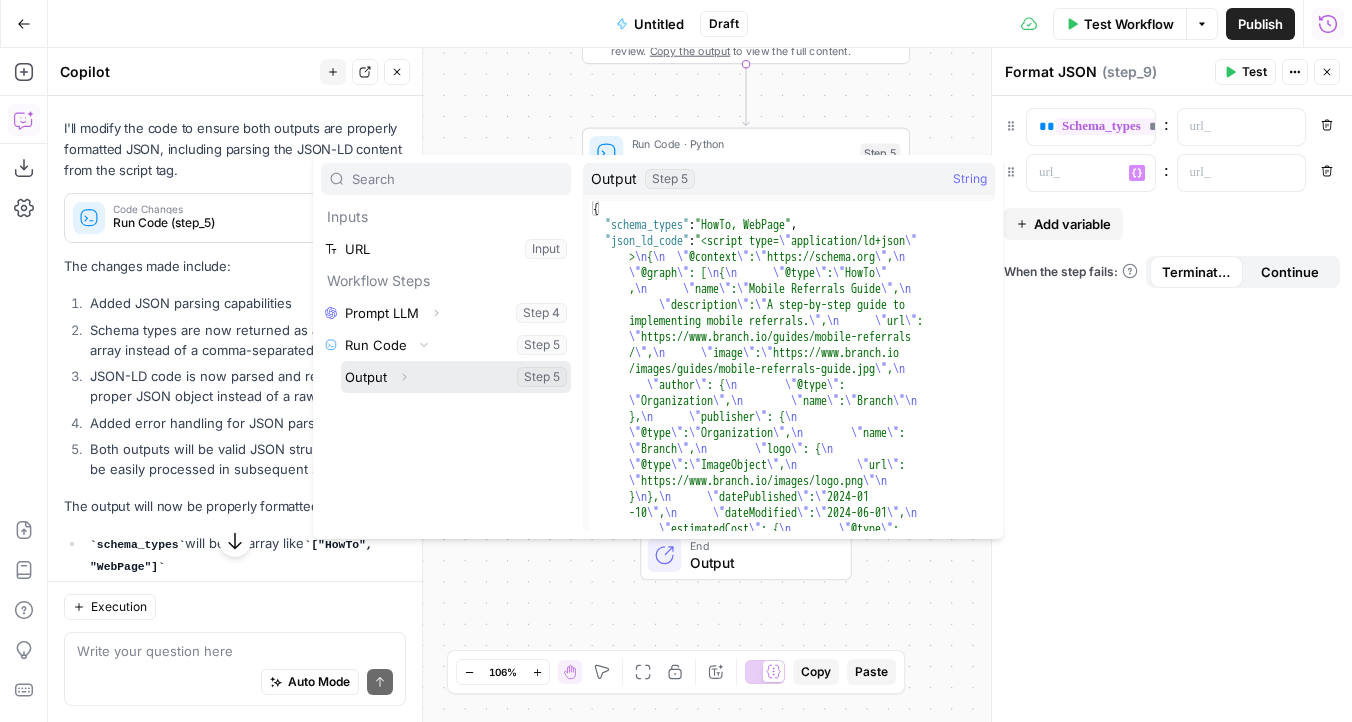 click 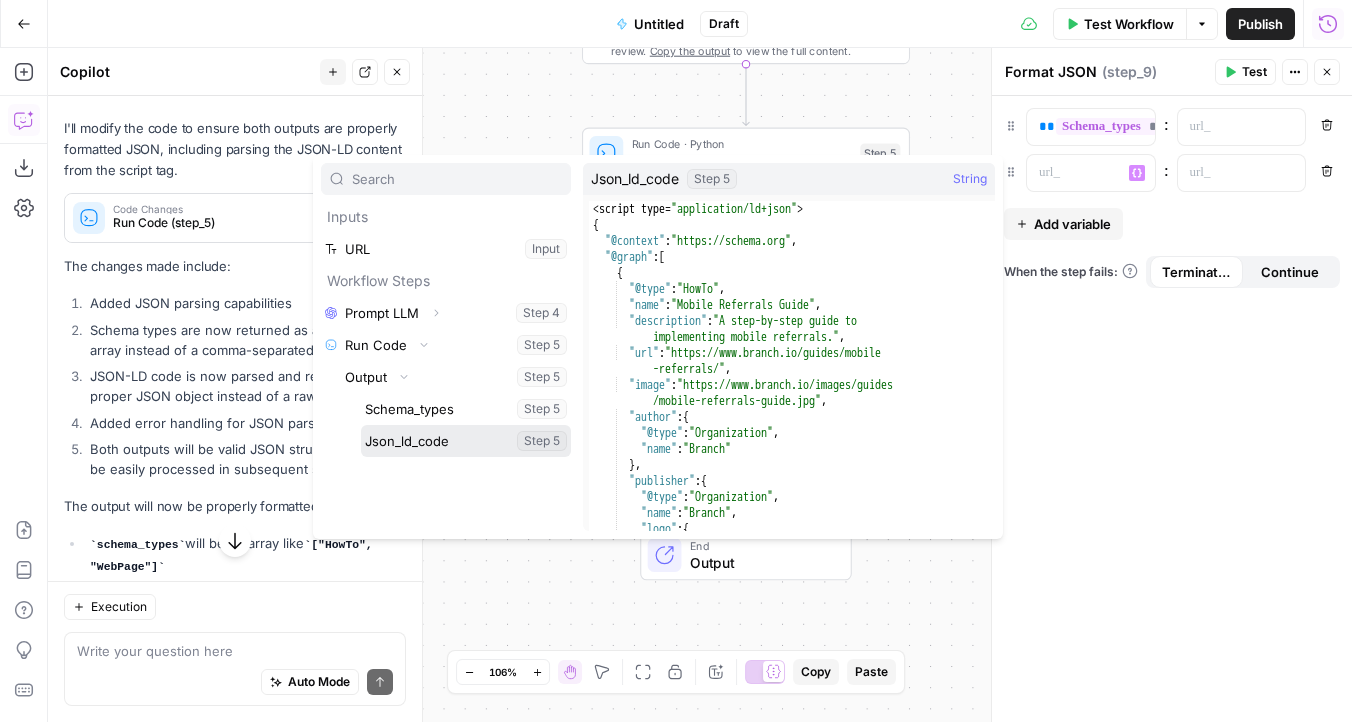 click at bounding box center [466, 441] 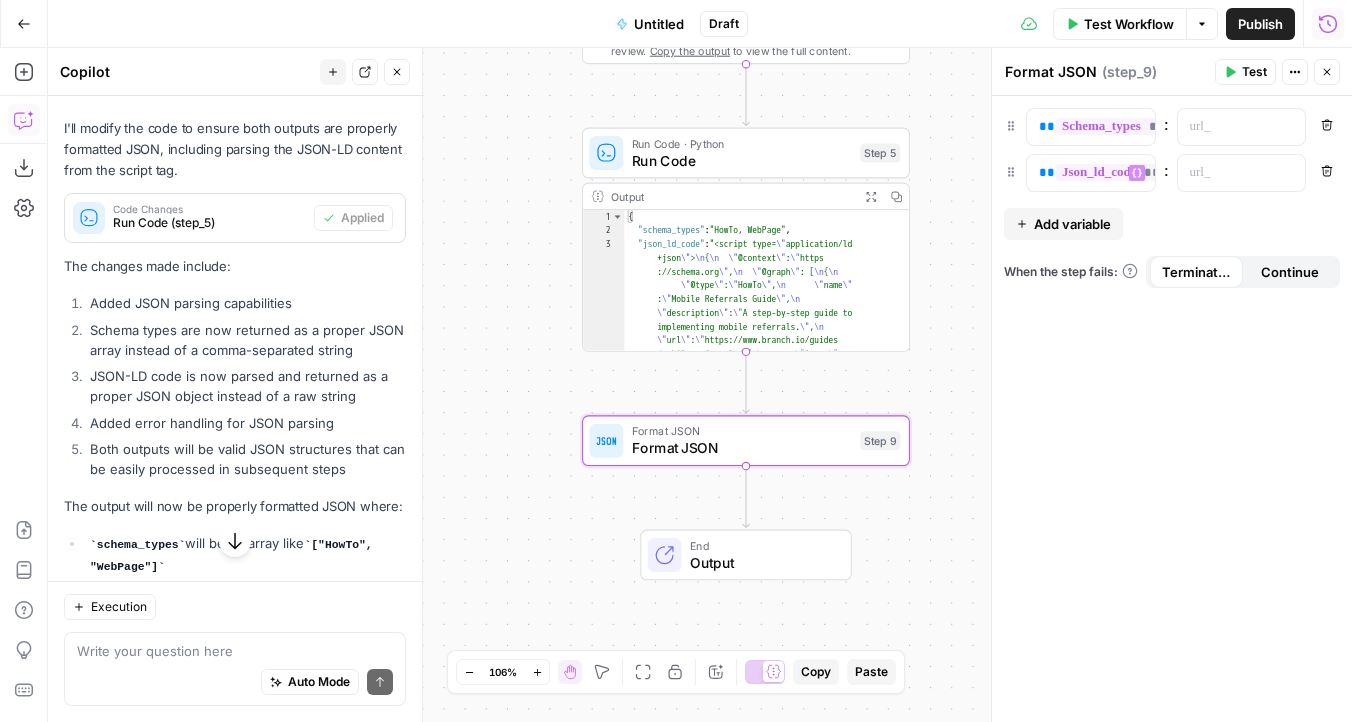 click on "Test" at bounding box center [1254, 72] 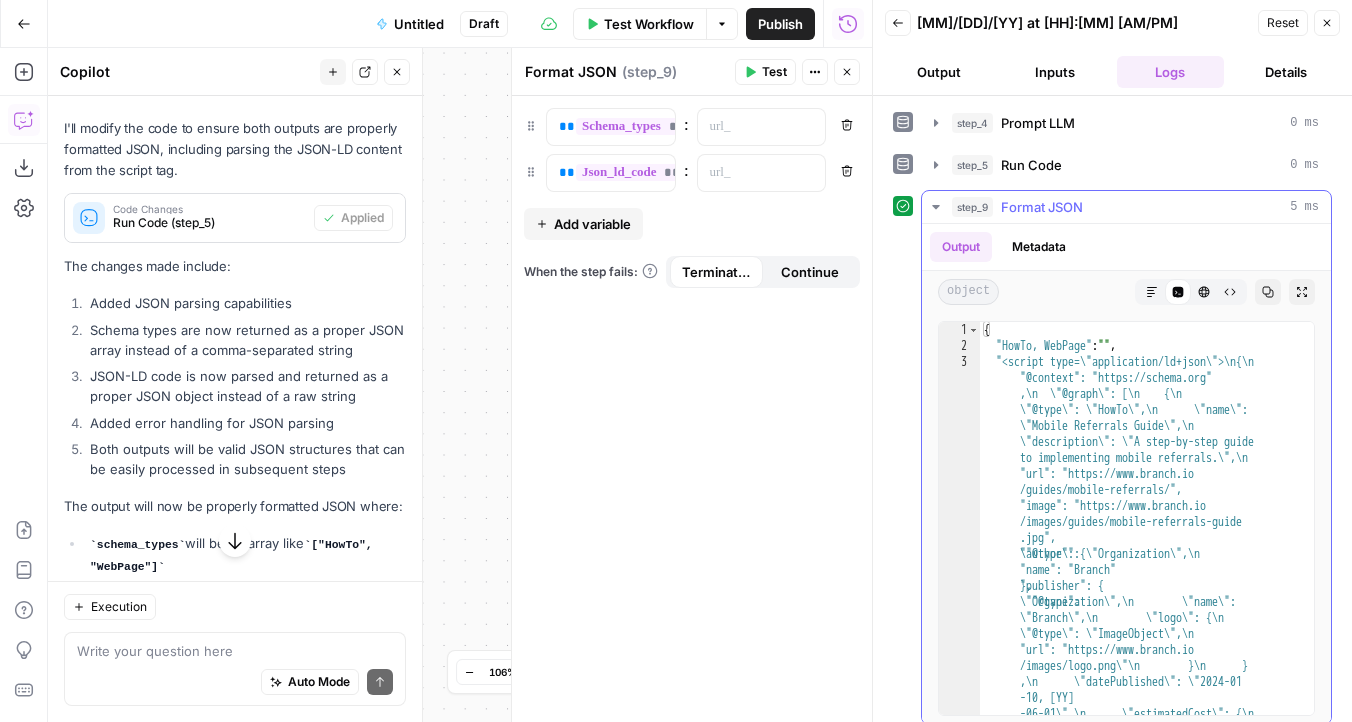 scroll, scrollTop: 0, scrollLeft: 0, axis: both 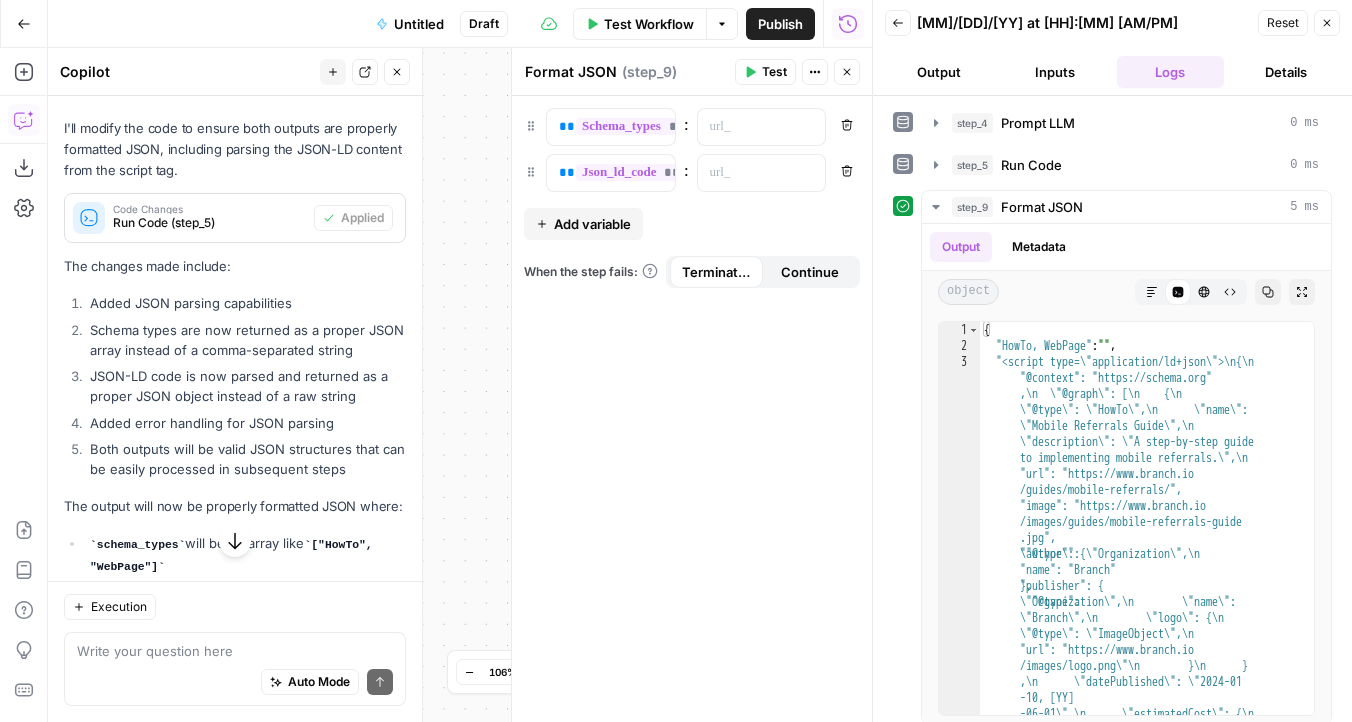 click 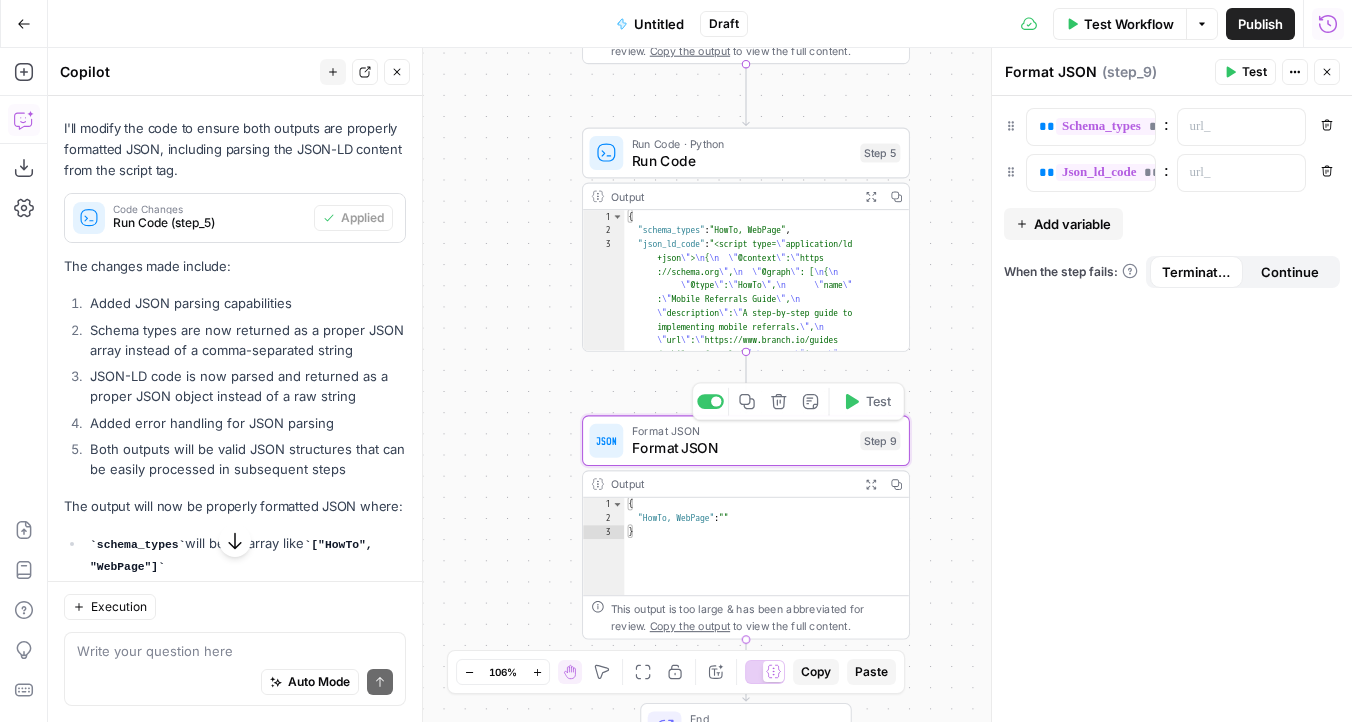 click on "{    "schema_types" :  "HowTo, WebPage" ,    "json_ld_code" :  "<script type= \" application/ld        +json \" > \n { \n    \" @context \" :  \" https        ://schema.org \" , \n    \" @graph \" : [ \n     { \n                \" @type \" :  \" HowTo \" , \n        \" name \"        :  \" Mobile Referrals Guide \" , \n               \" description \" :  \" A step-by-step guide to         implementing mobile referrals. \" , \n               \" url \" :  \" https://www.branch.io/guides        /mobile-referrals/ \" , \n        \" image \" :         \" https://www.branch.io/images/guides        /mobile-referrals-guide.jpg \" , \n               \" \"" at bounding box center (700, 385) 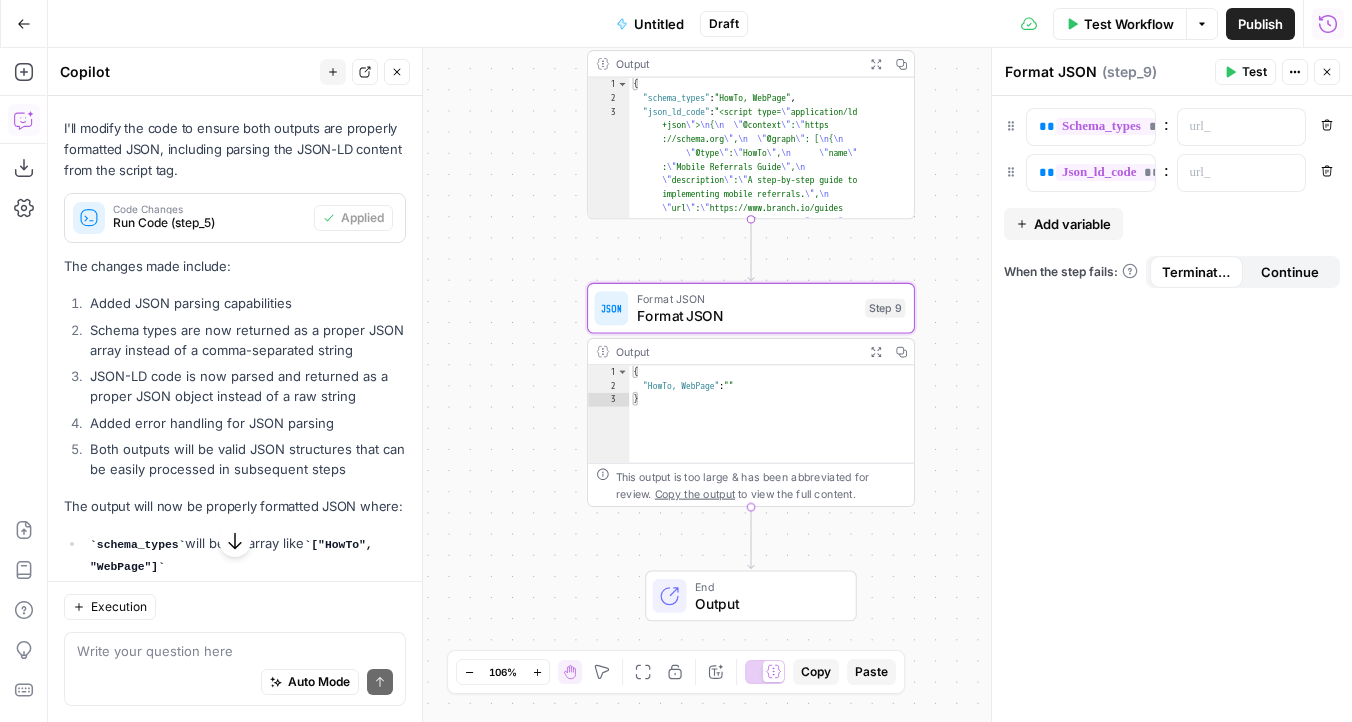 click on "Format JSON" at bounding box center [747, 315] 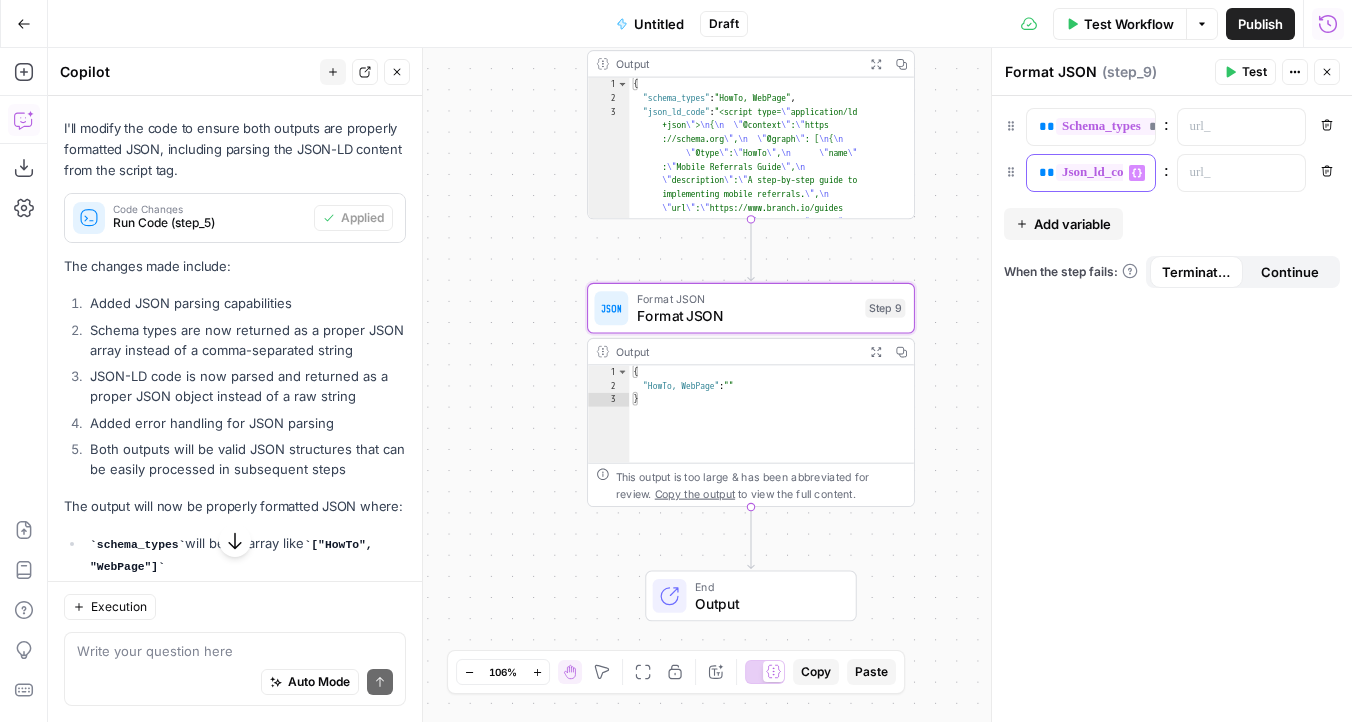 click on "**" at bounding box center (1047, 172) 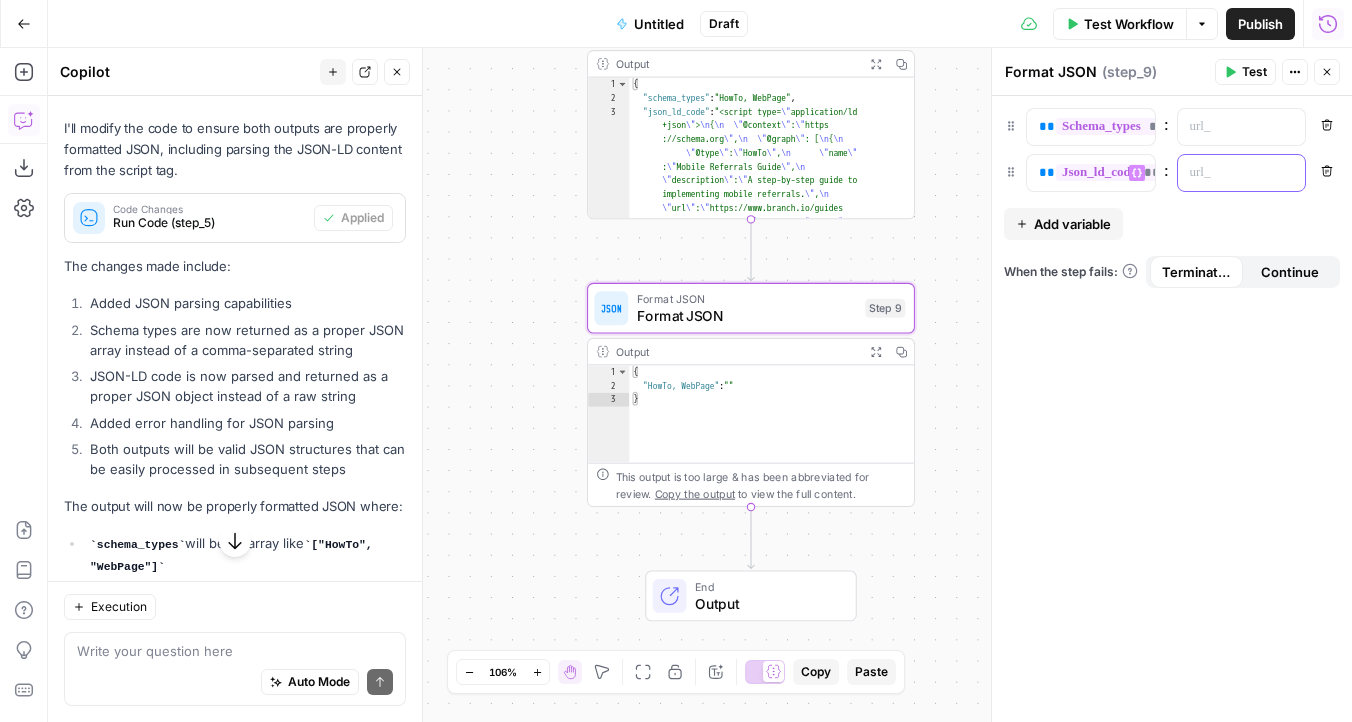 click at bounding box center (1226, 173) 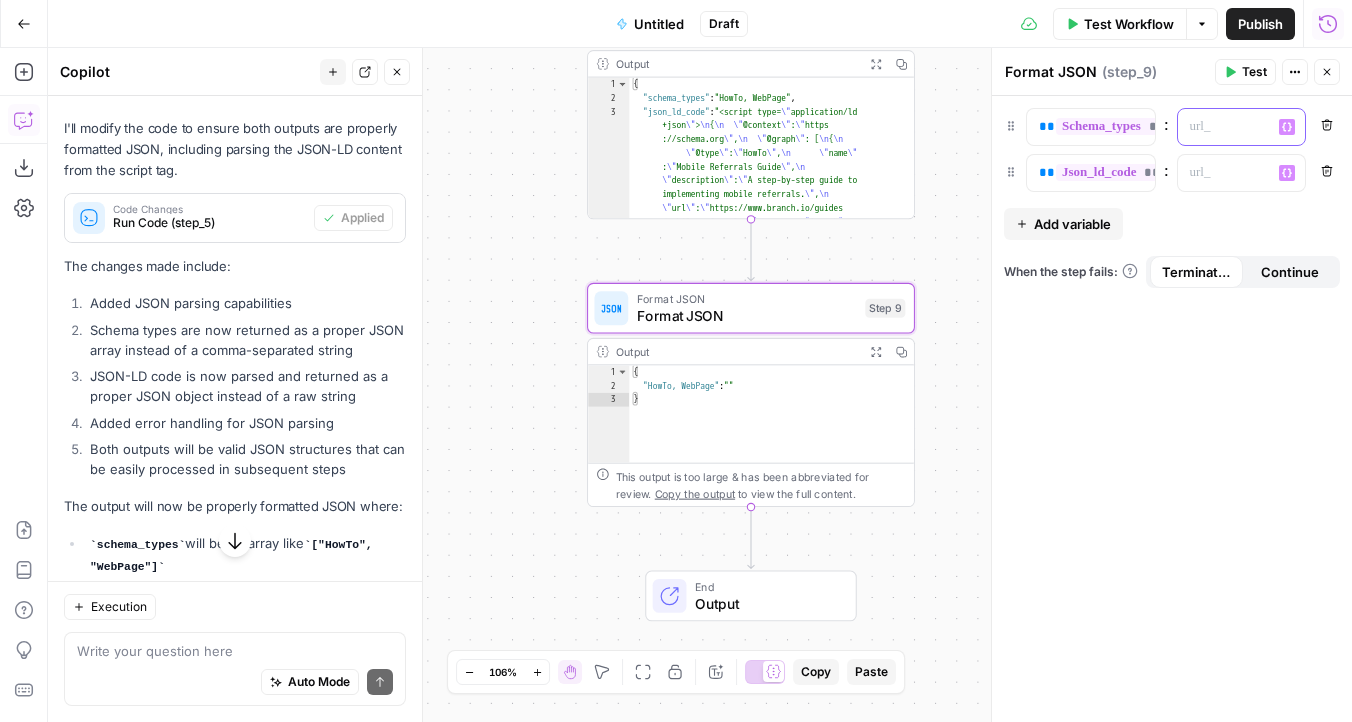 click at bounding box center (1226, 127) 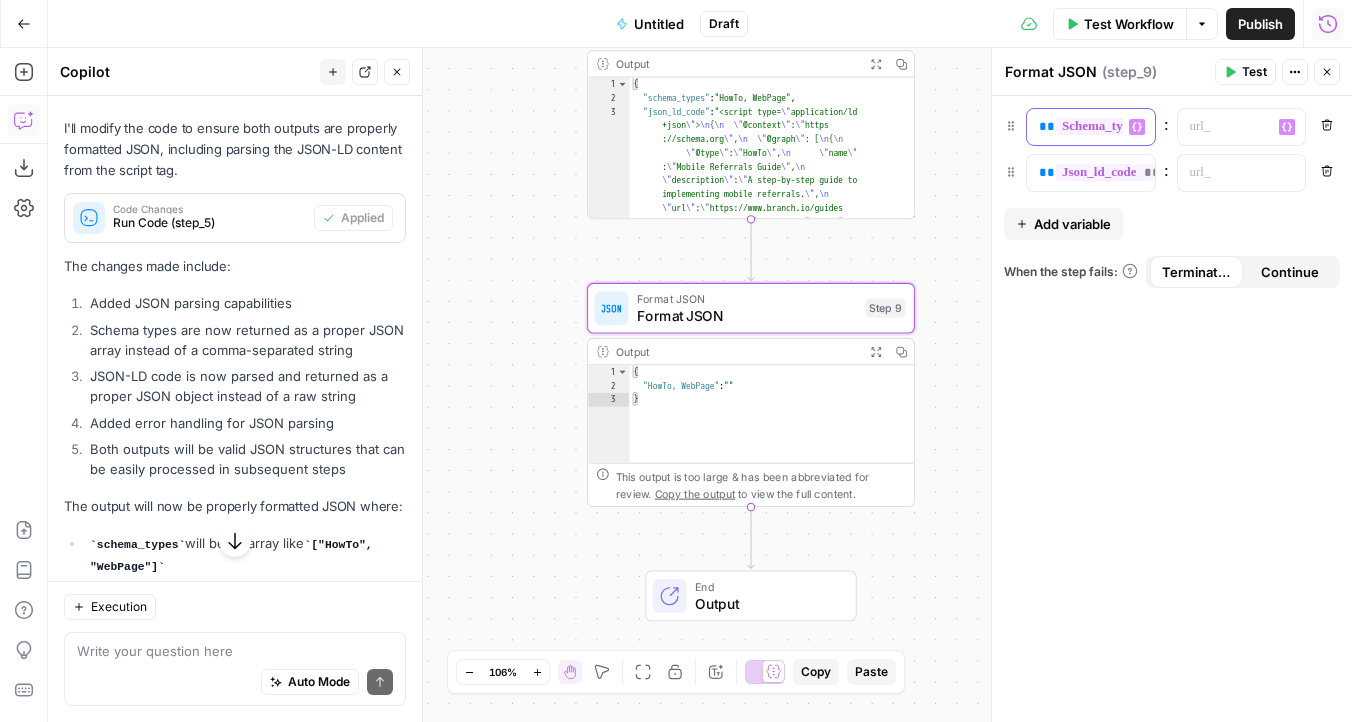 click on "**********" at bounding box center [1075, 127] 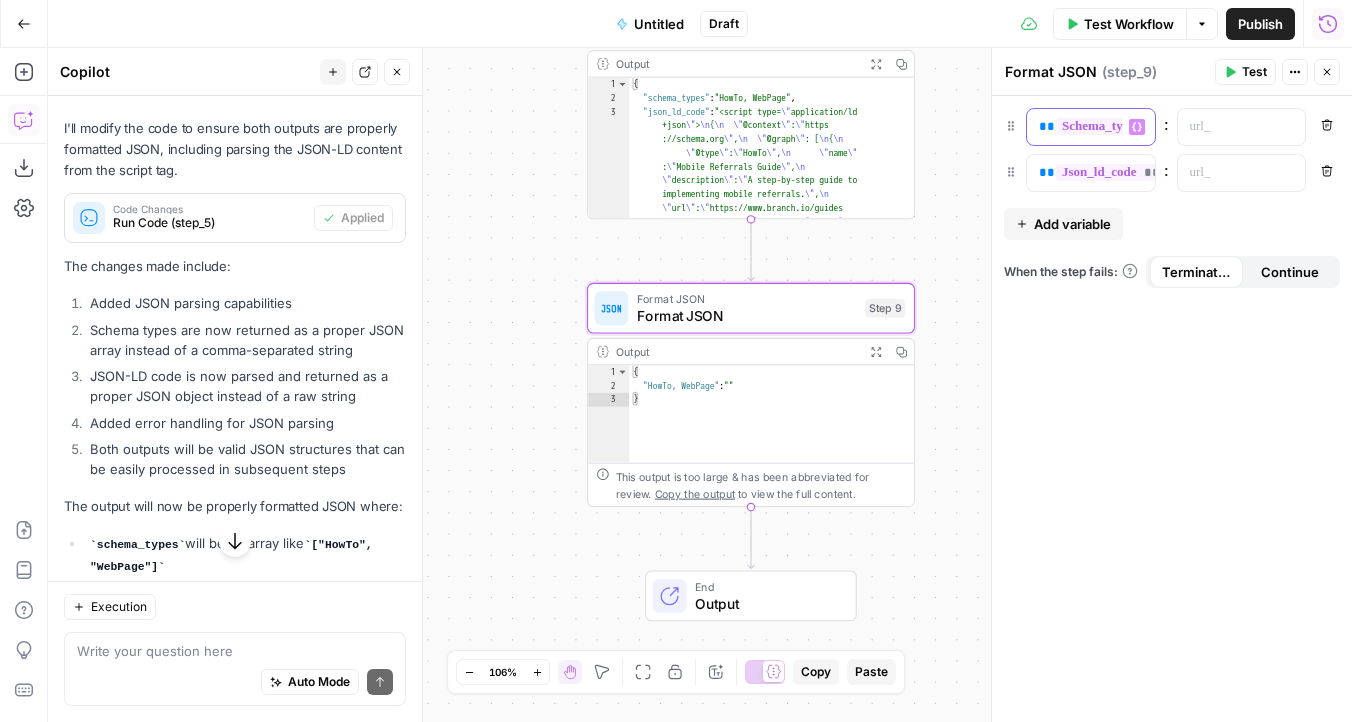 type 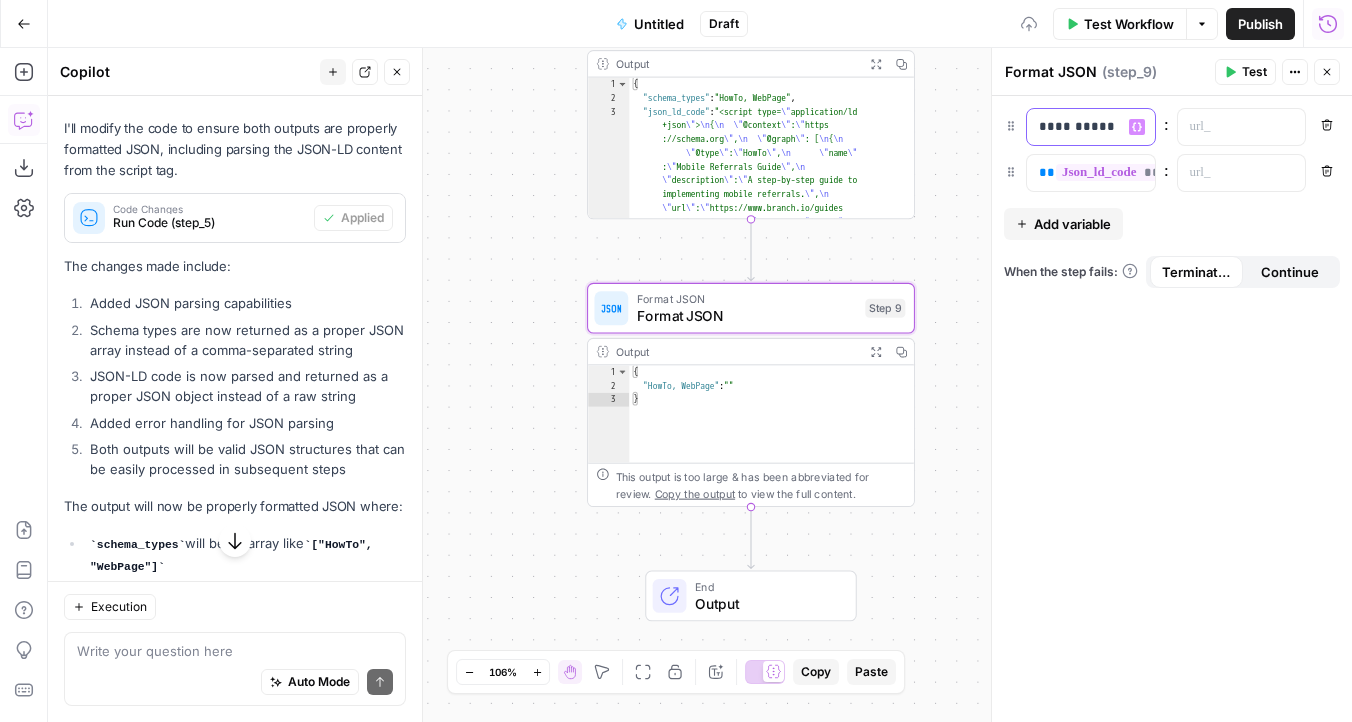 scroll, scrollTop: 0, scrollLeft: 0, axis: both 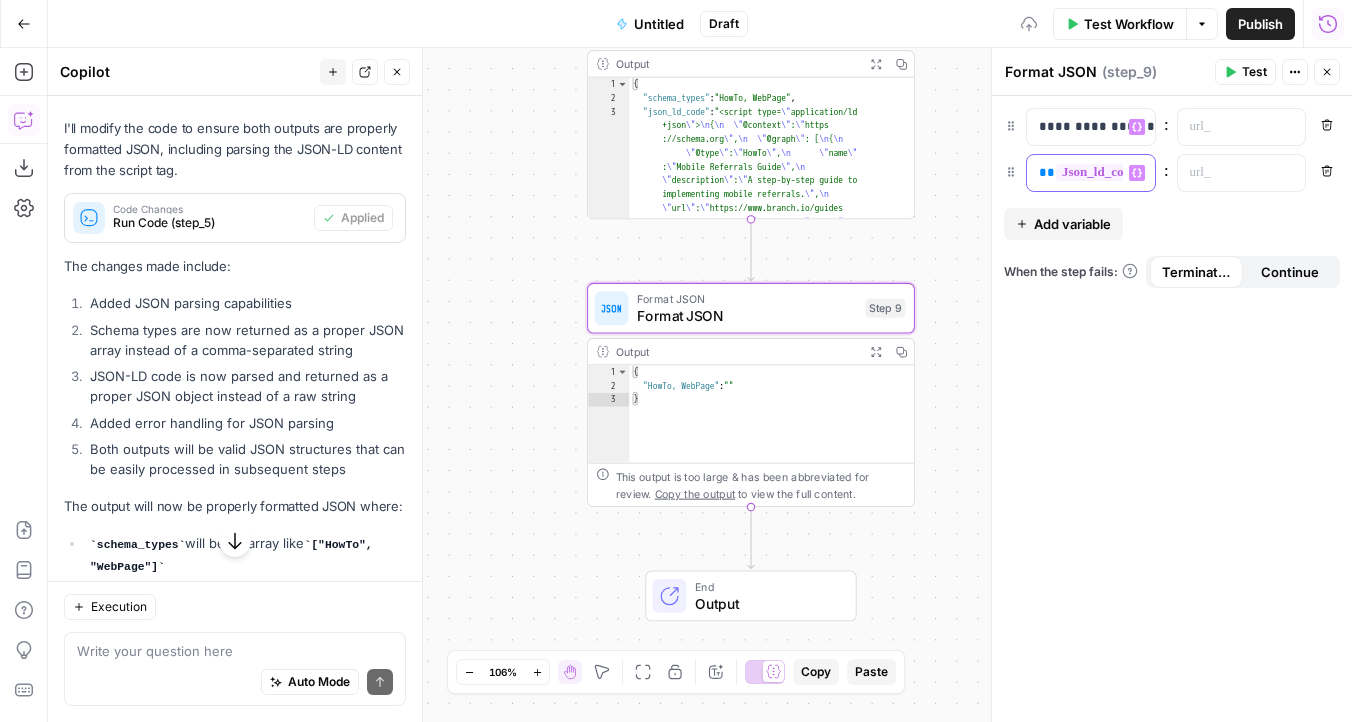 click on "**********" at bounding box center (1075, 173) 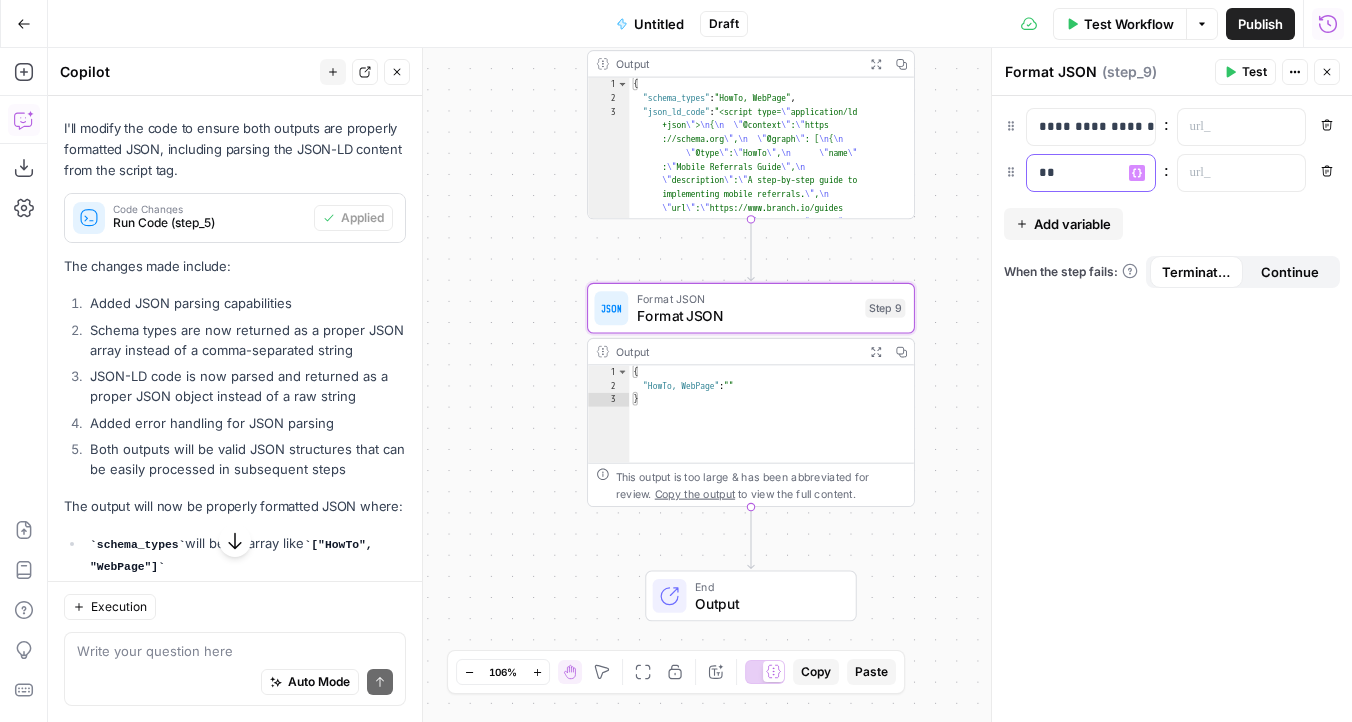 type 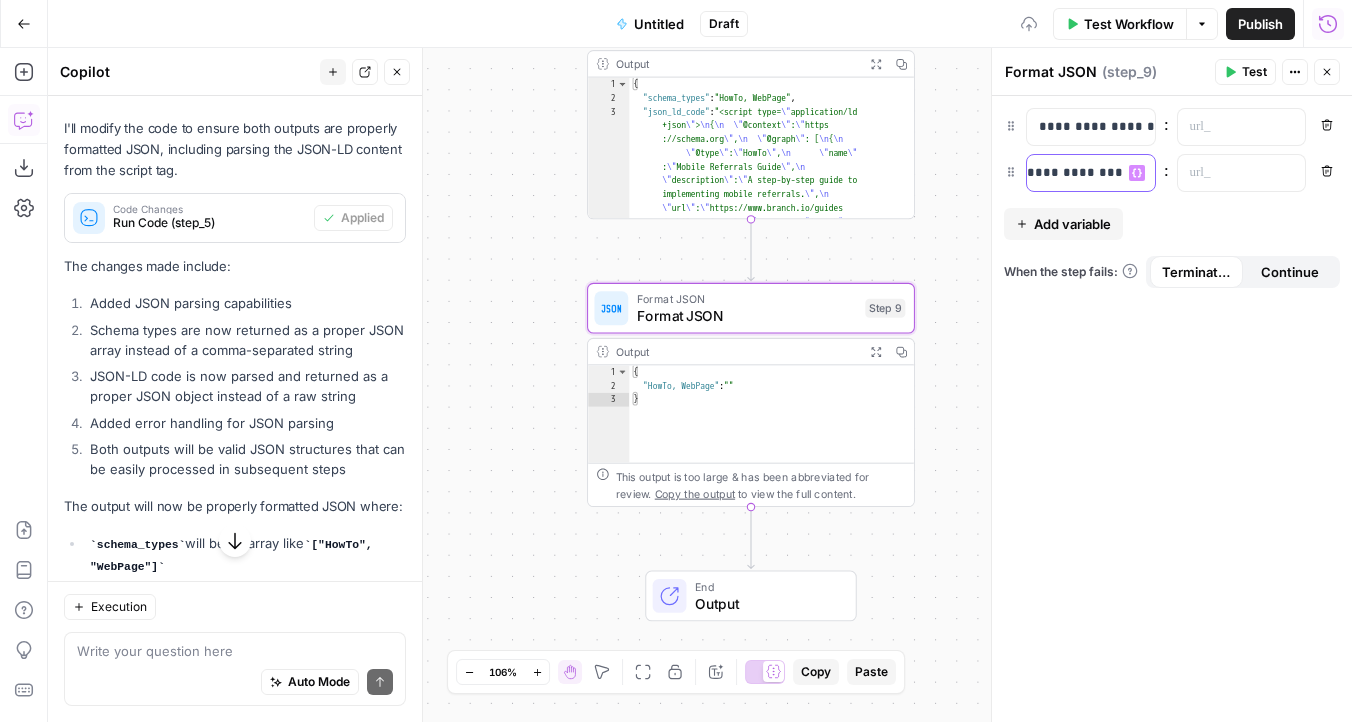 scroll, scrollTop: 0, scrollLeft: 20, axis: horizontal 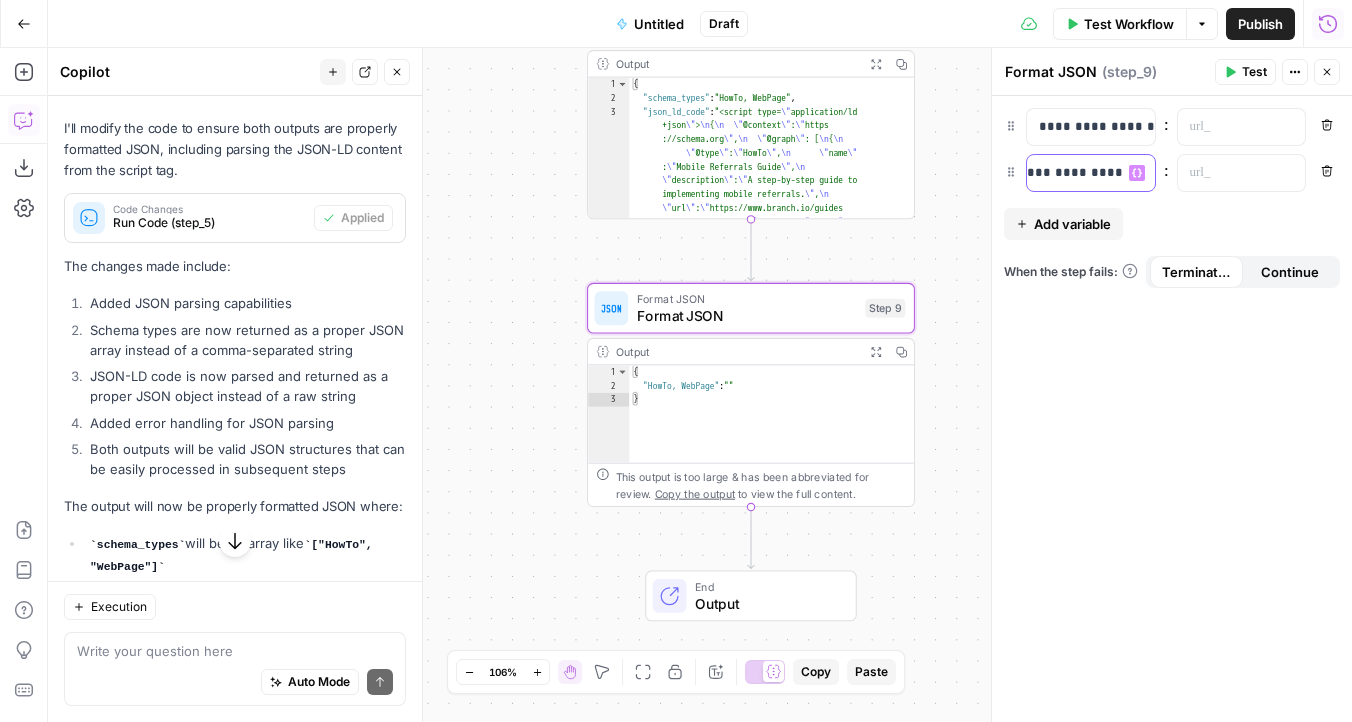 click on "**********" at bounding box center (1055, 173) 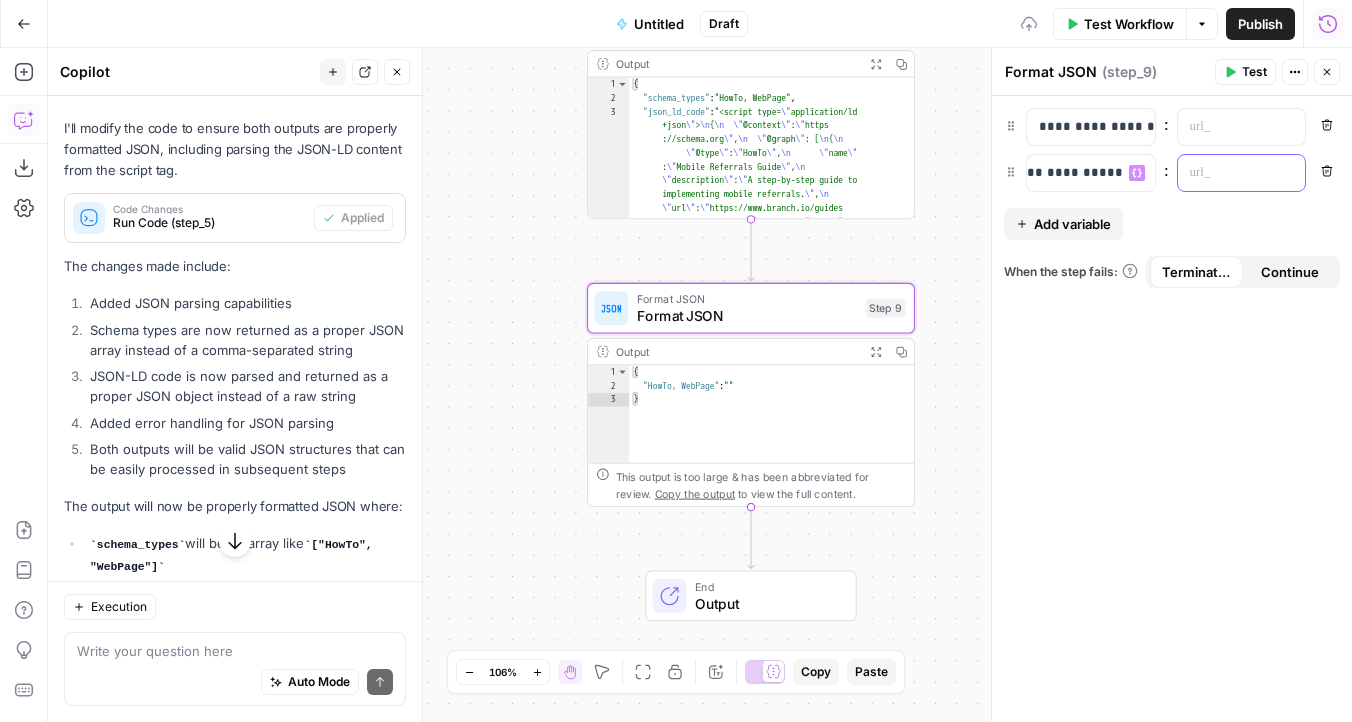 scroll, scrollTop: 0, scrollLeft: 33, axis: horizontal 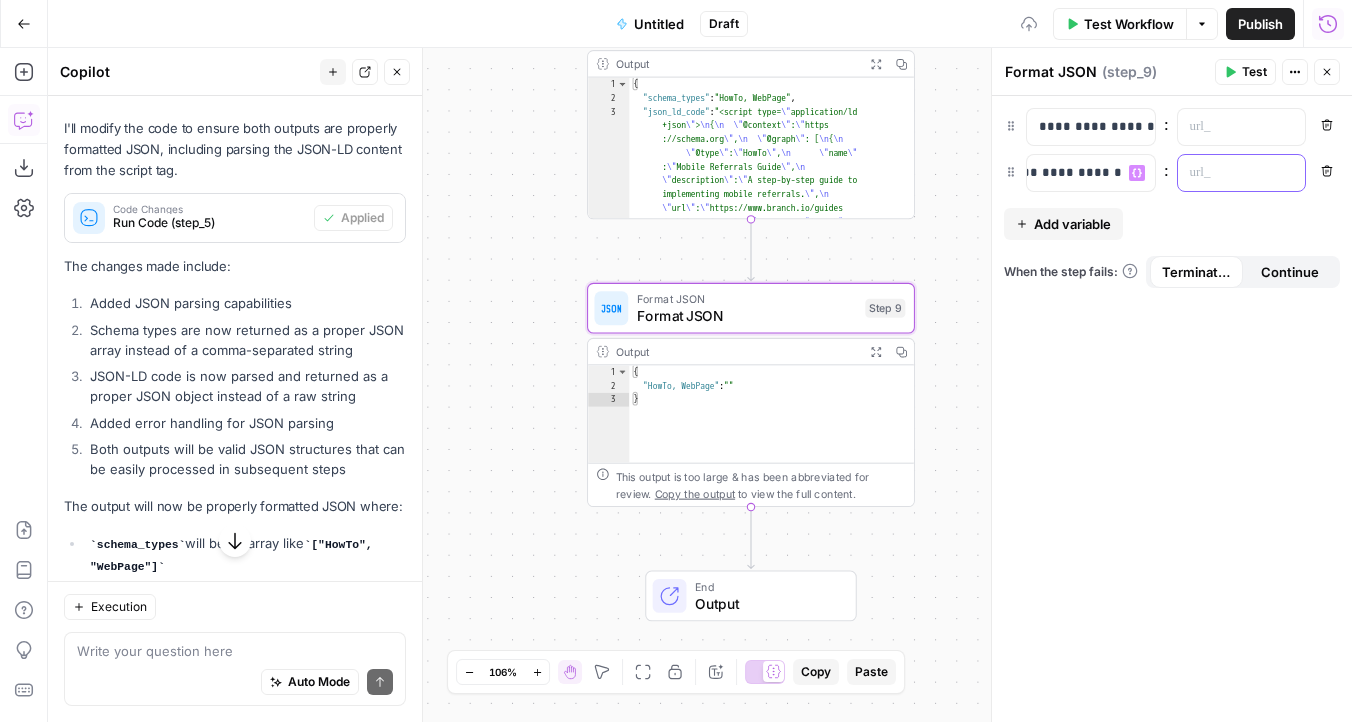 click at bounding box center (1226, 173) 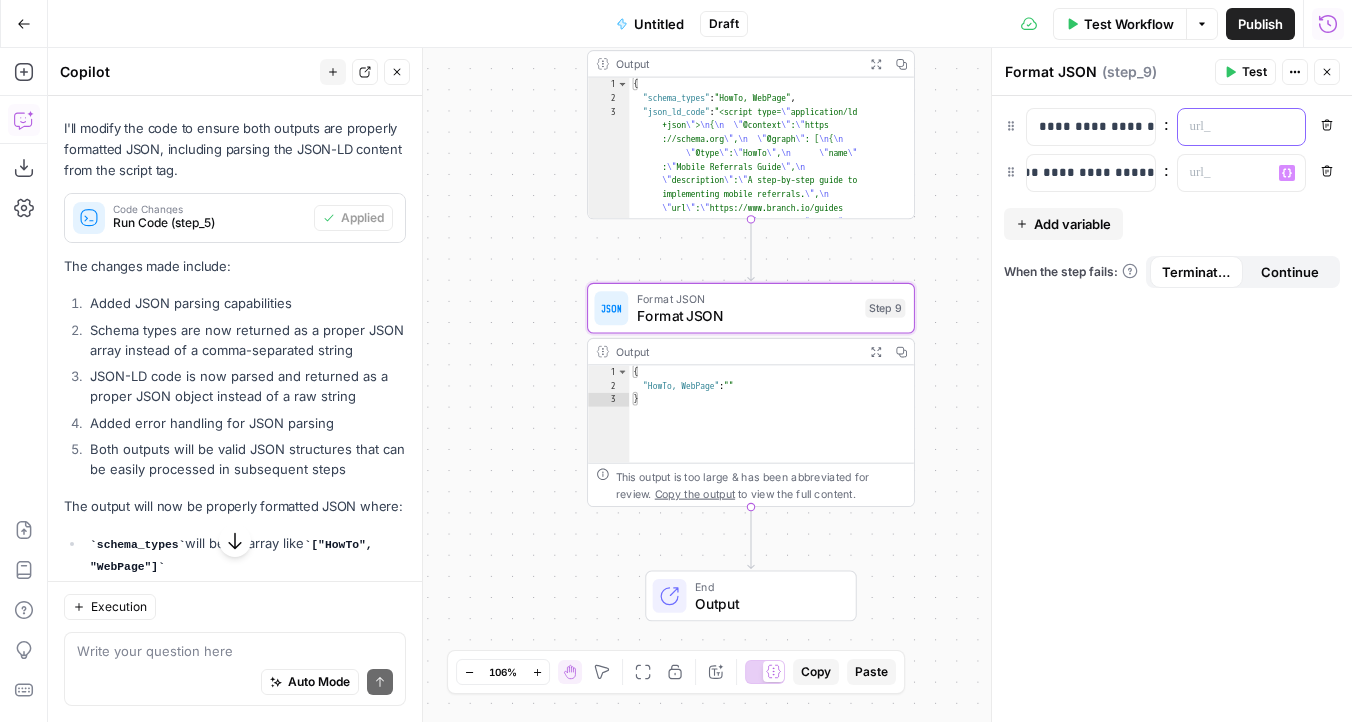click at bounding box center (1226, 127) 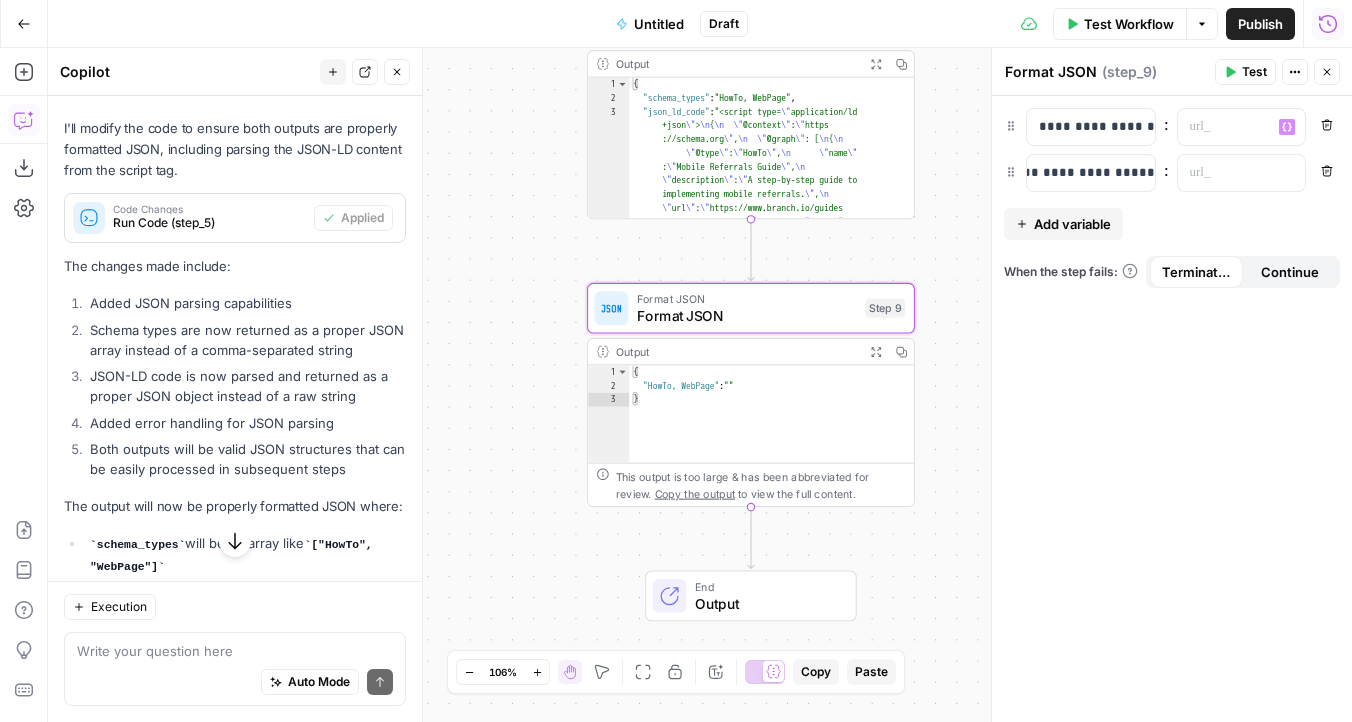 click on "“/” to reference Variables Menu" at bounding box center [1242, 127] 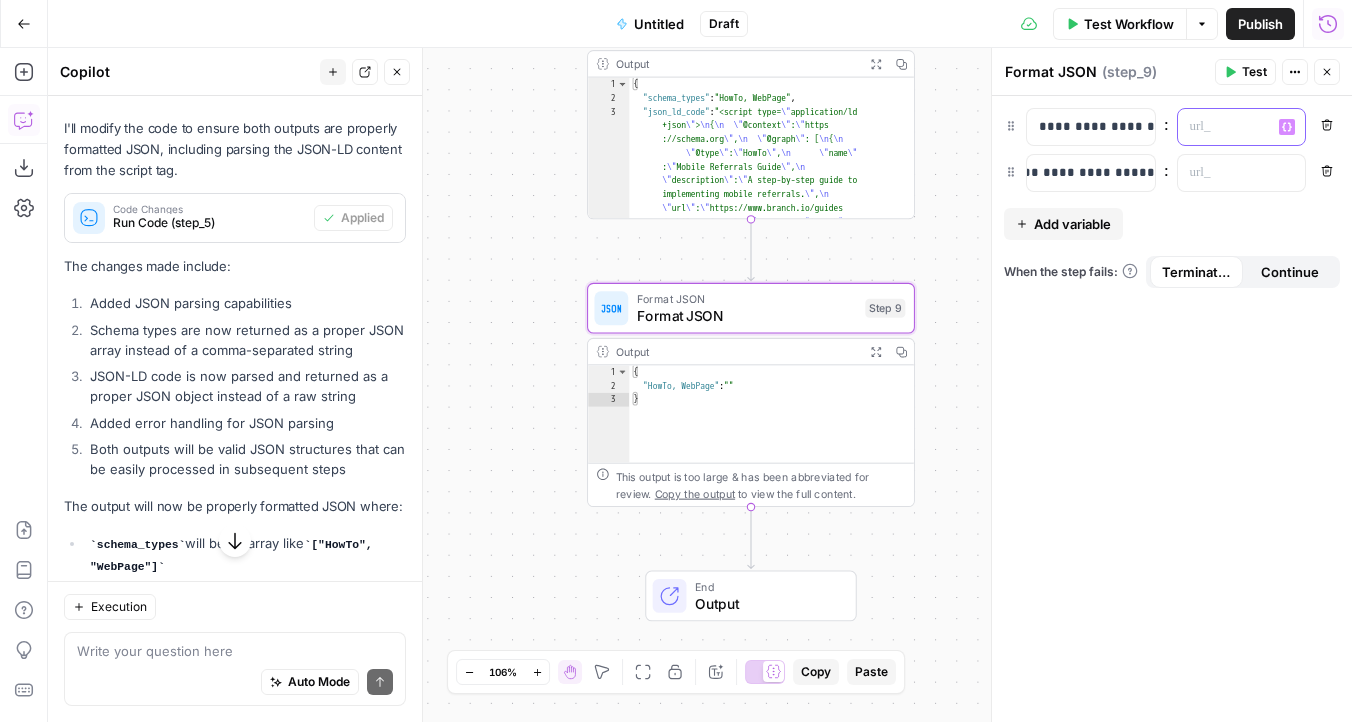 click 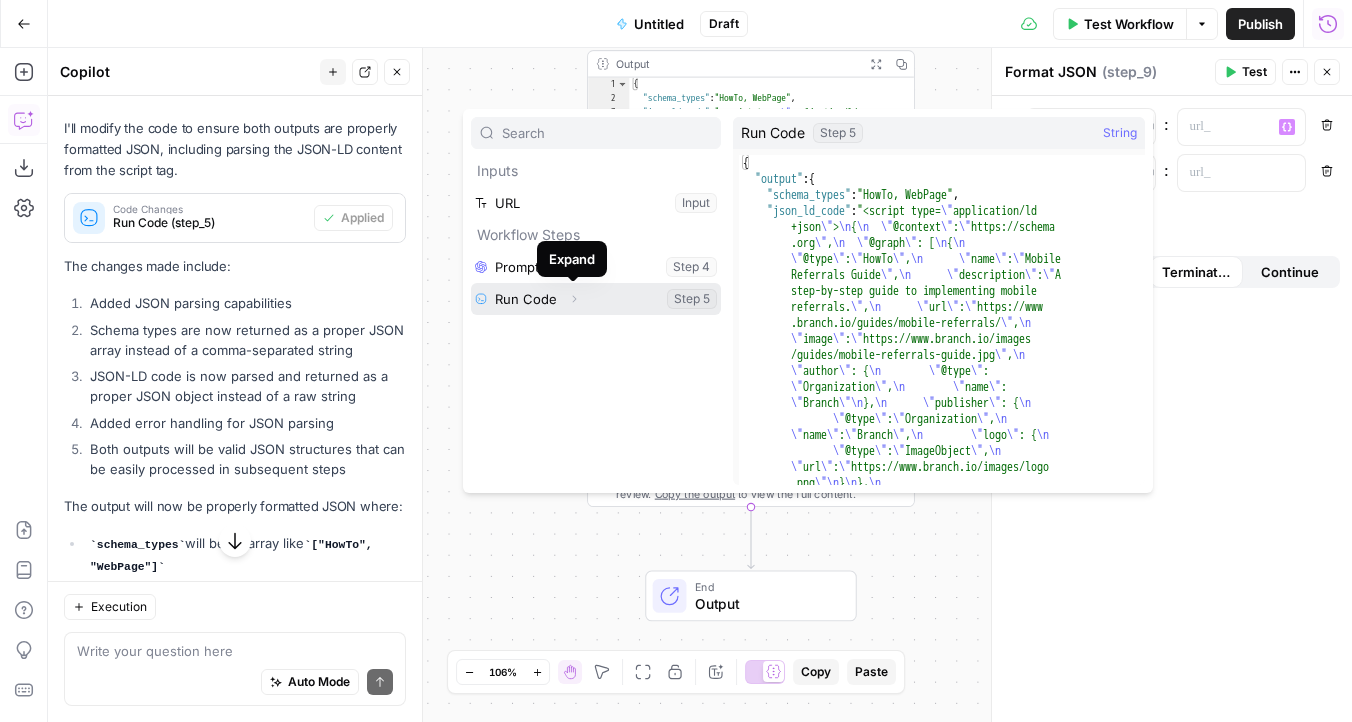 click 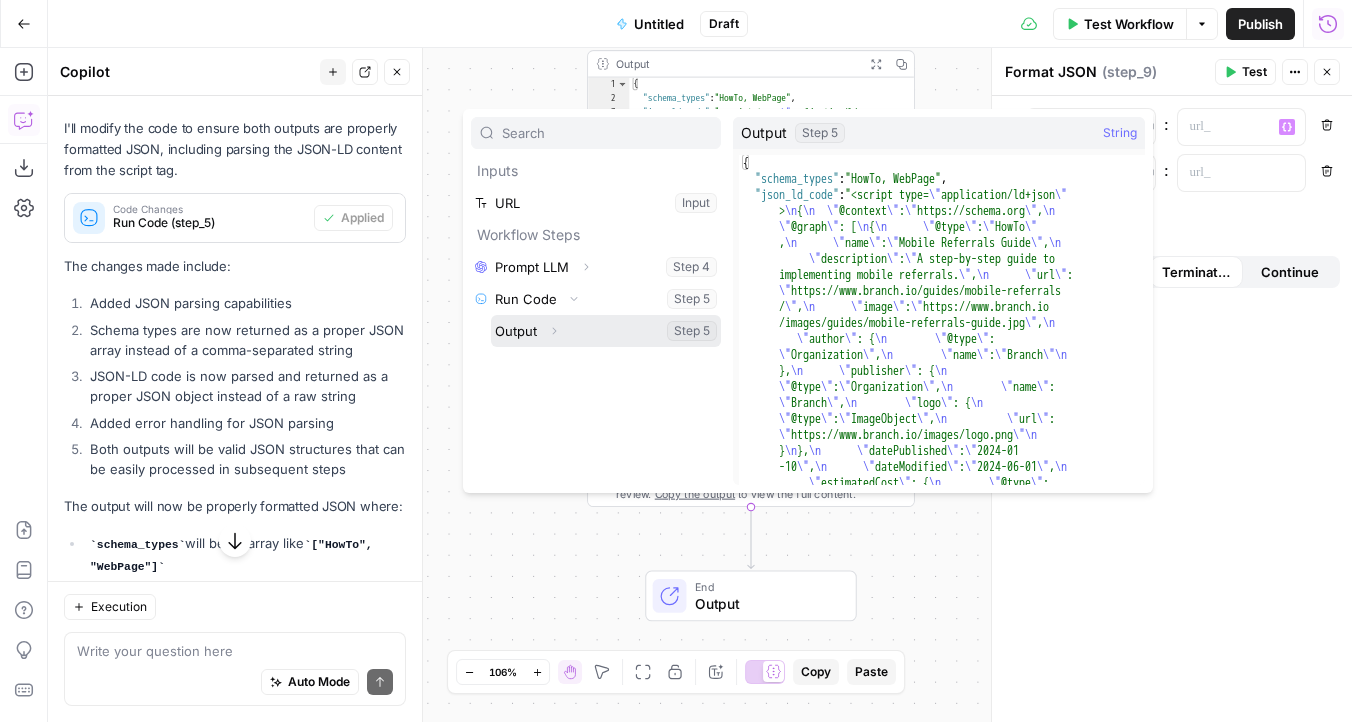 click 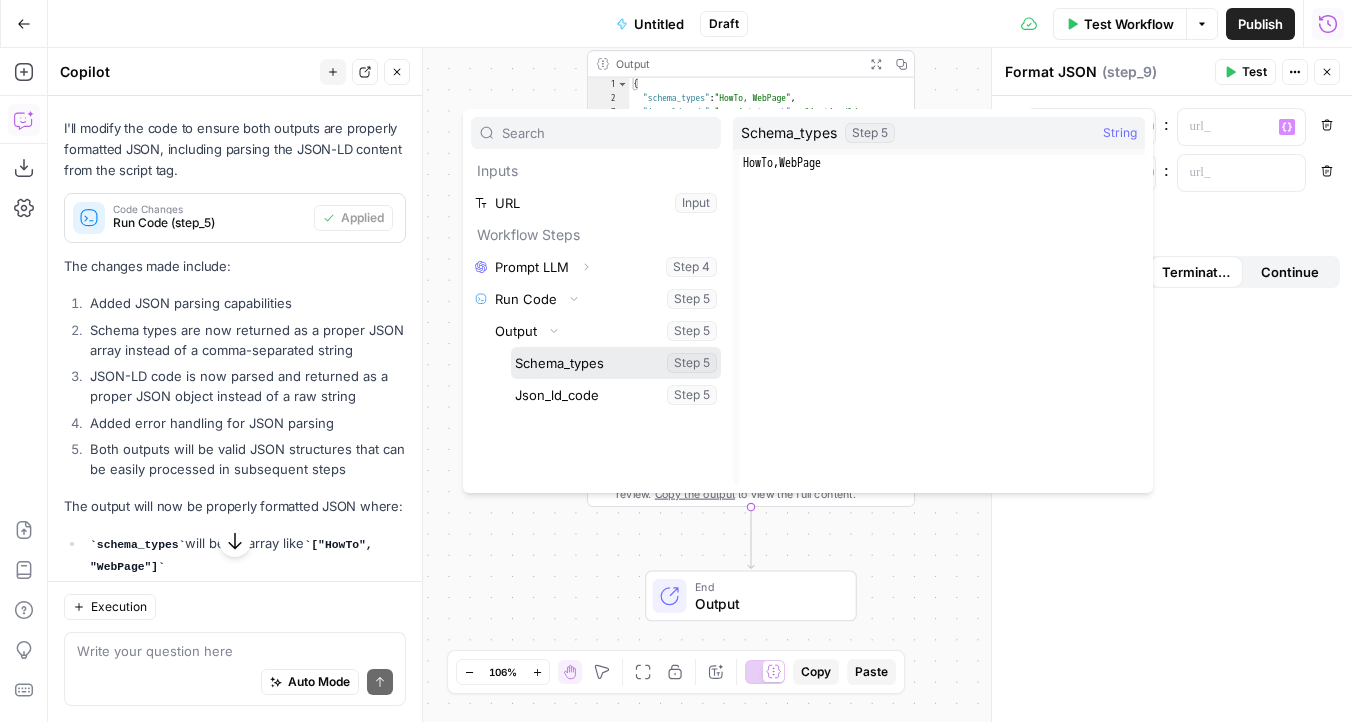 click at bounding box center [616, 363] 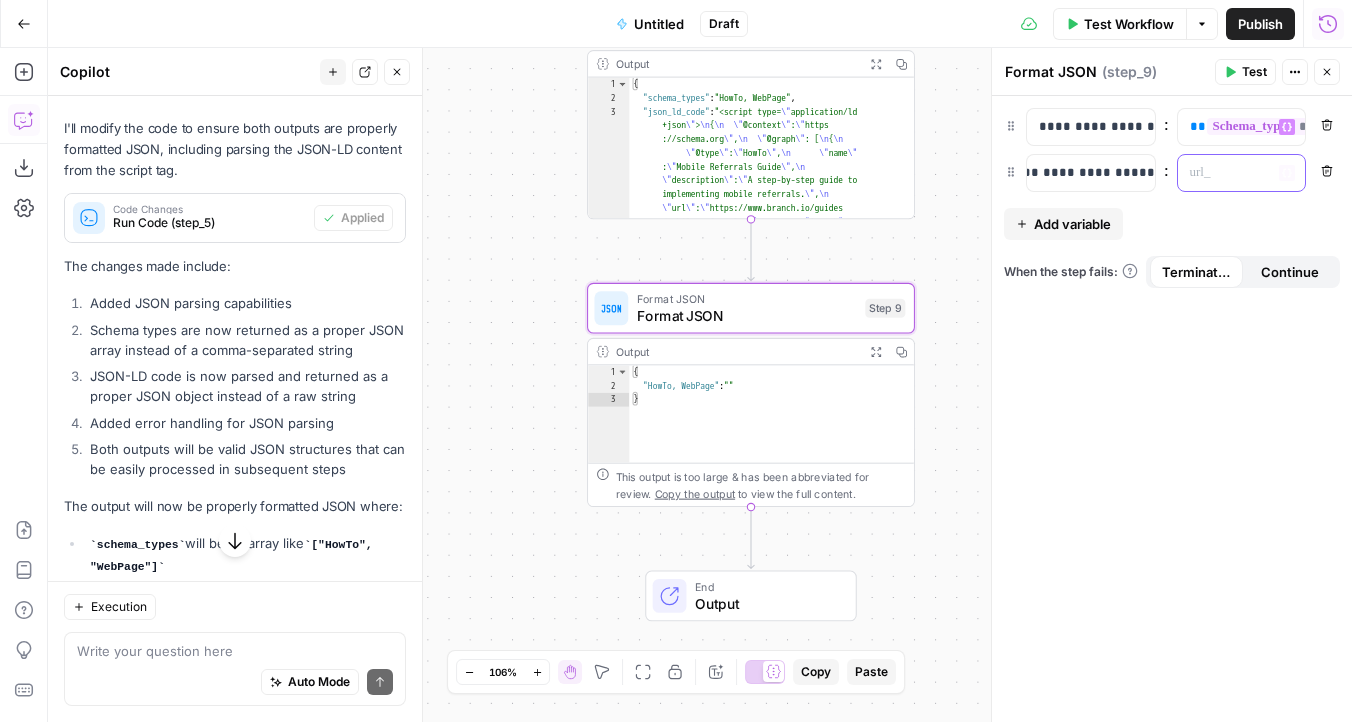 click at bounding box center (1226, 173) 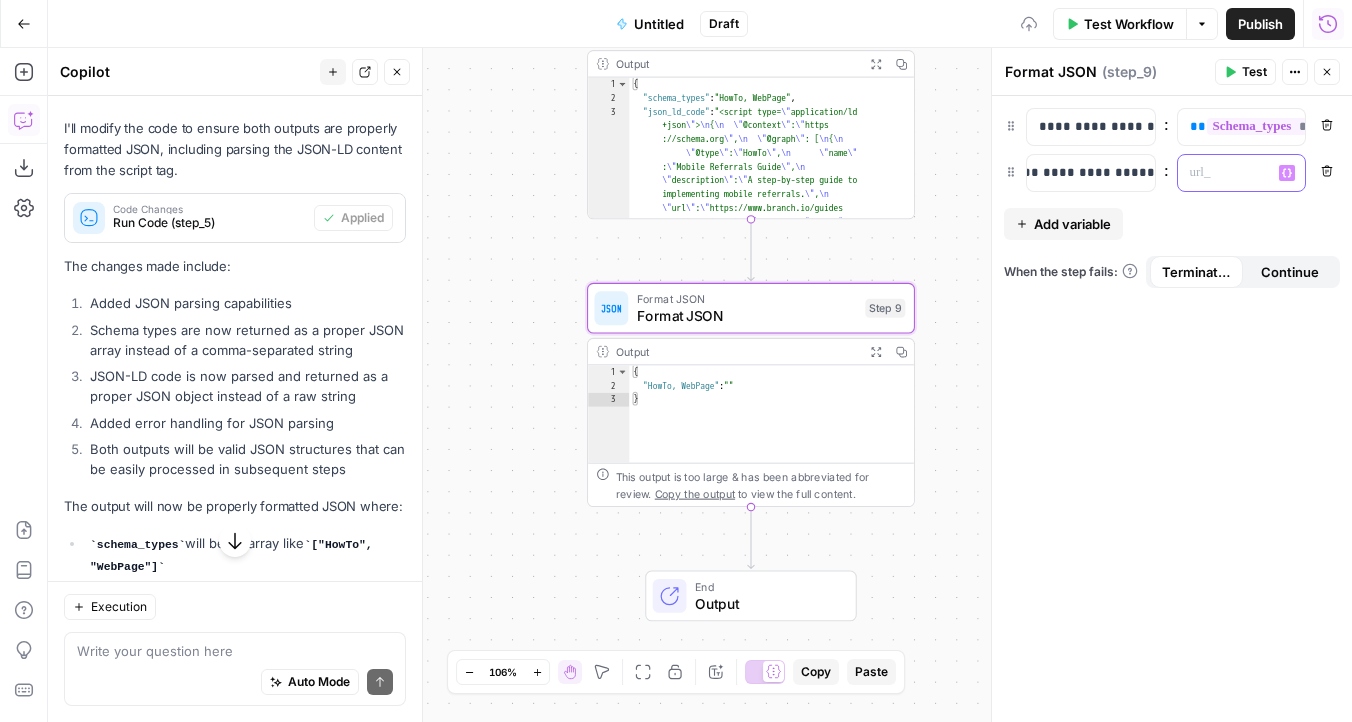 click 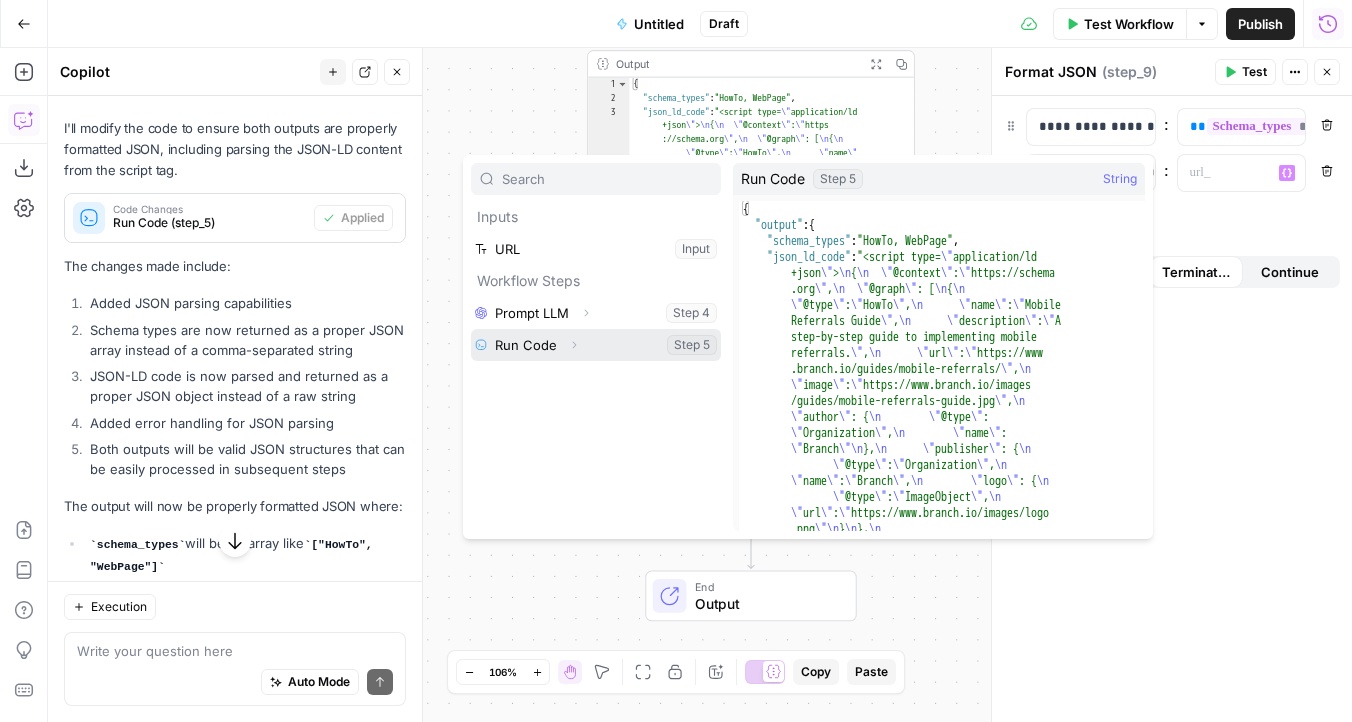click 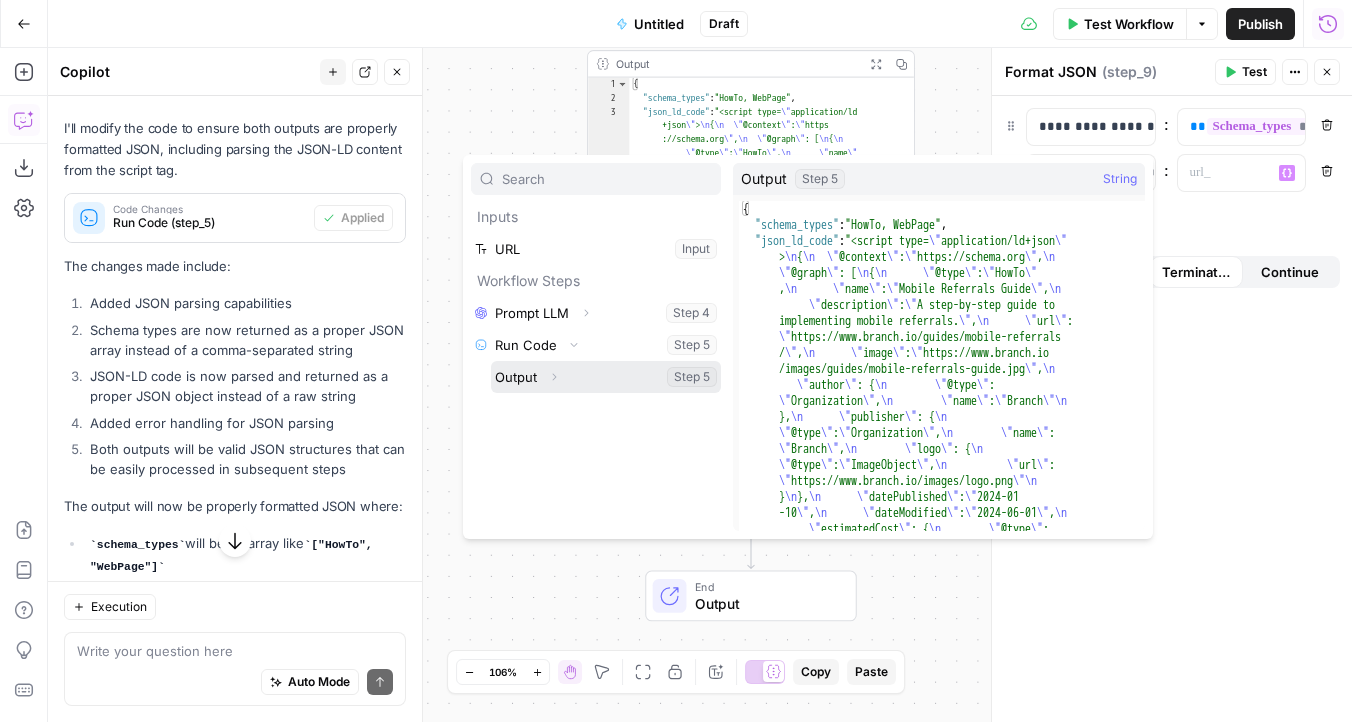 click 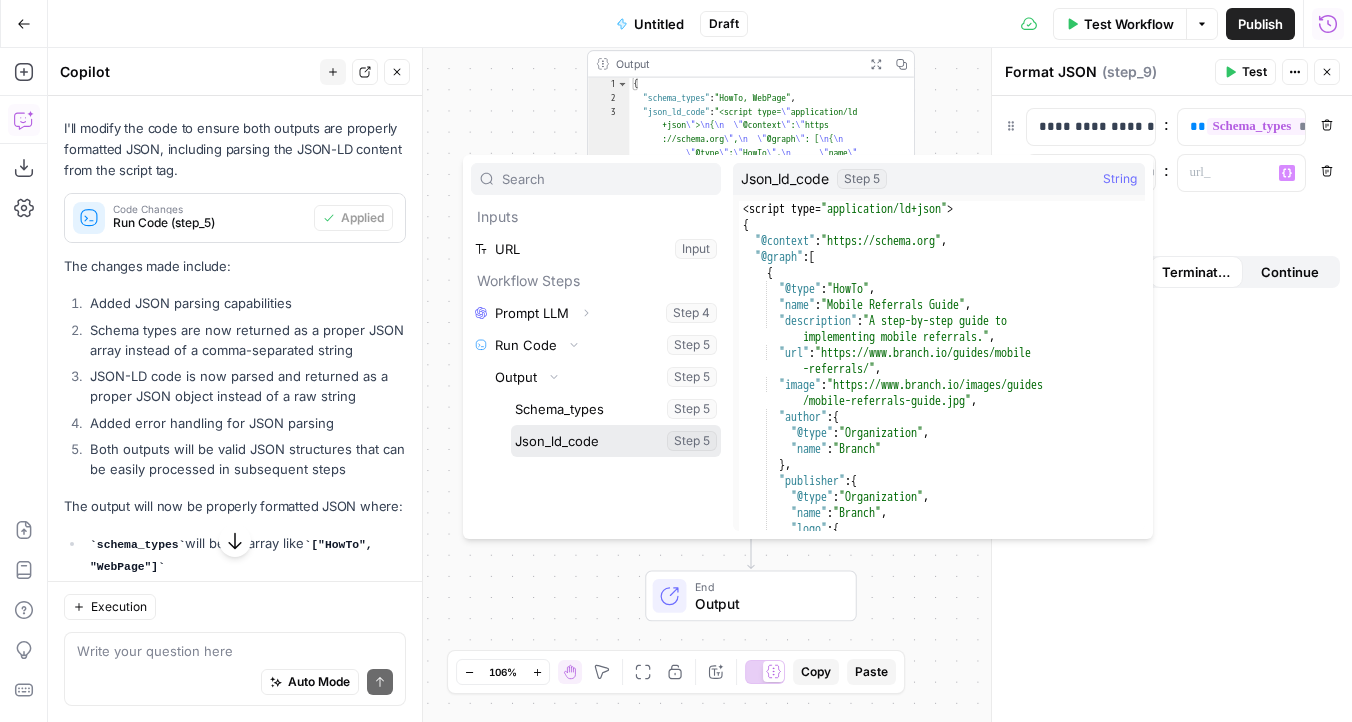 click at bounding box center (616, 441) 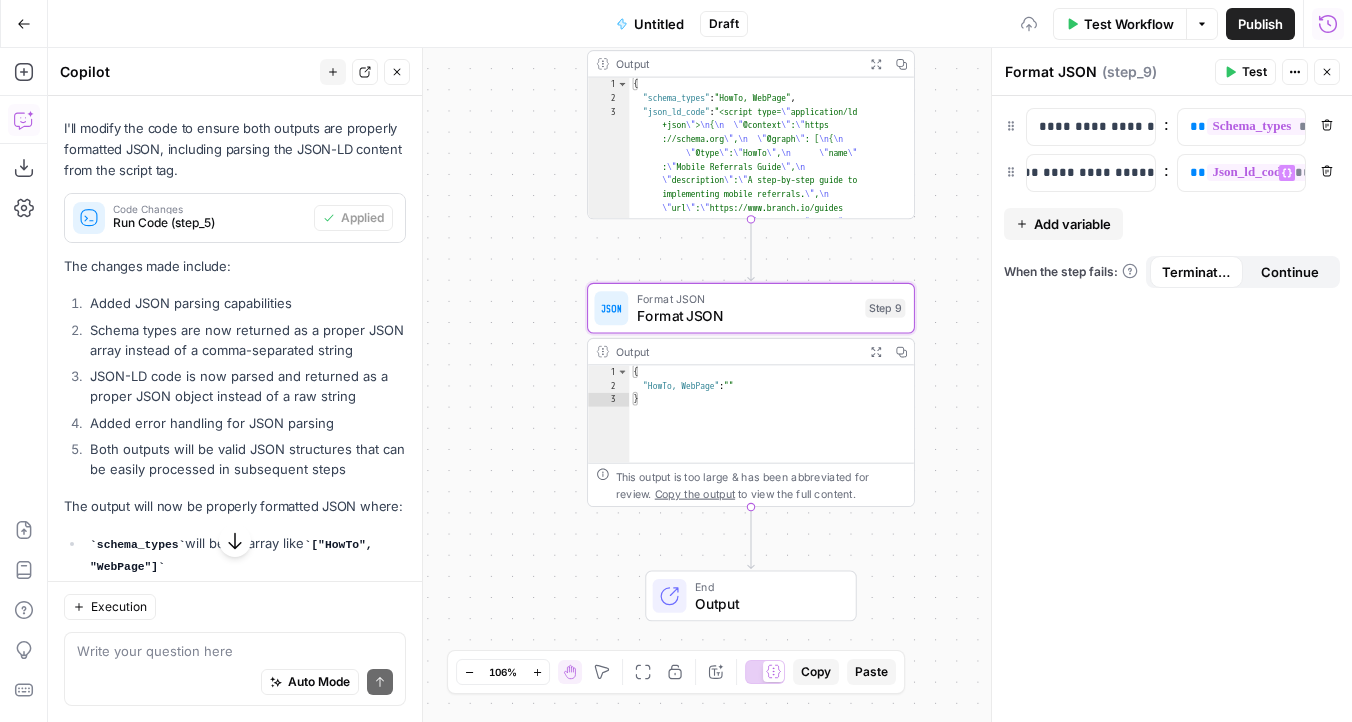 click on "Test" at bounding box center (1254, 72) 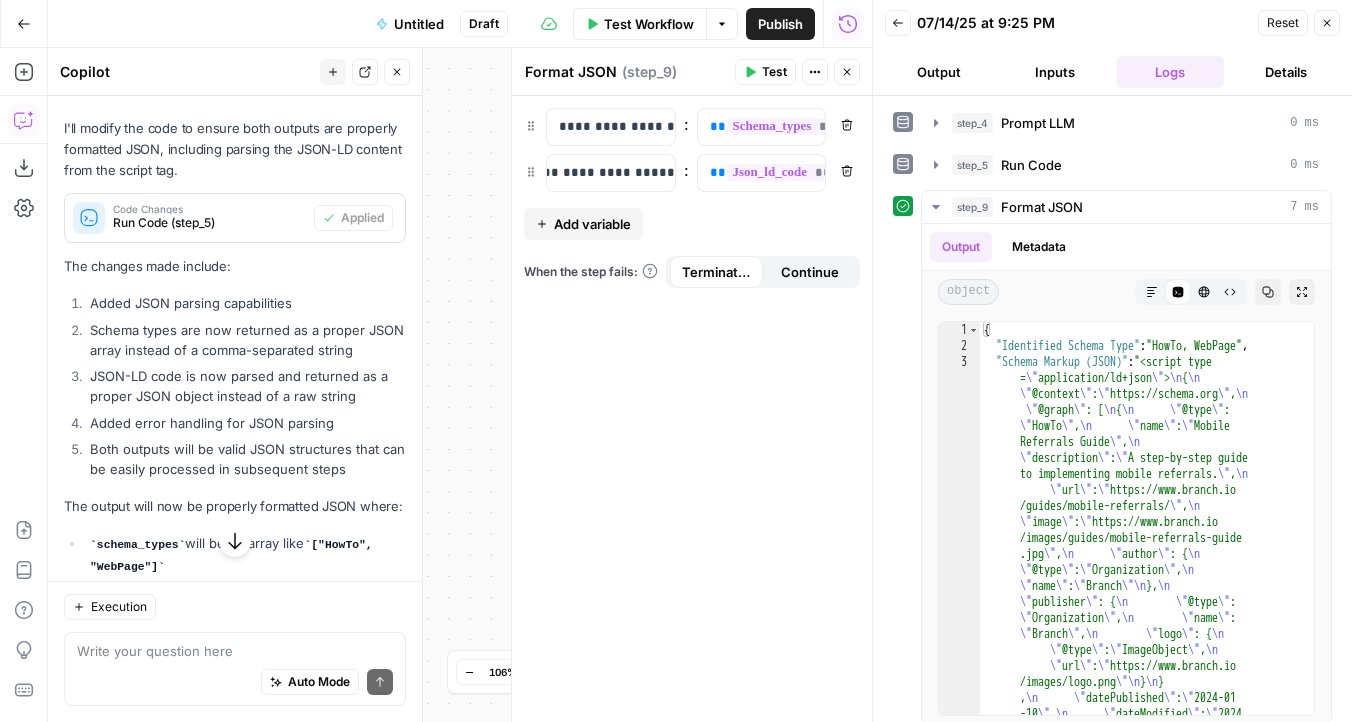 click on "Close" at bounding box center [1327, 23] 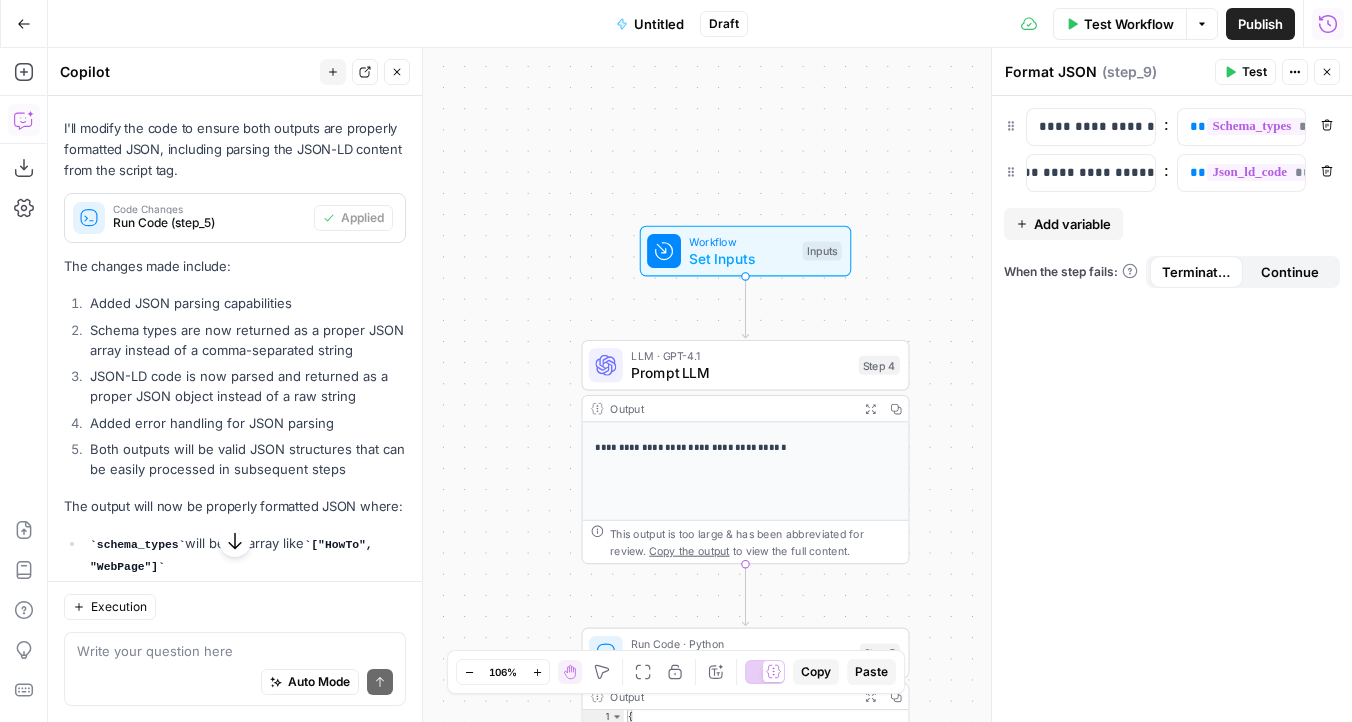 click on "Untitled" at bounding box center [659, 24] 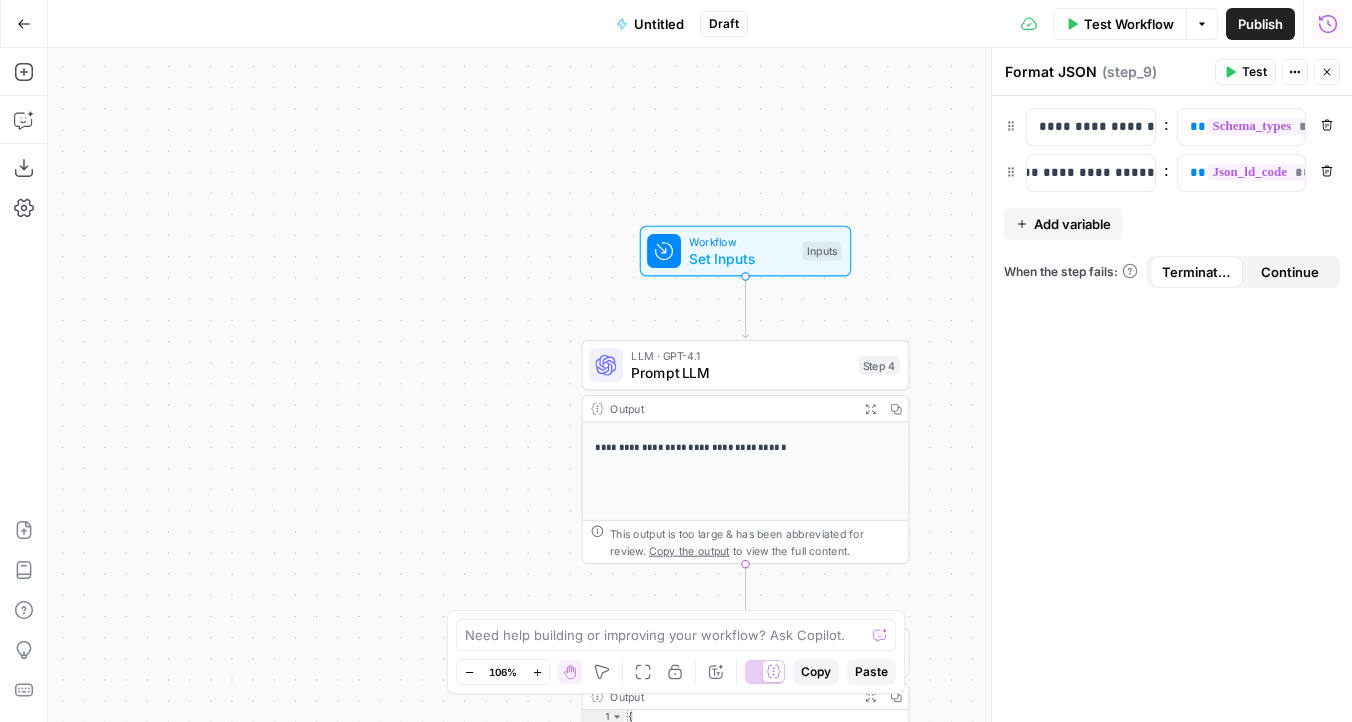 click on "Untitled" at bounding box center (659, 24) 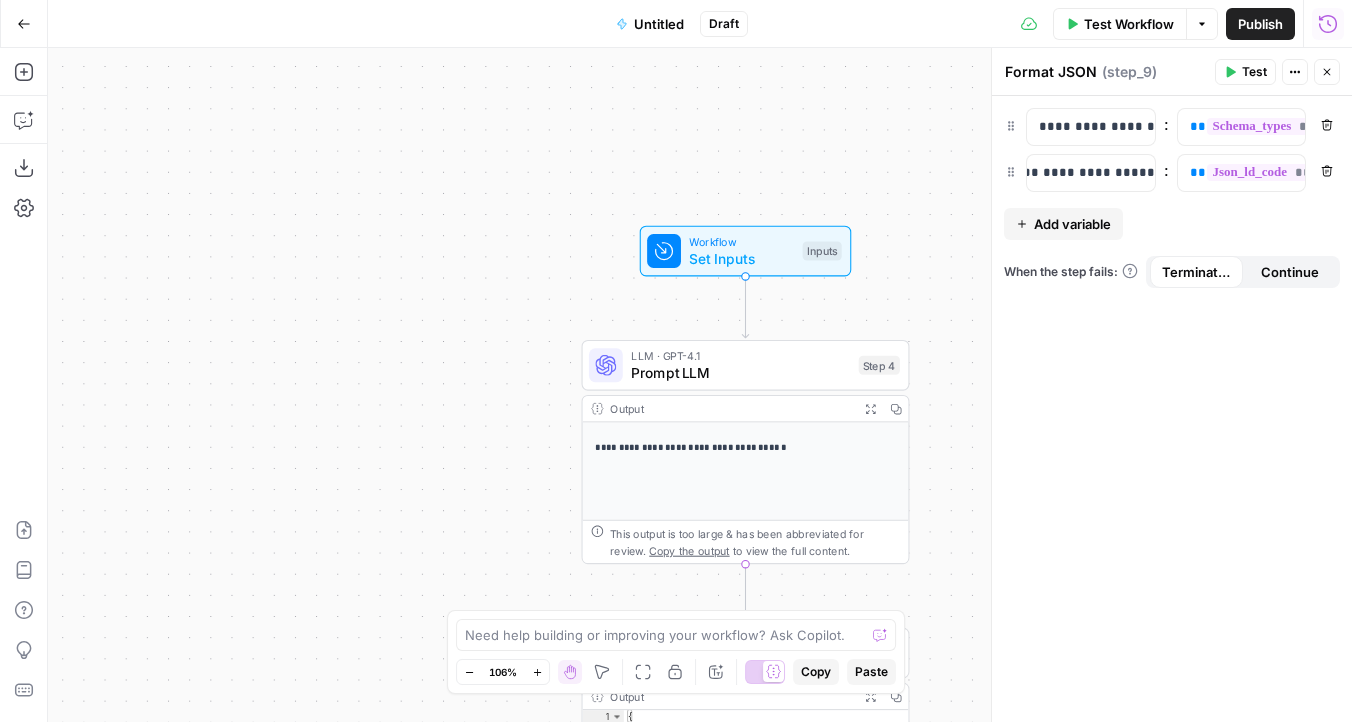 click on "Untitled" at bounding box center (659, 24) 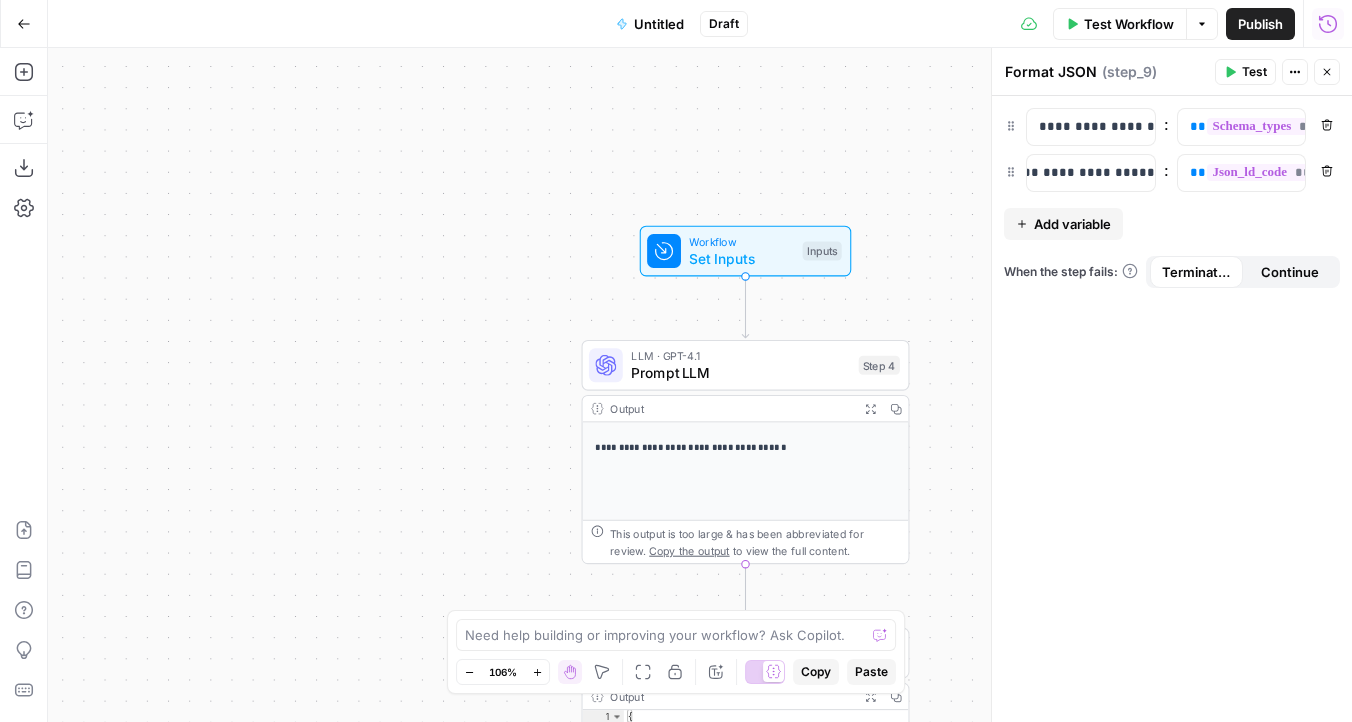 click on "Untitled" at bounding box center [659, 24] 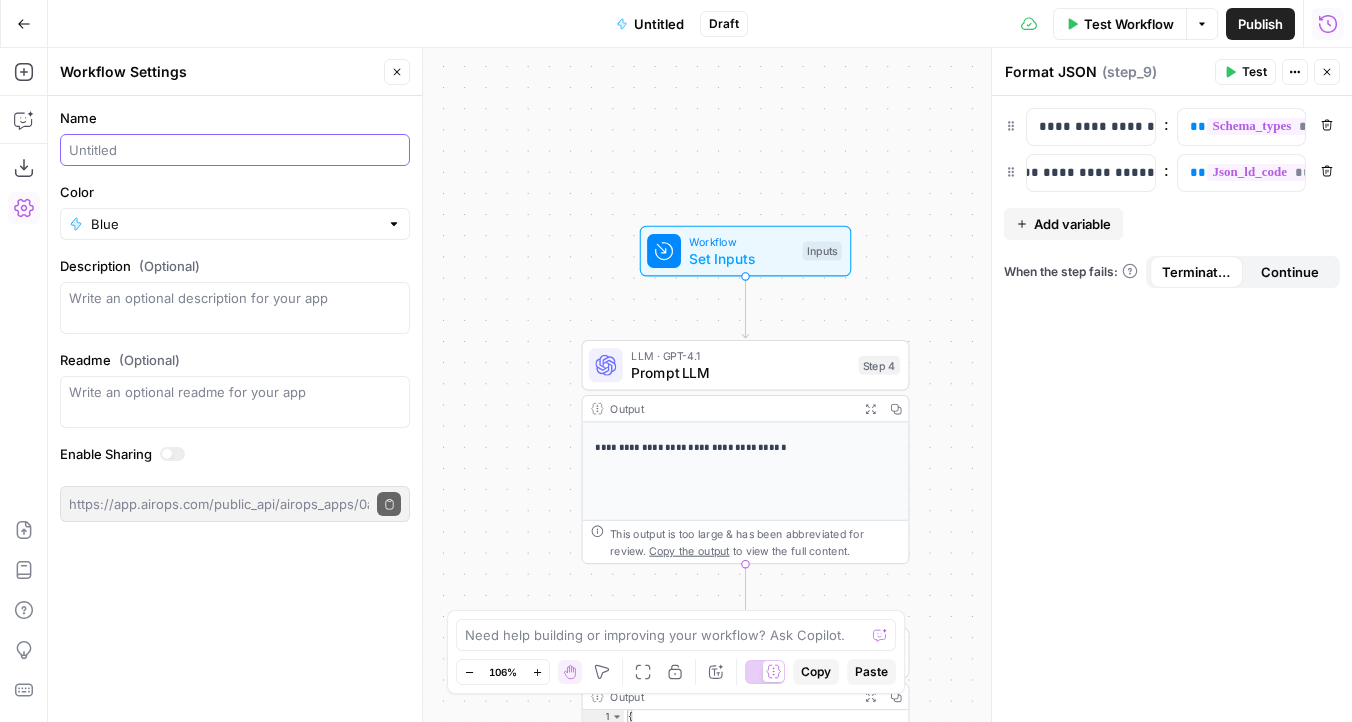 click on "Name" at bounding box center [235, 150] 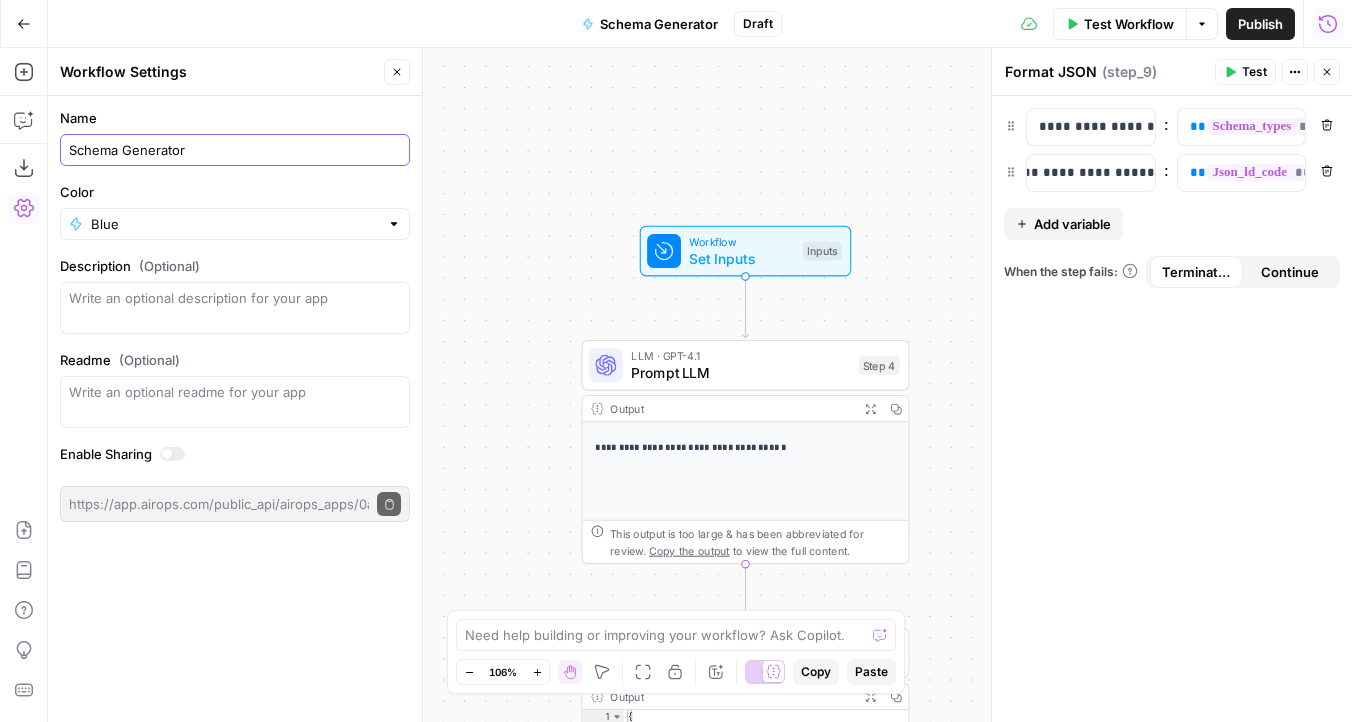 type on "Schema Generator" 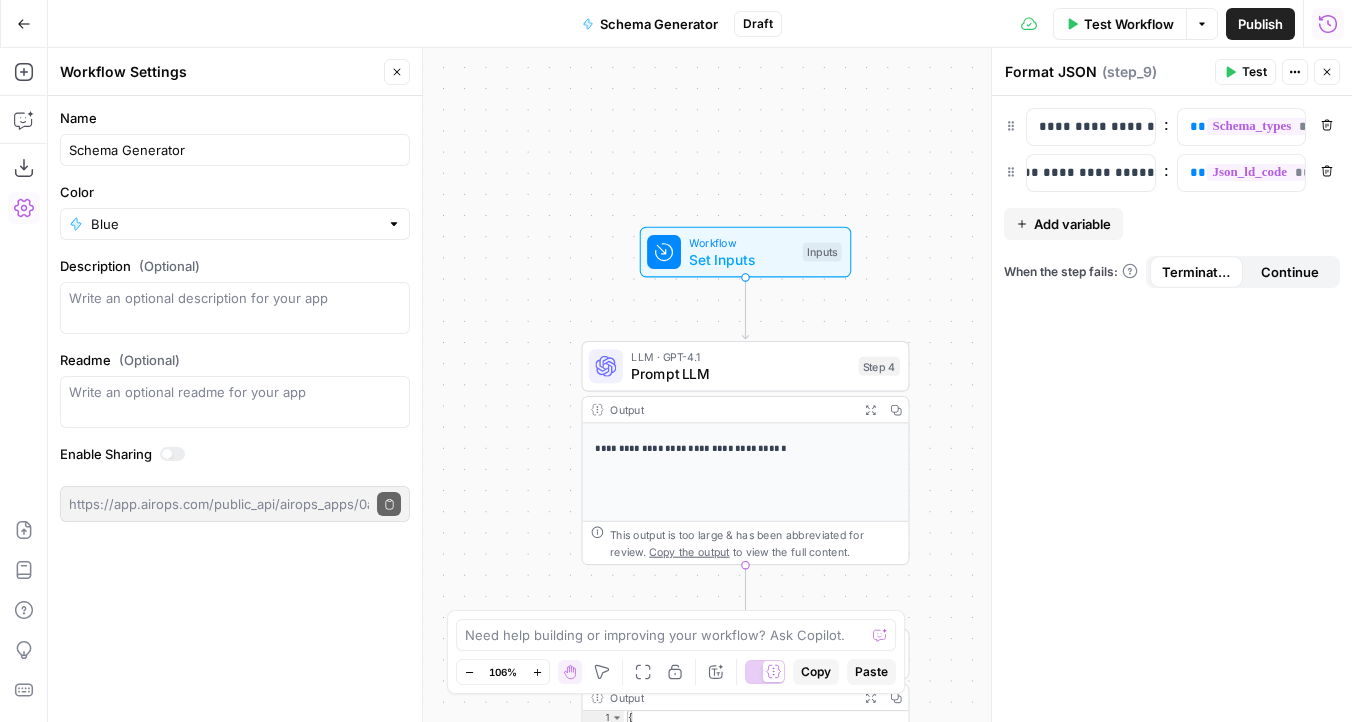 click on "{    "schema_types" :  "HowTo, WebPage" ,    "json_ld_code" :  "<script type= \" application/ld        +json \" > \n { \n    \" @context \" :  \" https        ://schema.org \" , \n    \" @graph \" : [ \n     { \n                \" @type \" :  \" HowTo \" , \n        \" name \"        :  \" Mobile Referrals Guide \" , \n               \" description \" :  \" A step-by-step guide to         implementing mobile referrals. \" , \n               \" url \" :  \" https://www.branch.io/guides        /mobile-referrals/ \" , \n        \" image \" :         \" https://www.branch.io/images/guides        /mobile-referrals-guide.jpg \" , \n               \" \"" at bounding box center [700, 385] 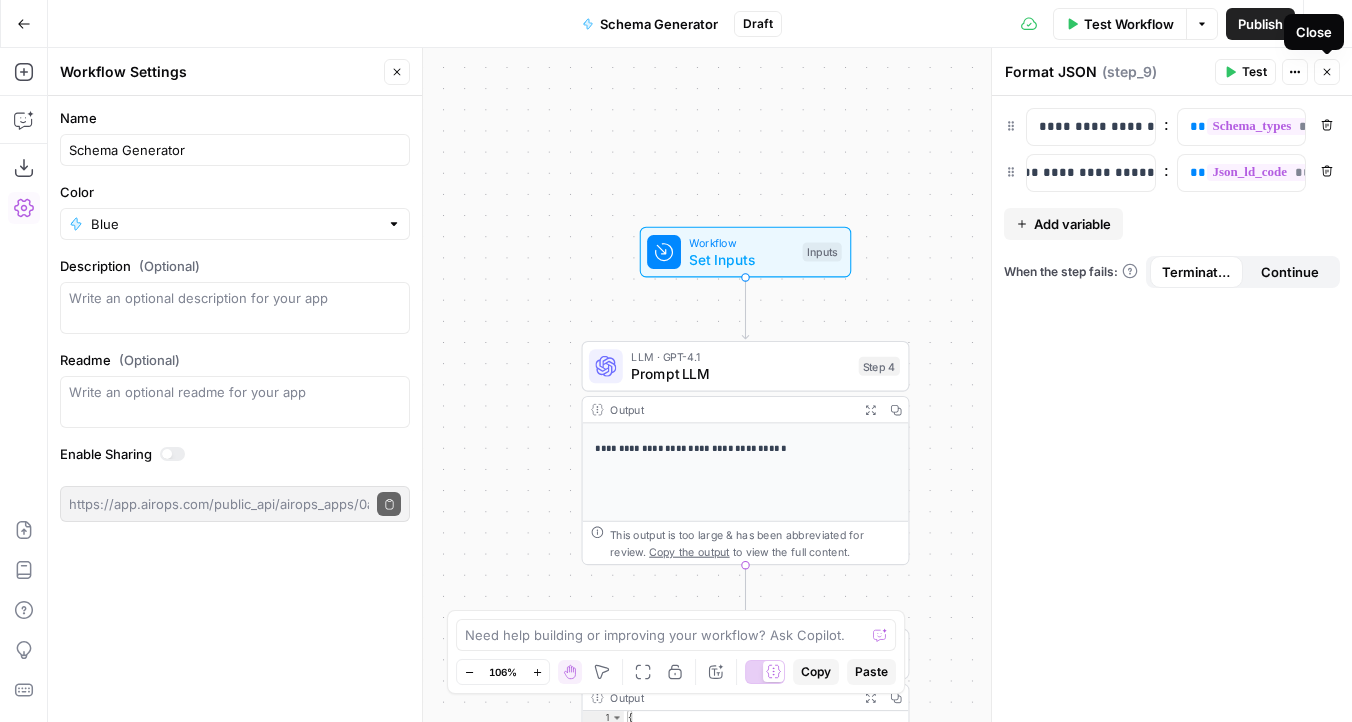 click on "Close" at bounding box center (1327, 72) 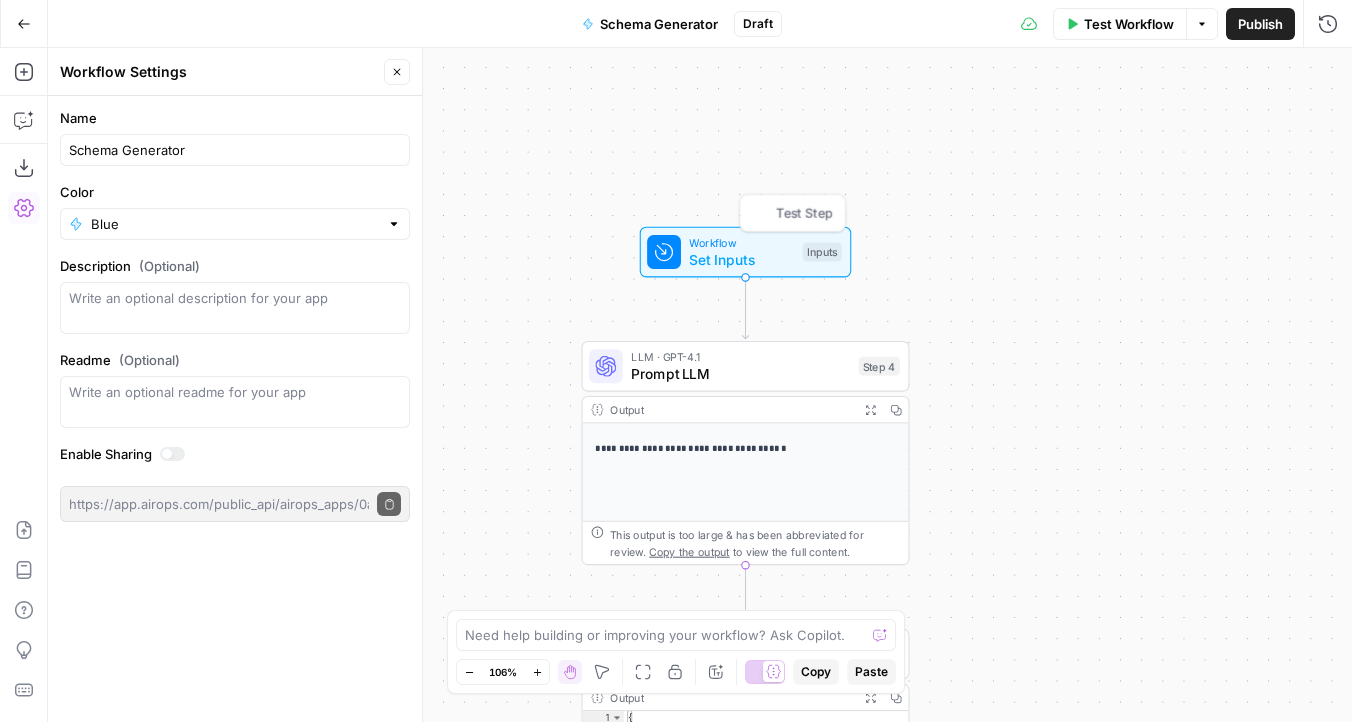 click on "**********" at bounding box center (700, 385) 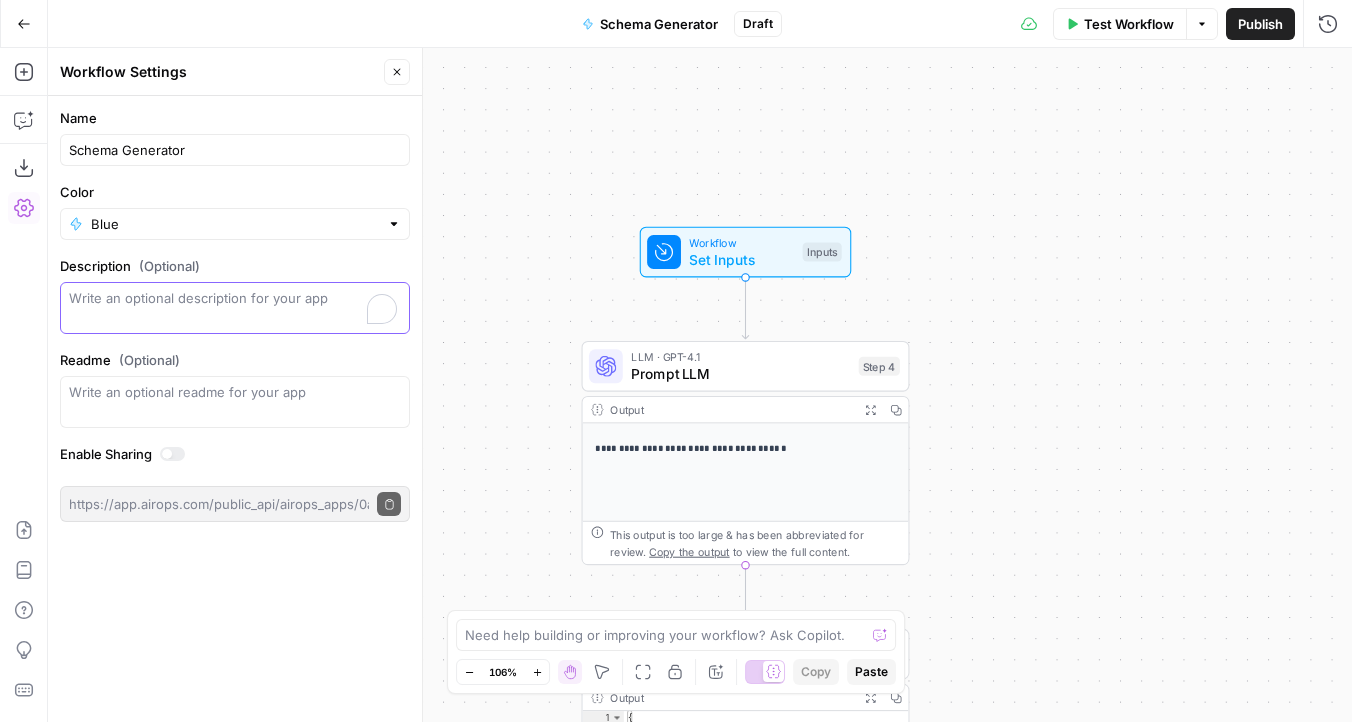 click on "Description   (Optional)" at bounding box center (235, 308) 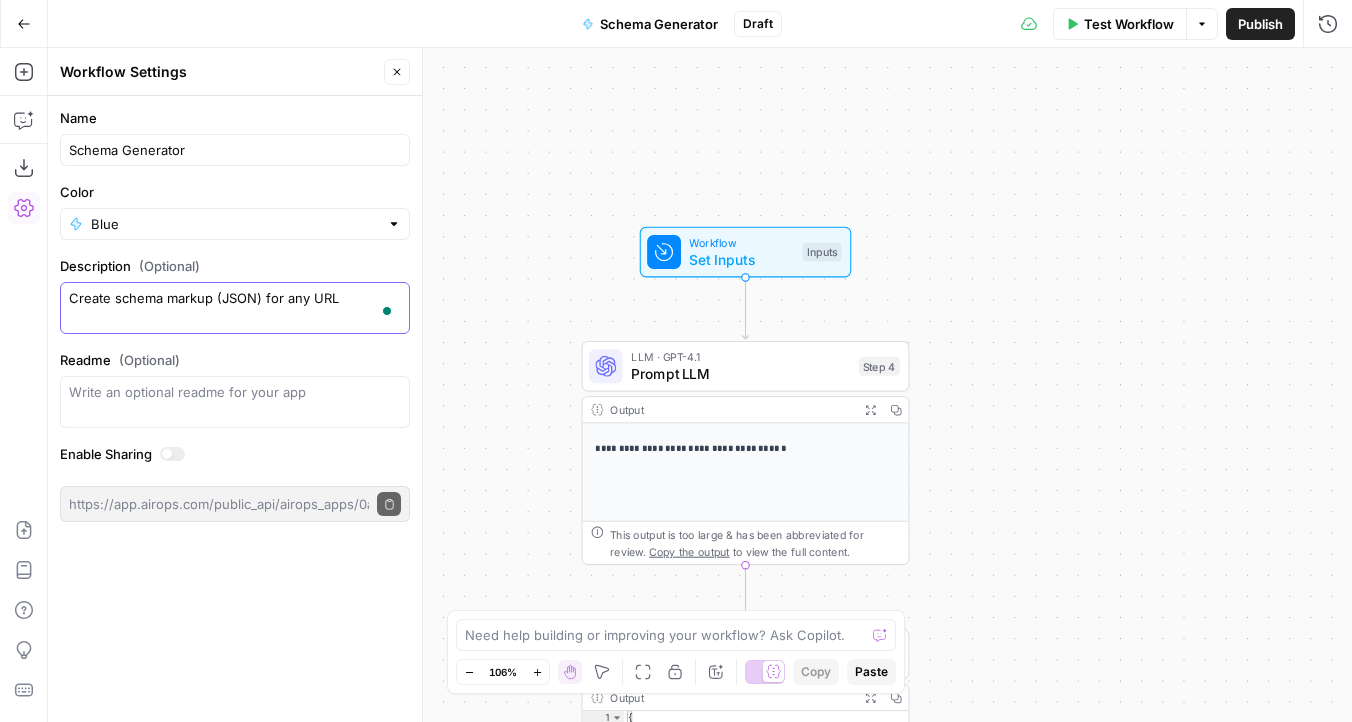 type on "Create schema markup (JSON) for any URL" 